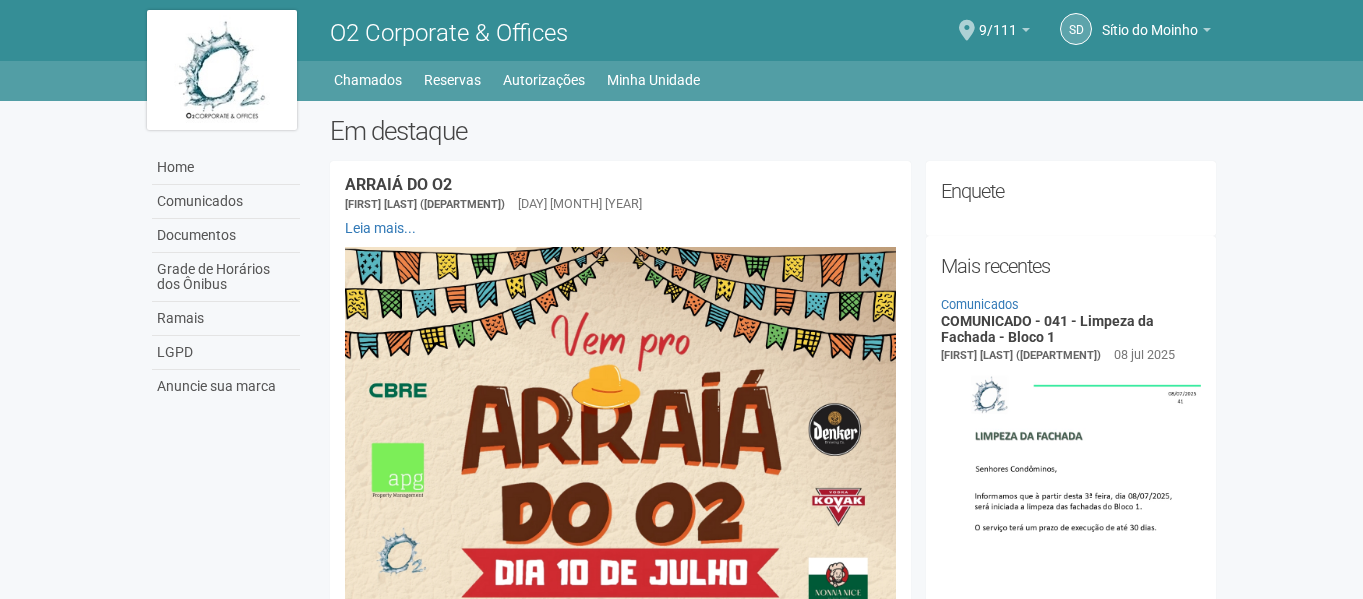 scroll, scrollTop: 0, scrollLeft: 0, axis: both 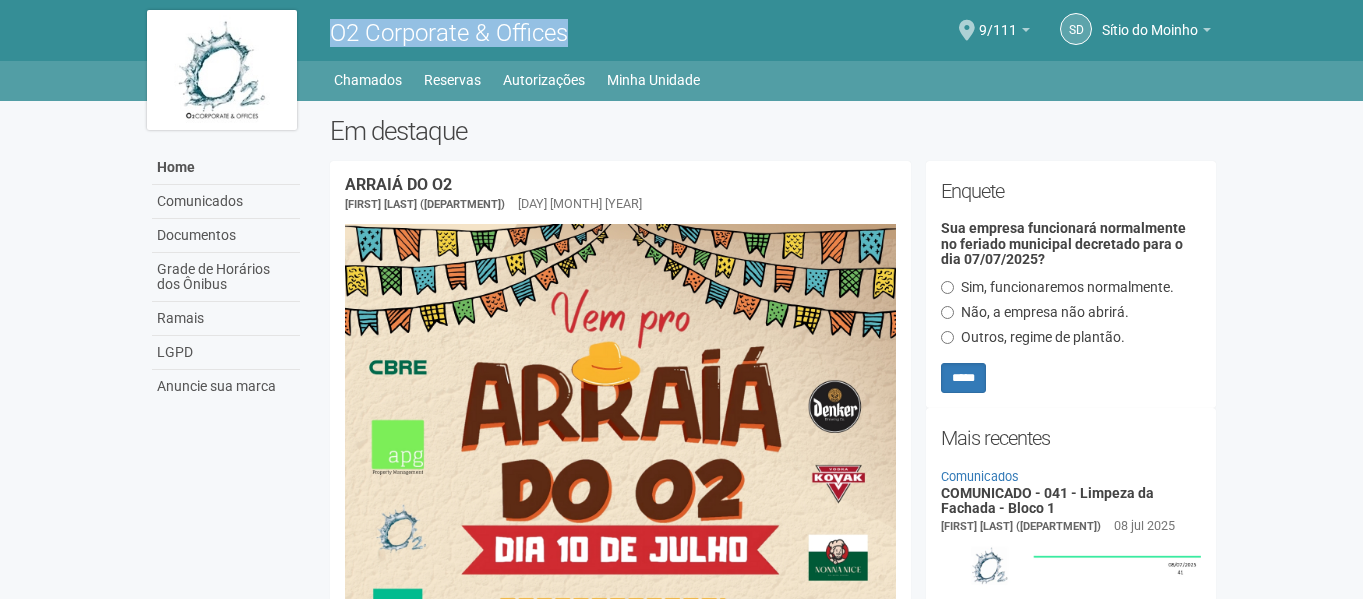 drag, startPoint x: 334, startPoint y: 35, endPoint x: 566, endPoint y: 32, distance: 232.0194 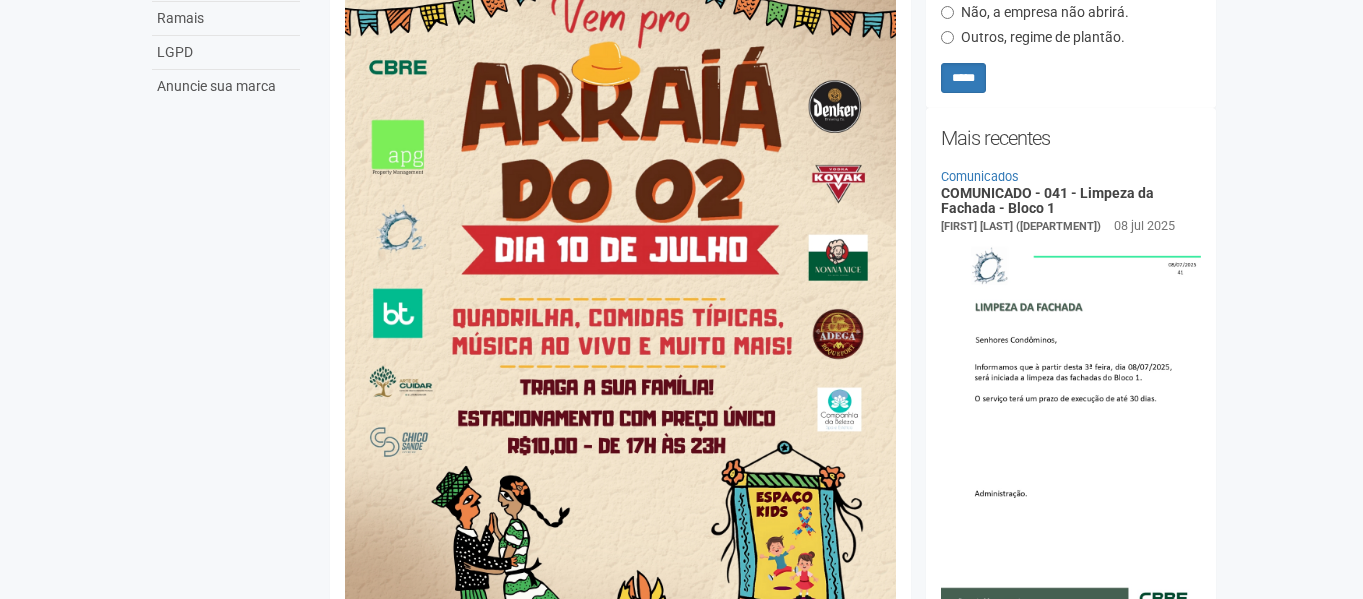 scroll, scrollTop: 0, scrollLeft: 0, axis: both 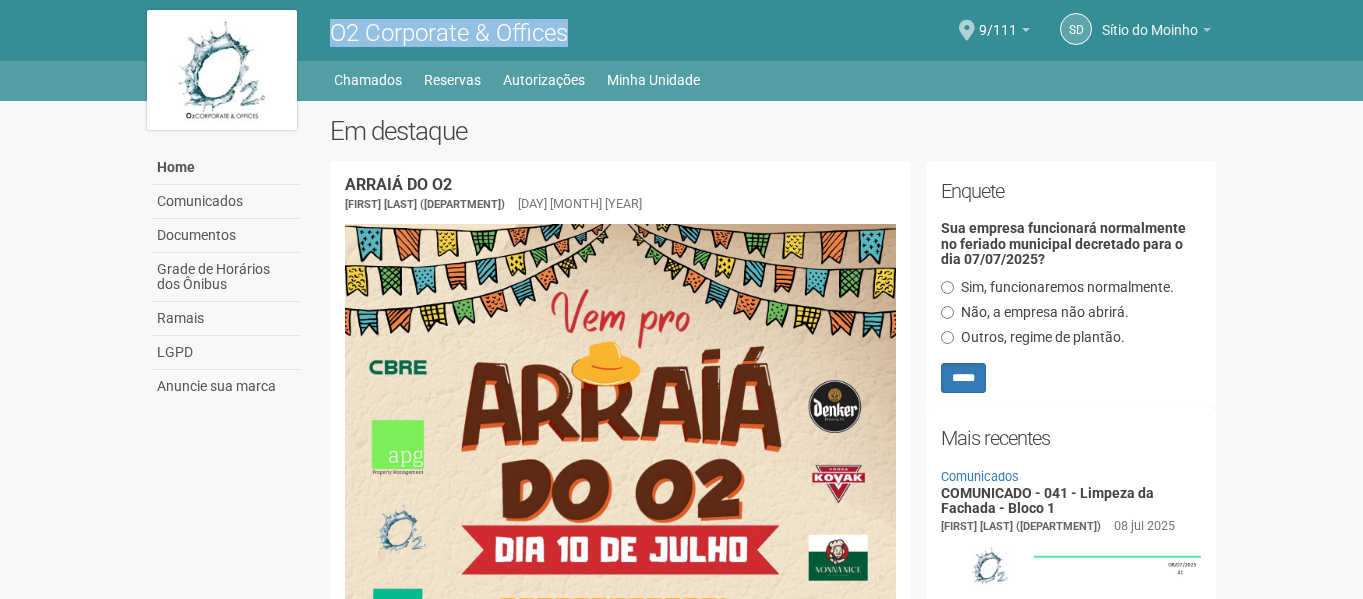 click on "Sítio do Moinho" at bounding box center (1156, 33) 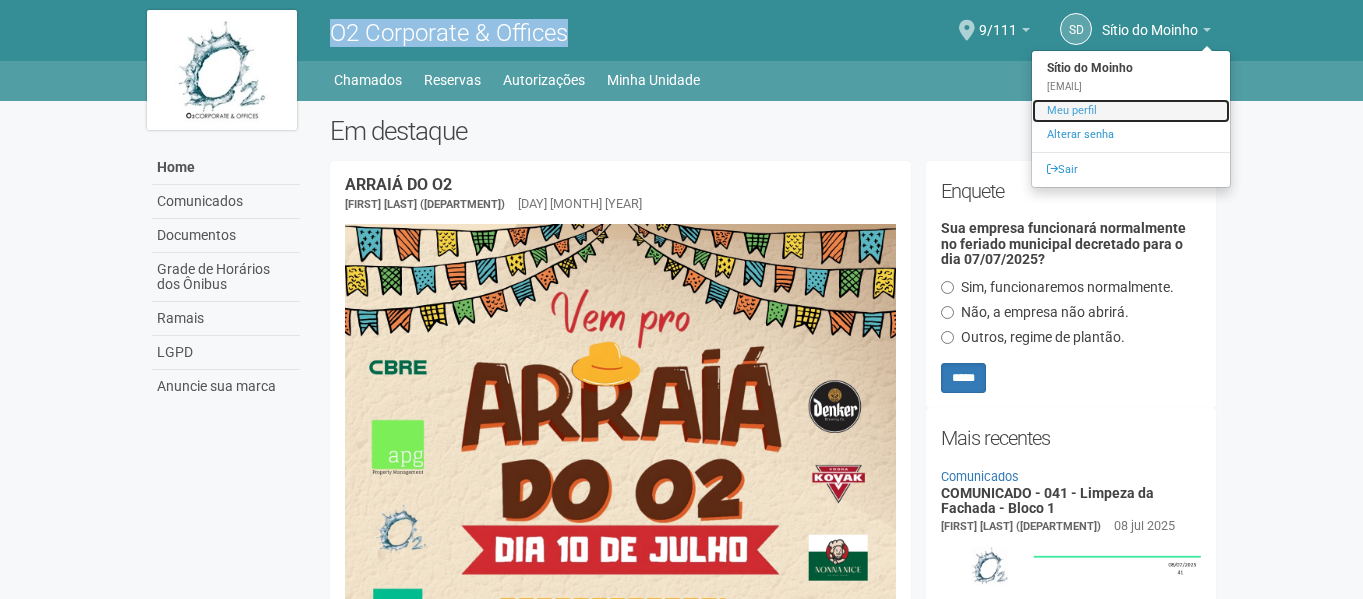 click on "Meu perfil" at bounding box center [1131, 111] 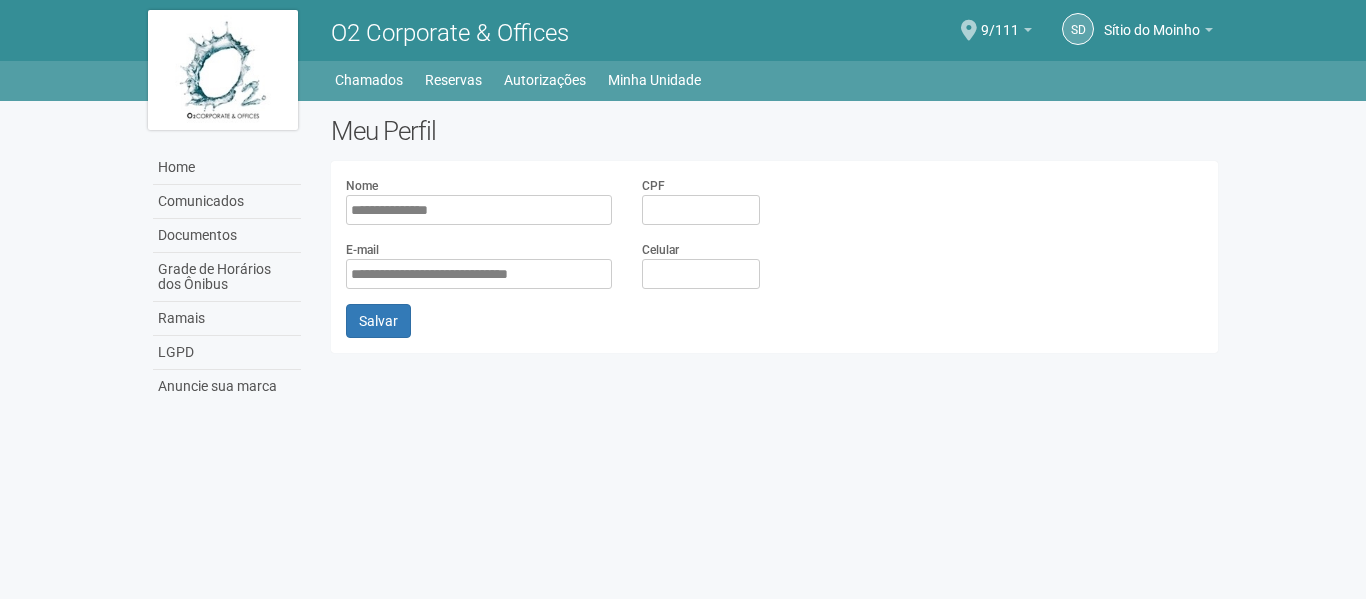 scroll, scrollTop: 0, scrollLeft: 0, axis: both 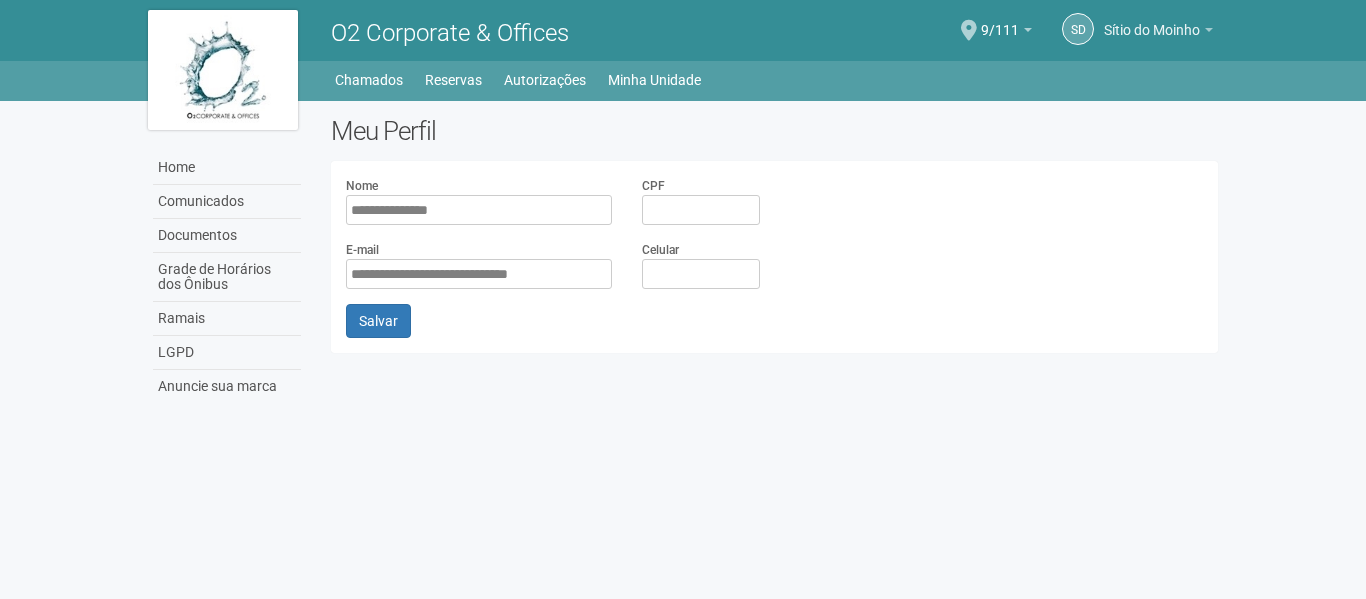 click on "Sítio do Moinho" at bounding box center [1152, 20] 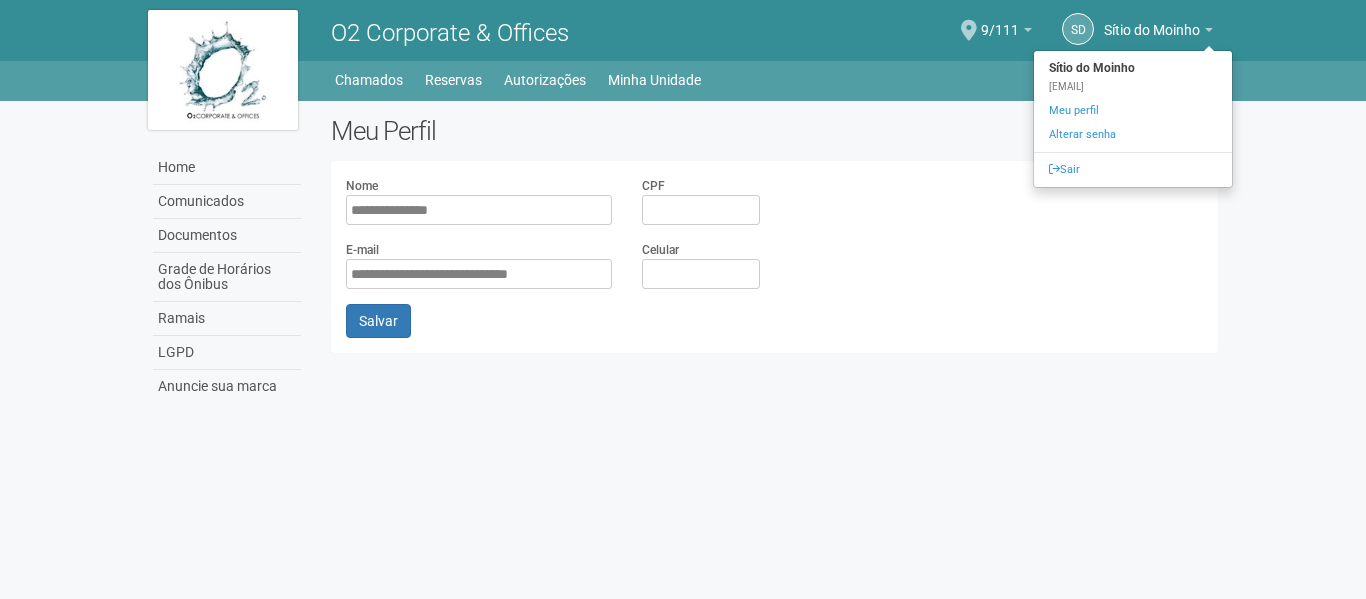 click on "Meu Perfil | O2 Corporate & Offices
Home
Comunicados
Documentos
Grade de Horários dos Ônibus
Ramais
LGPD
Anuncie sua marca
Meu Perfil
Nome
[NAME]
CPF
[CPF]
E-mail
[EMAIL]
Celular
[PHONE]
Salvar" at bounding box center [683, 257] 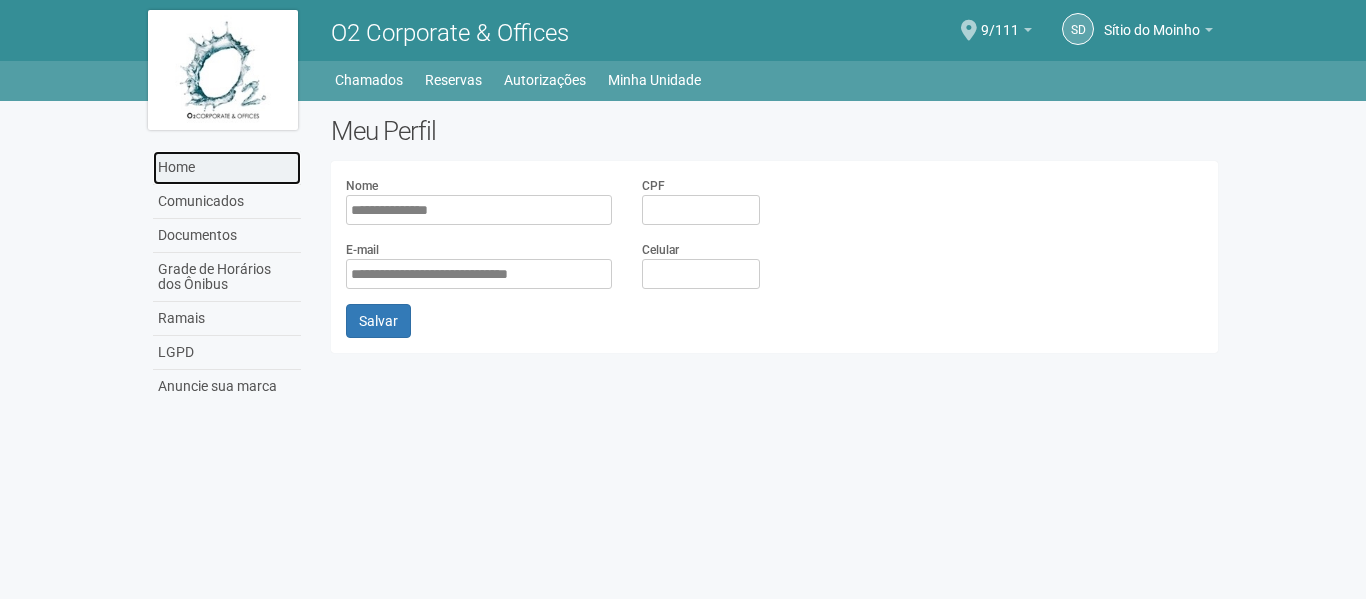 click on "Home" at bounding box center (227, 168) 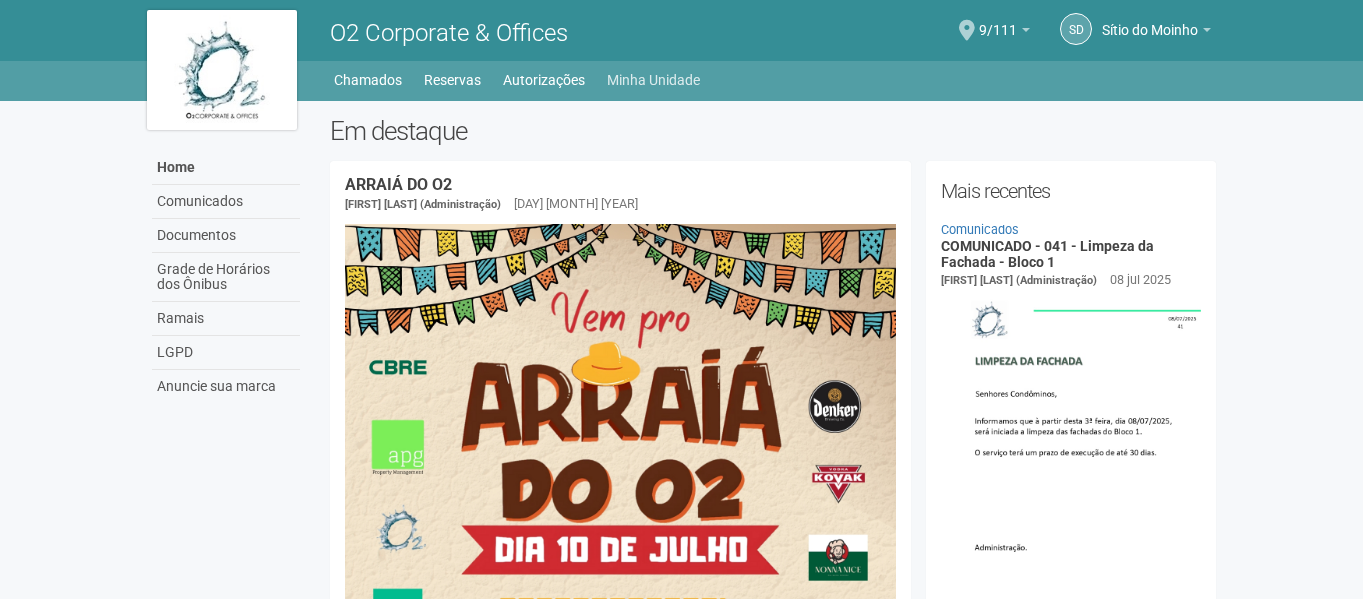scroll, scrollTop: 0, scrollLeft: 0, axis: both 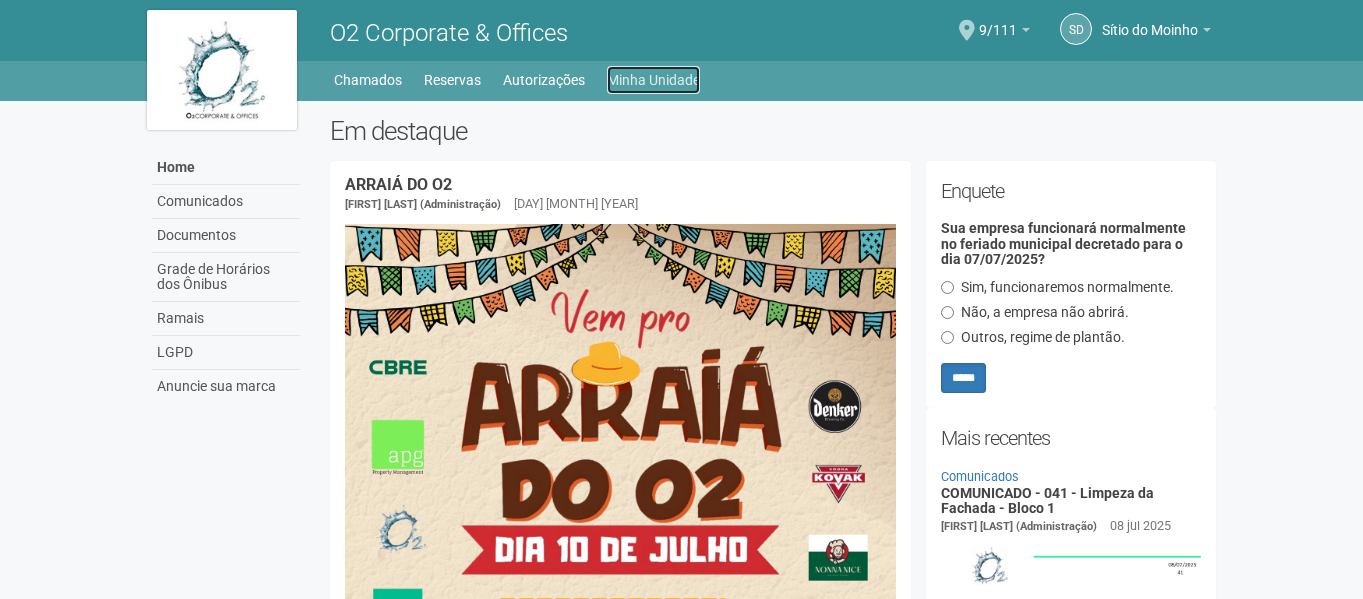 click on "Minha Unidade" at bounding box center [653, 80] 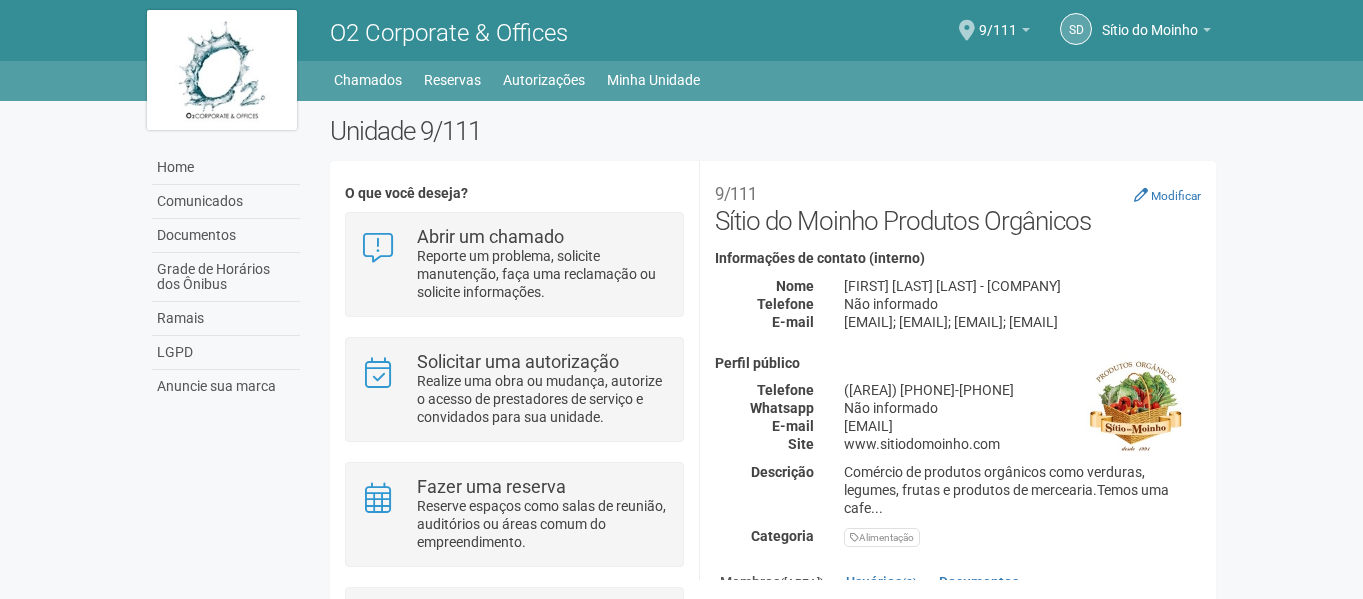 scroll, scrollTop: 0, scrollLeft: 0, axis: both 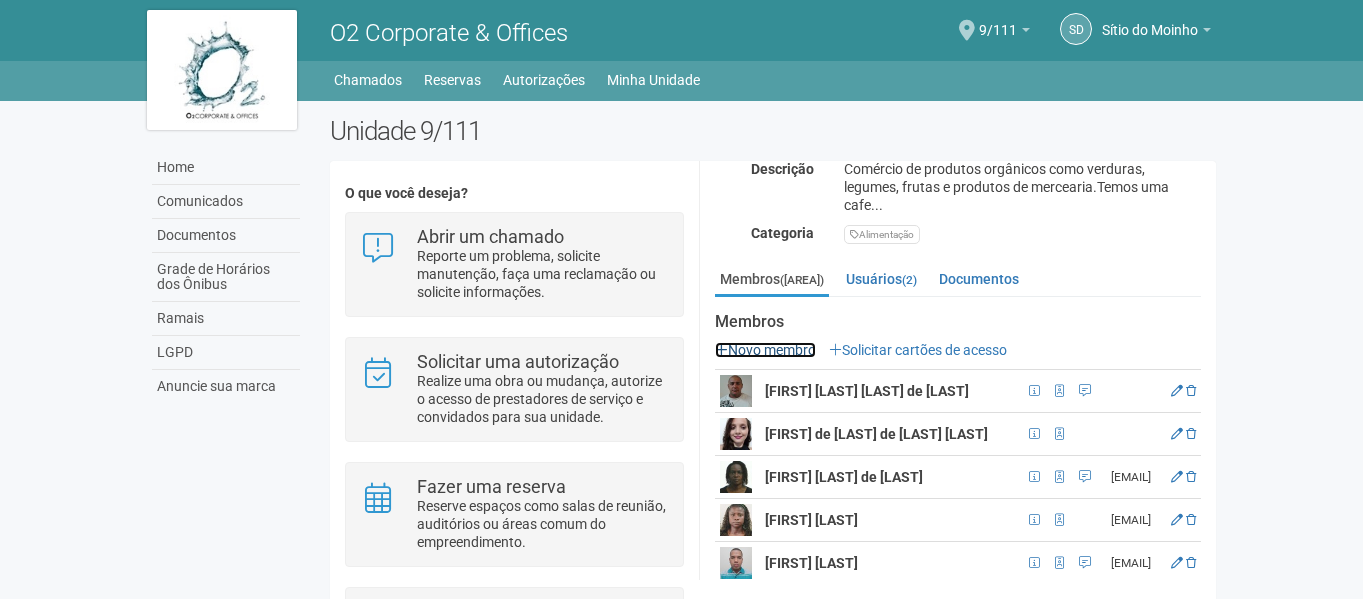 click on "Novo membro" at bounding box center (765, 350) 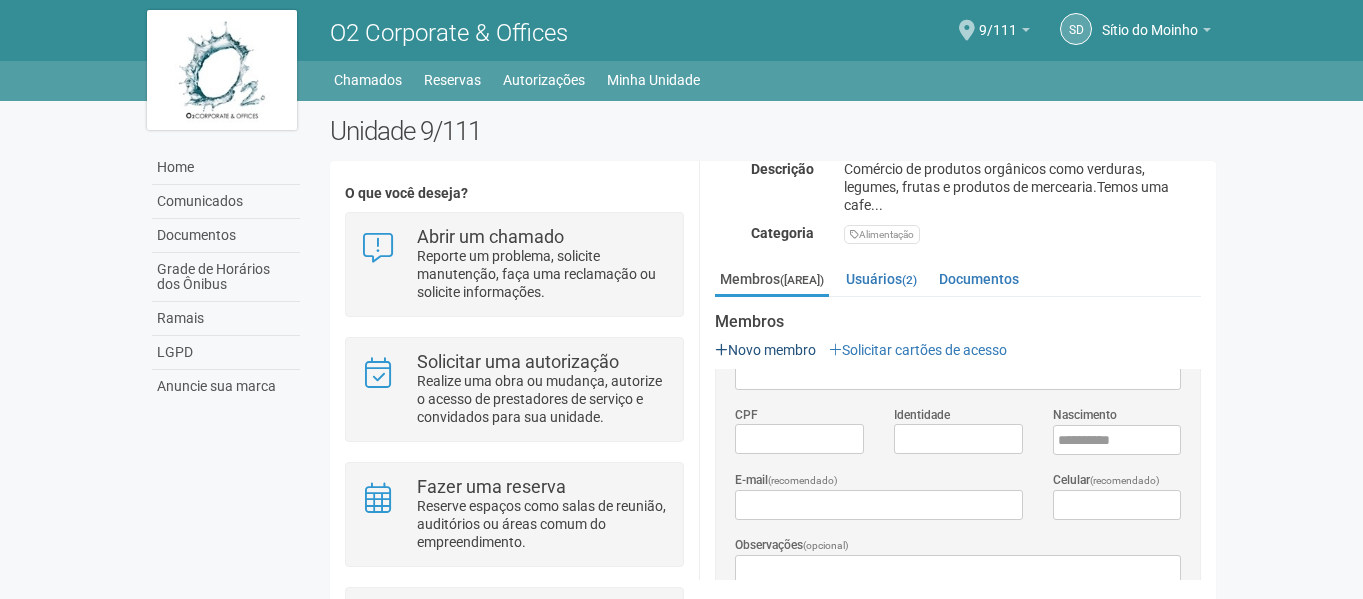 scroll, scrollTop: 0, scrollLeft: 0, axis: both 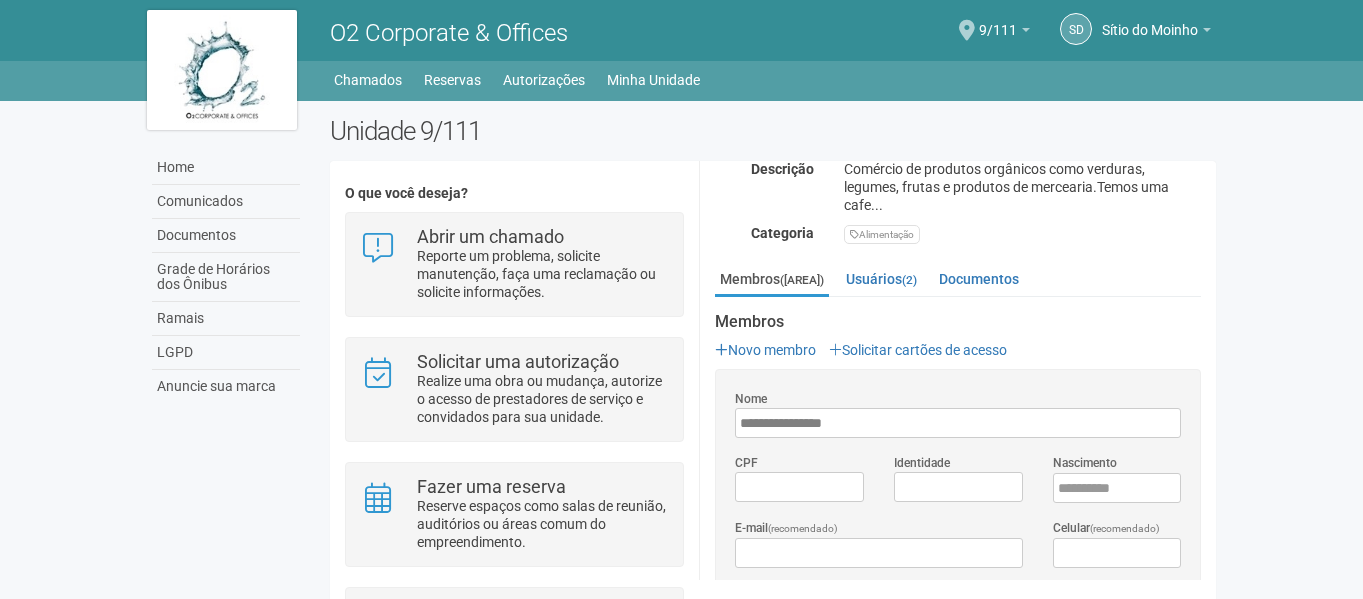 type on "**********" 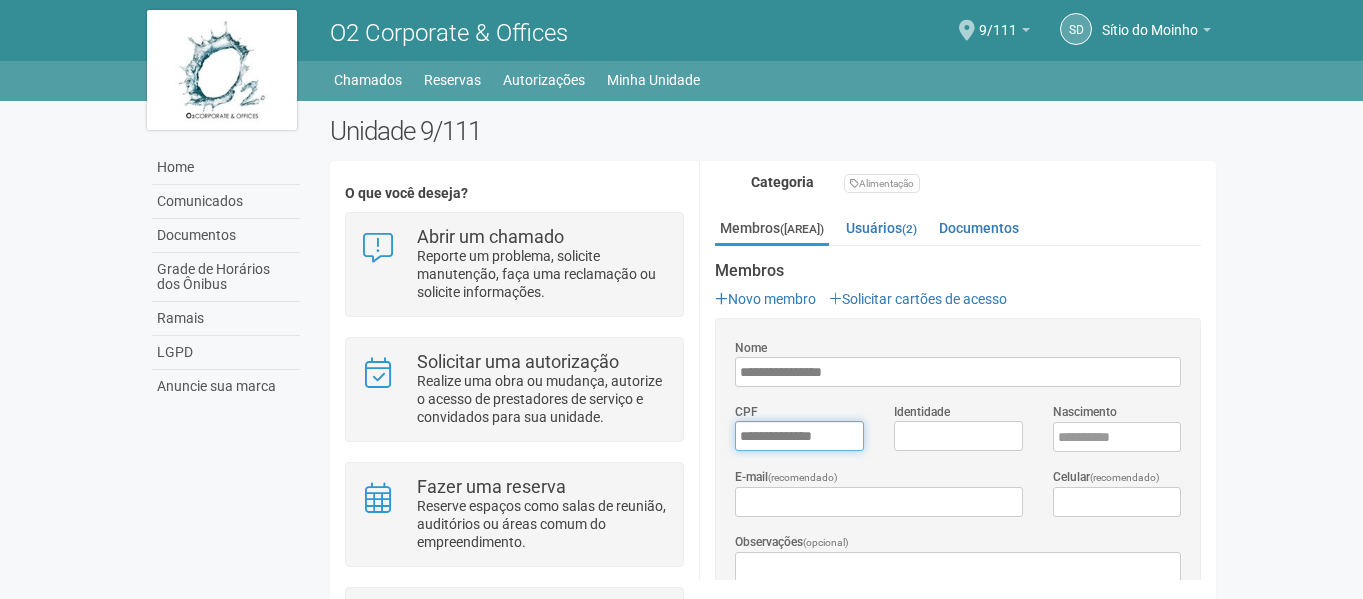 scroll, scrollTop: 403, scrollLeft: 0, axis: vertical 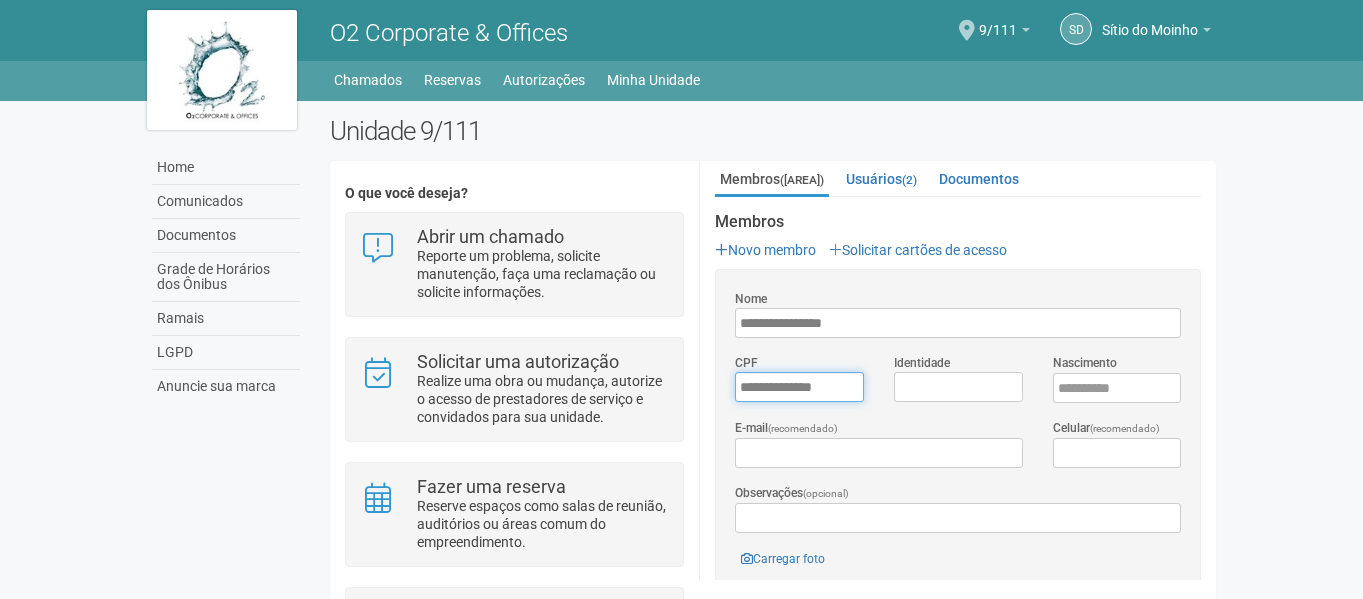 type on "**********" 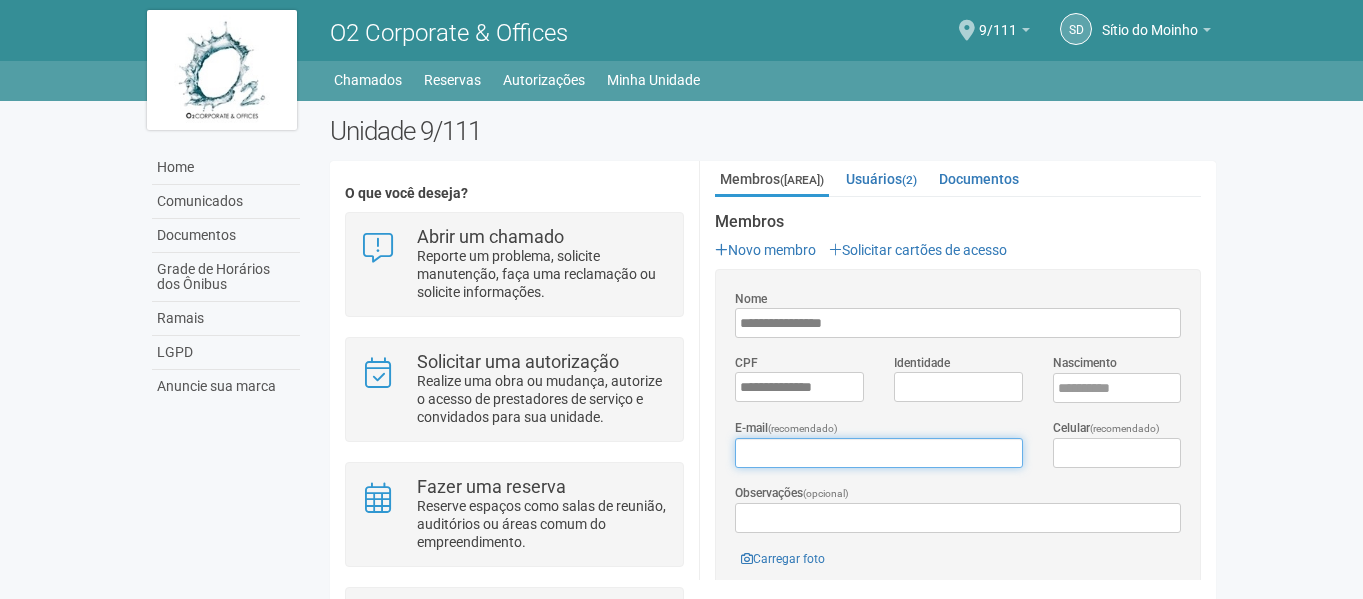 click on "E-mail  (recomendado)" at bounding box center (878, 453) 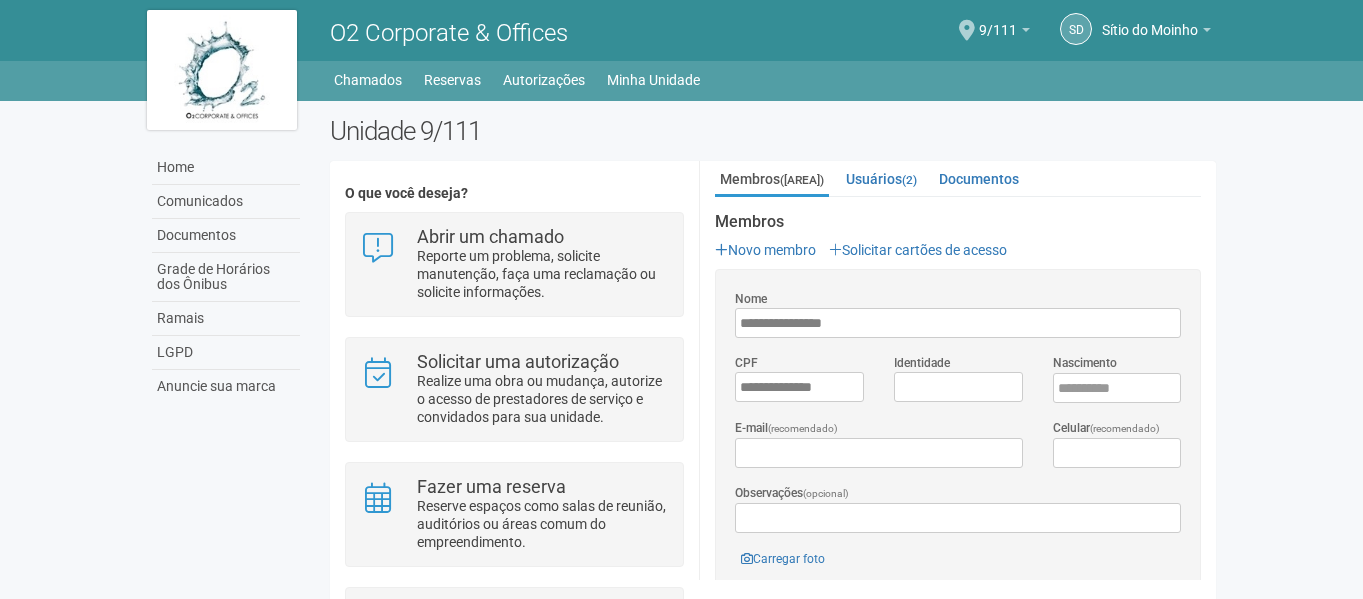 click on "Observações  (opcional)" at bounding box center (792, 493) 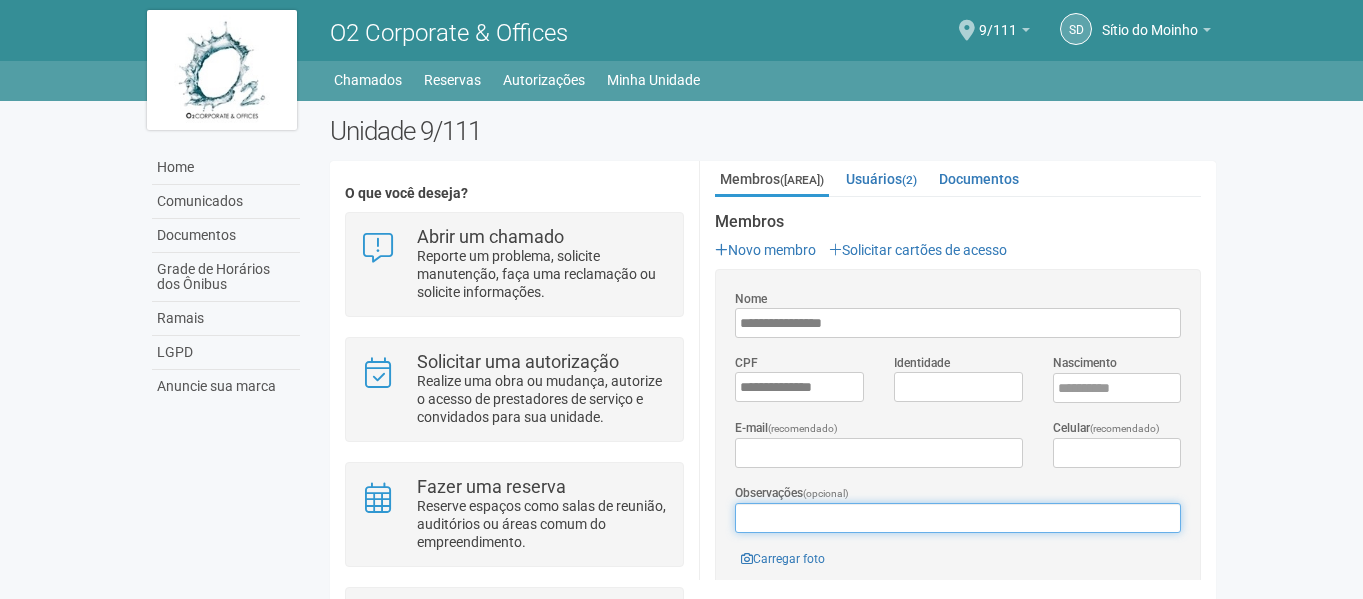 click on "Observações  (opcional)" at bounding box center [958, 518] 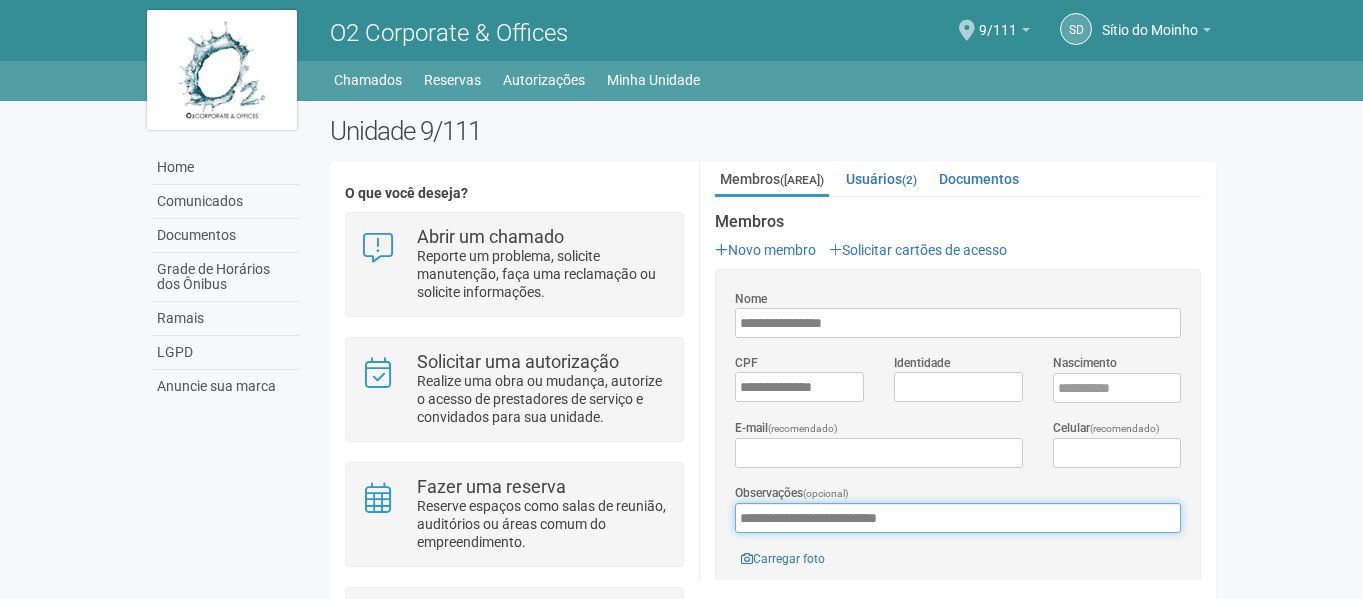 click on "**********" at bounding box center [958, 518] 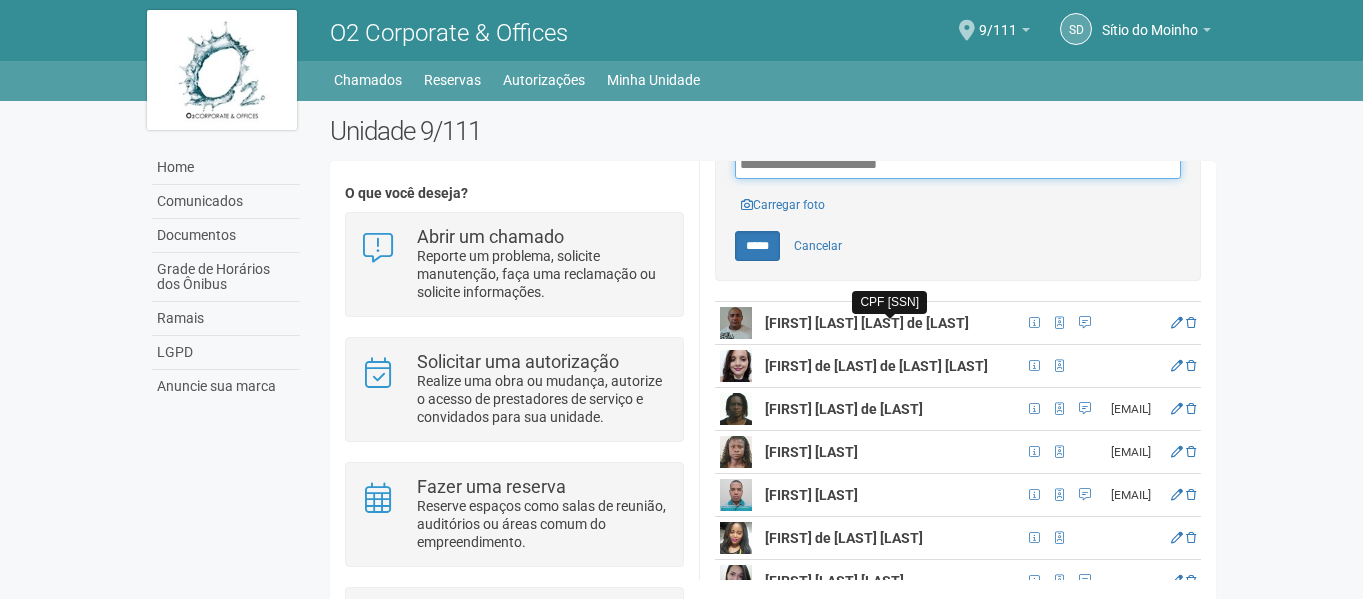 scroll, scrollTop: 803, scrollLeft: 0, axis: vertical 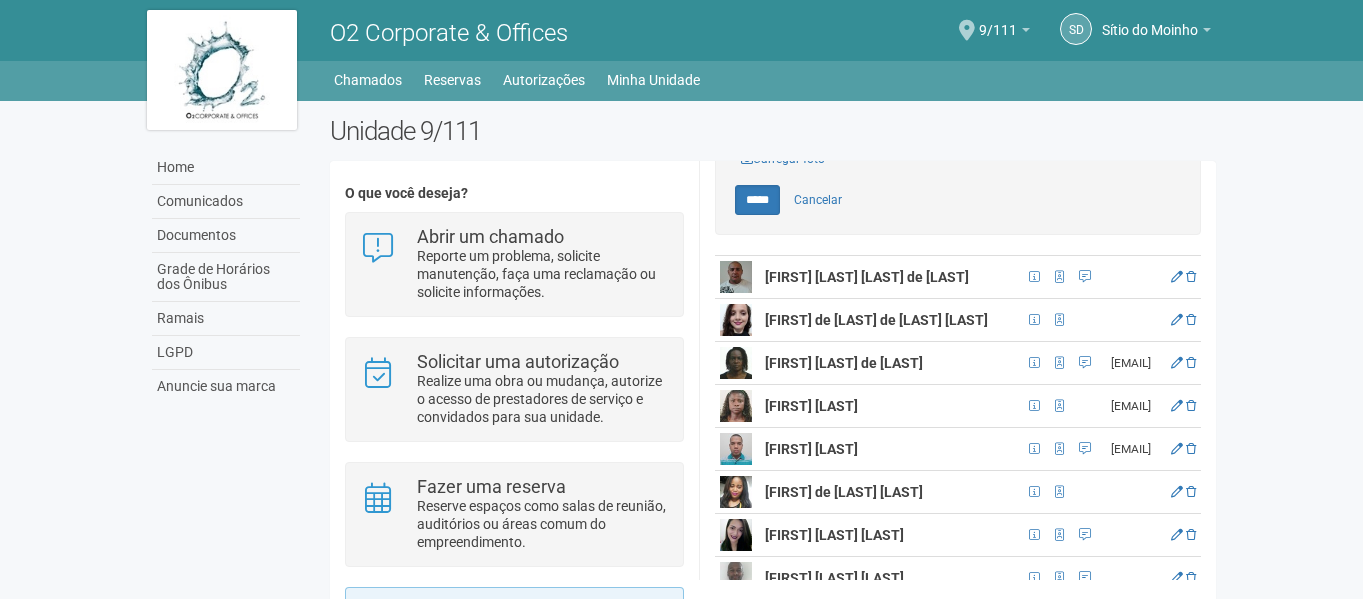 type on "**********" 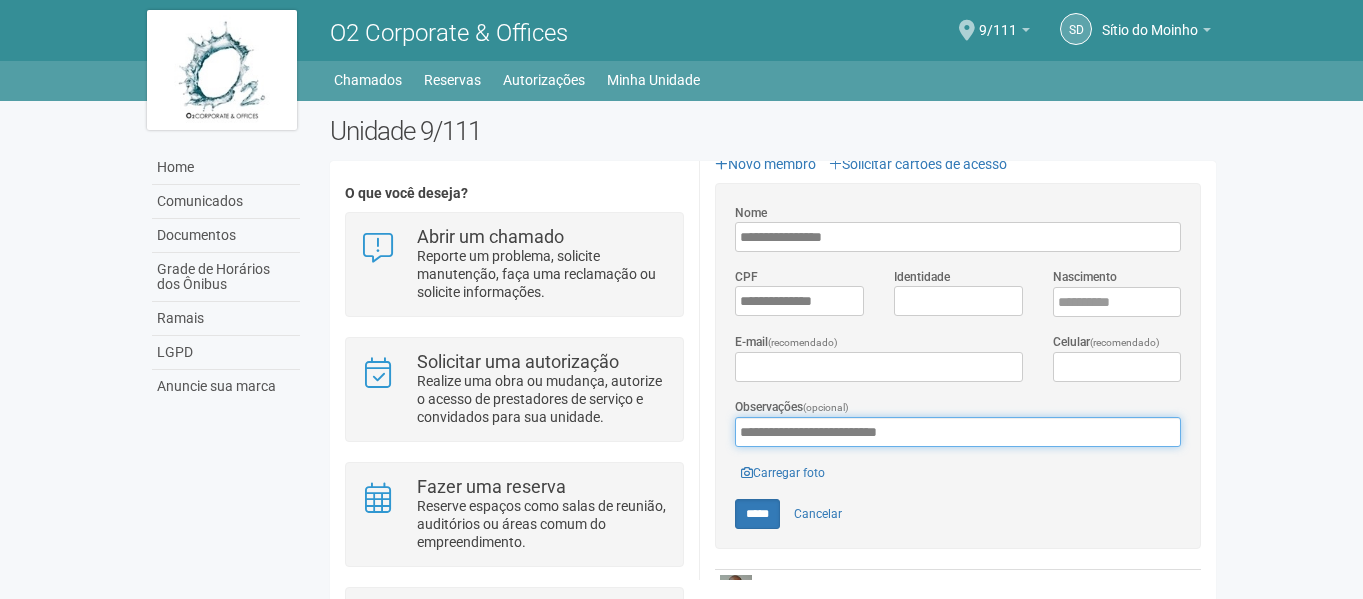 scroll, scrollTop: 503, scrollLeft: 0, axis: vertical 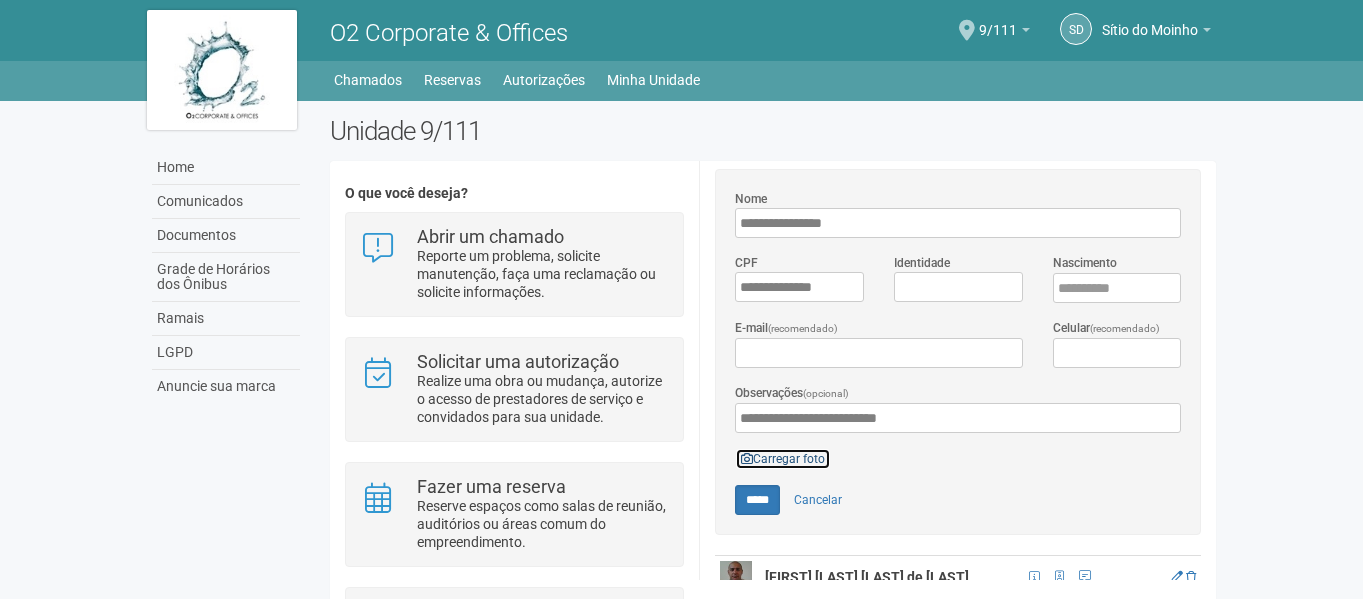 click on "Carregar foto" at bounding box center (783, 459) 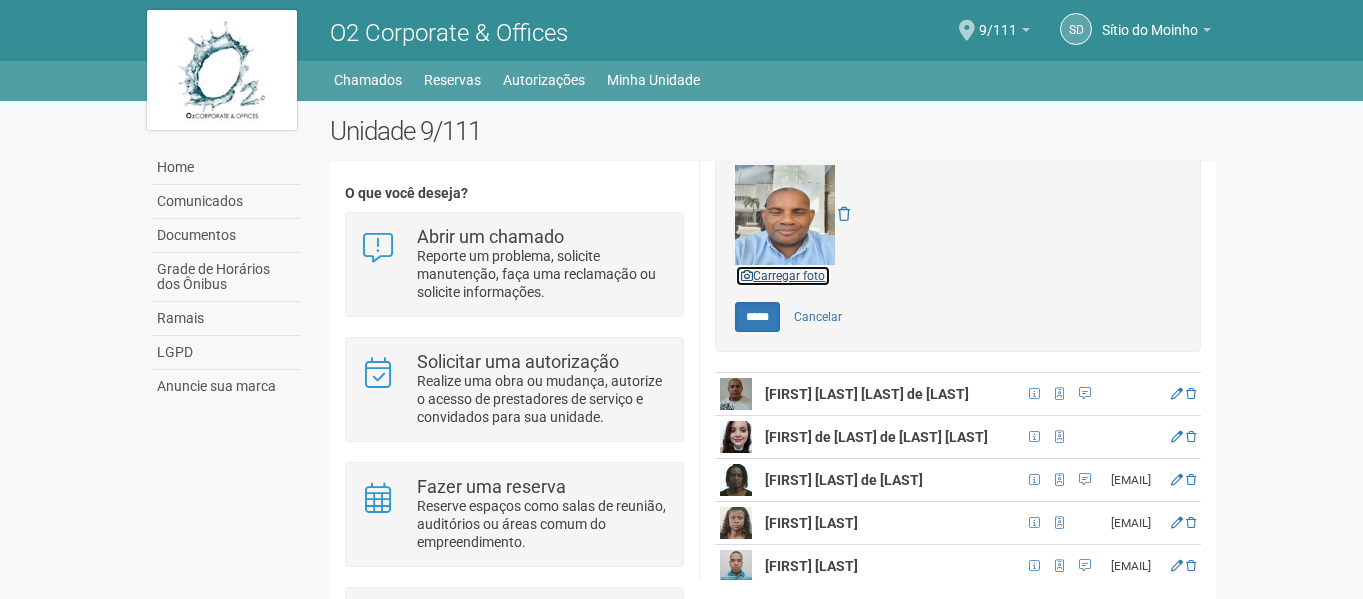 scroll, scrollTop: 803, scrollLeft: 0, axis: vertical 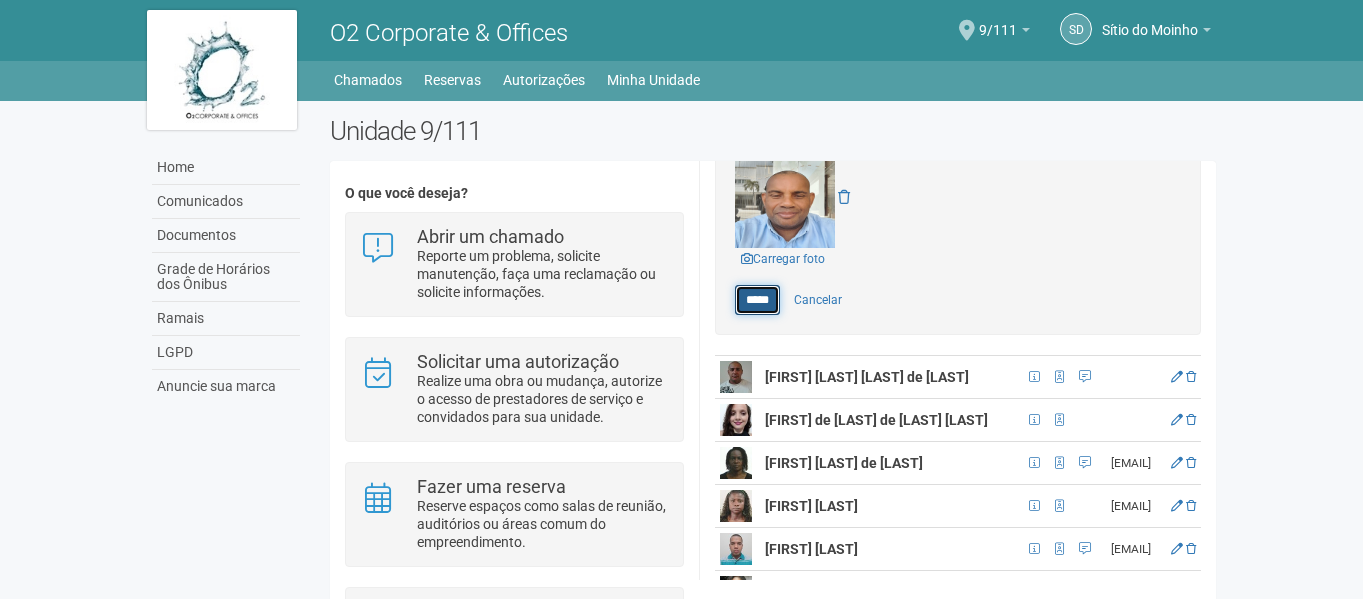 click on "*****" at bounding box center (757, 300) 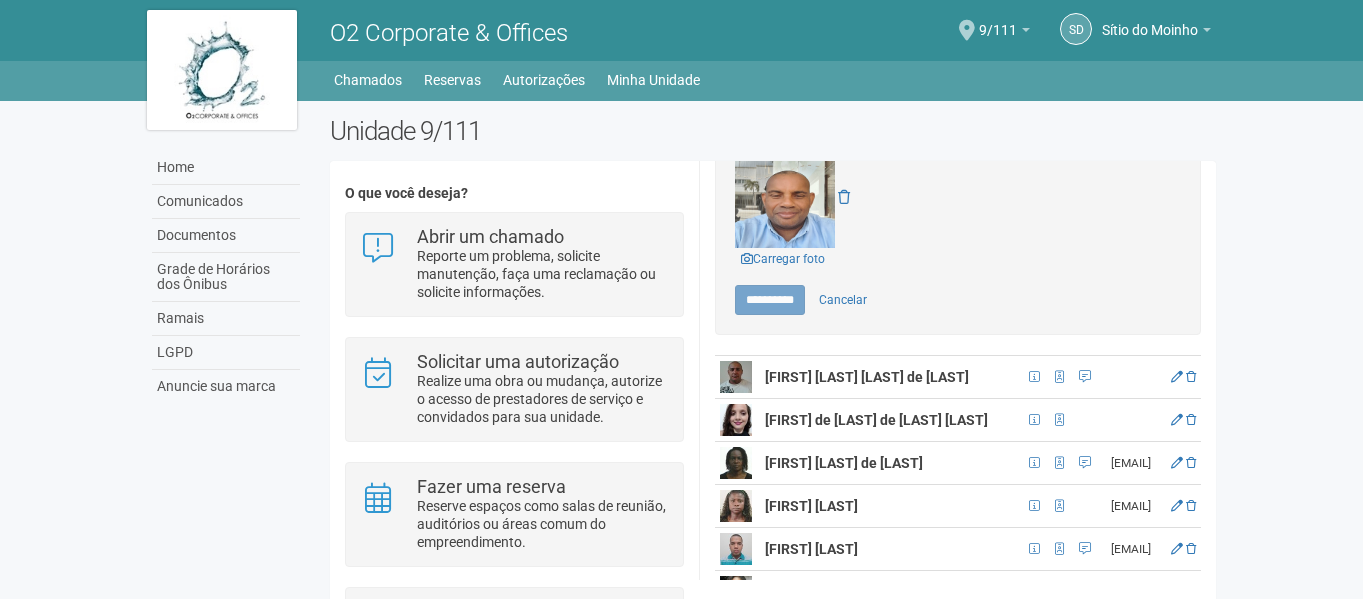 type on "*****" 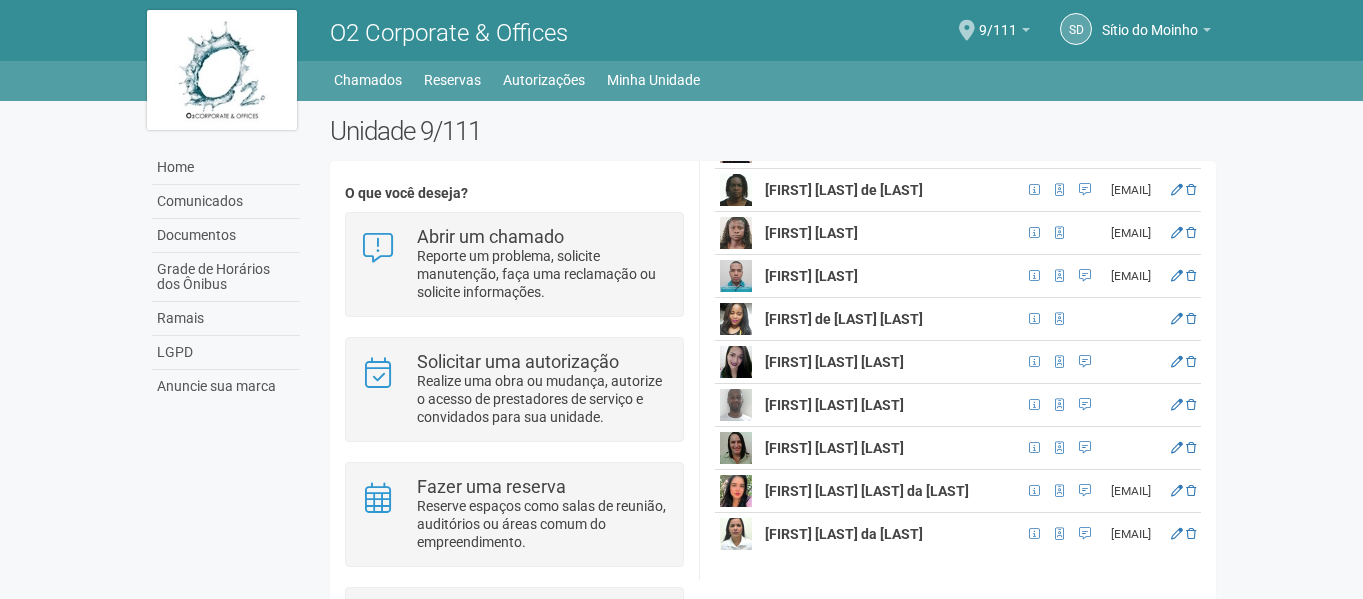 scroll, scrollTop: 0, scrollLeft: 0, axis: both 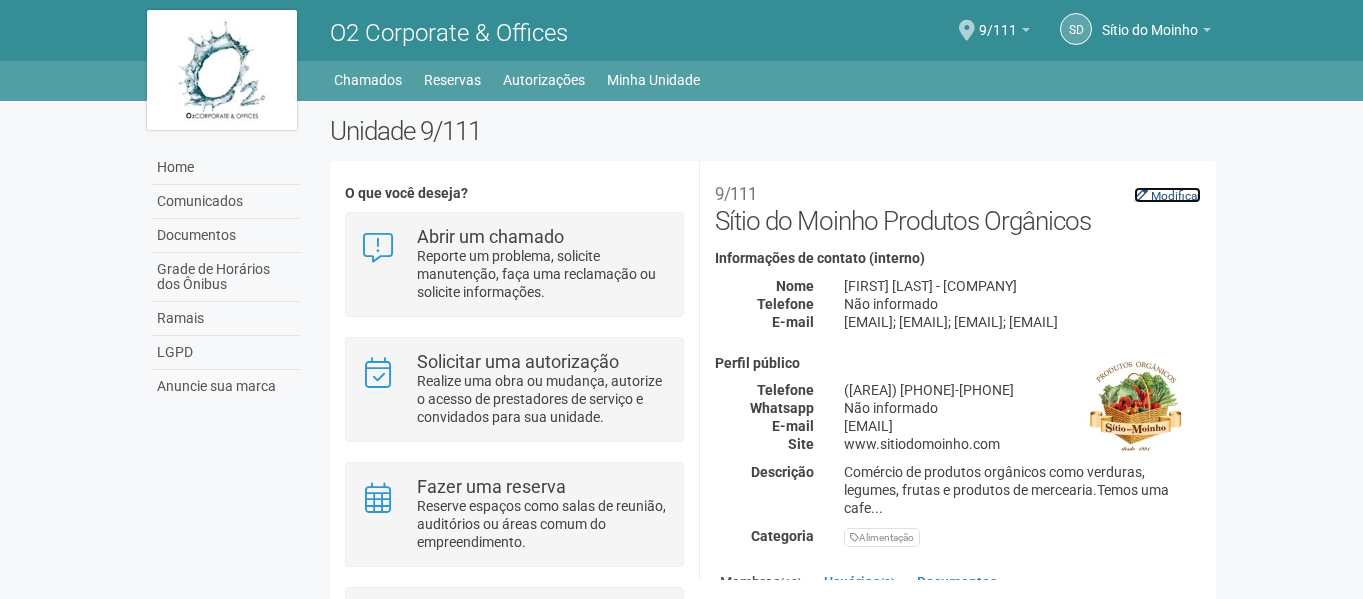 click on "Modificar" at bounding box center [1176, 196] 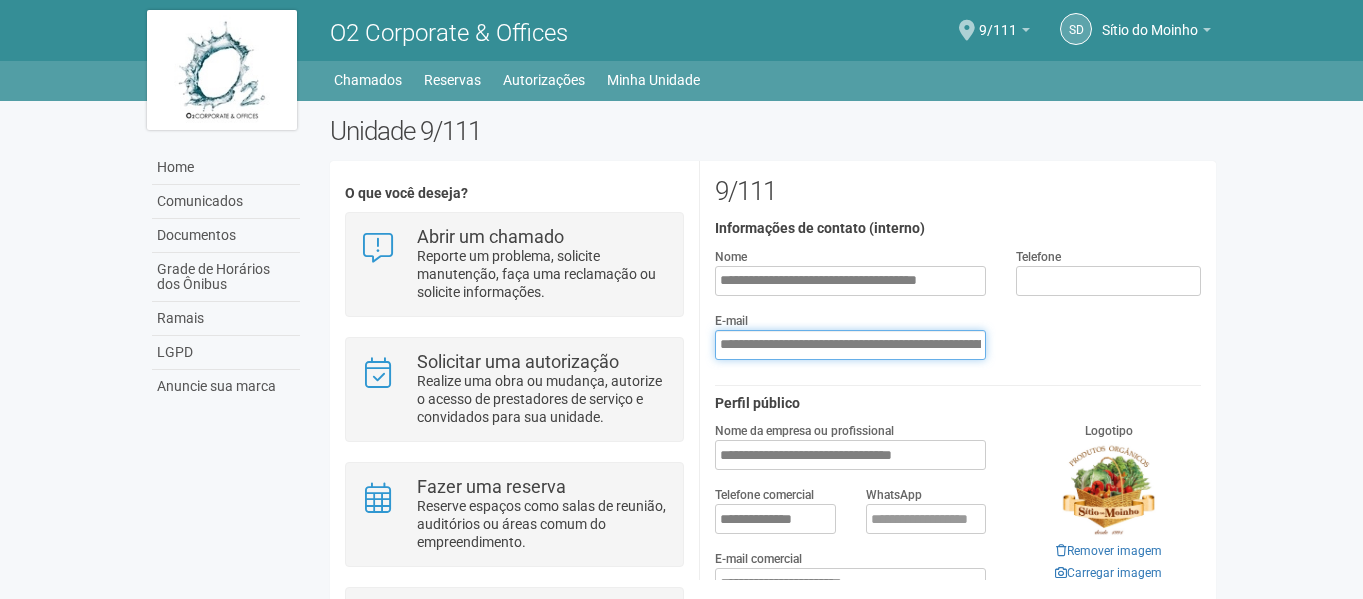 scroll, scrollTop: 0, scrollLeft: 414, axis: horizontal 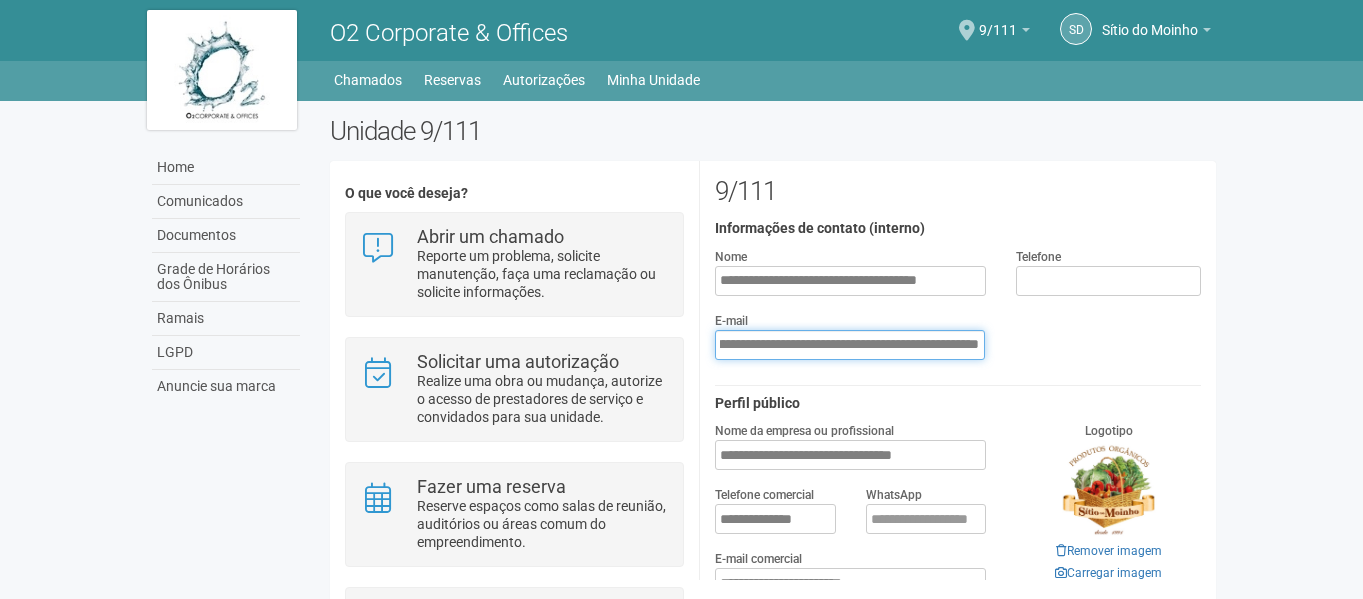 drag, startPoint x: 903, startPoint y: 336, endPoint x: 788, endPoint y: 332, distance: 115.06954 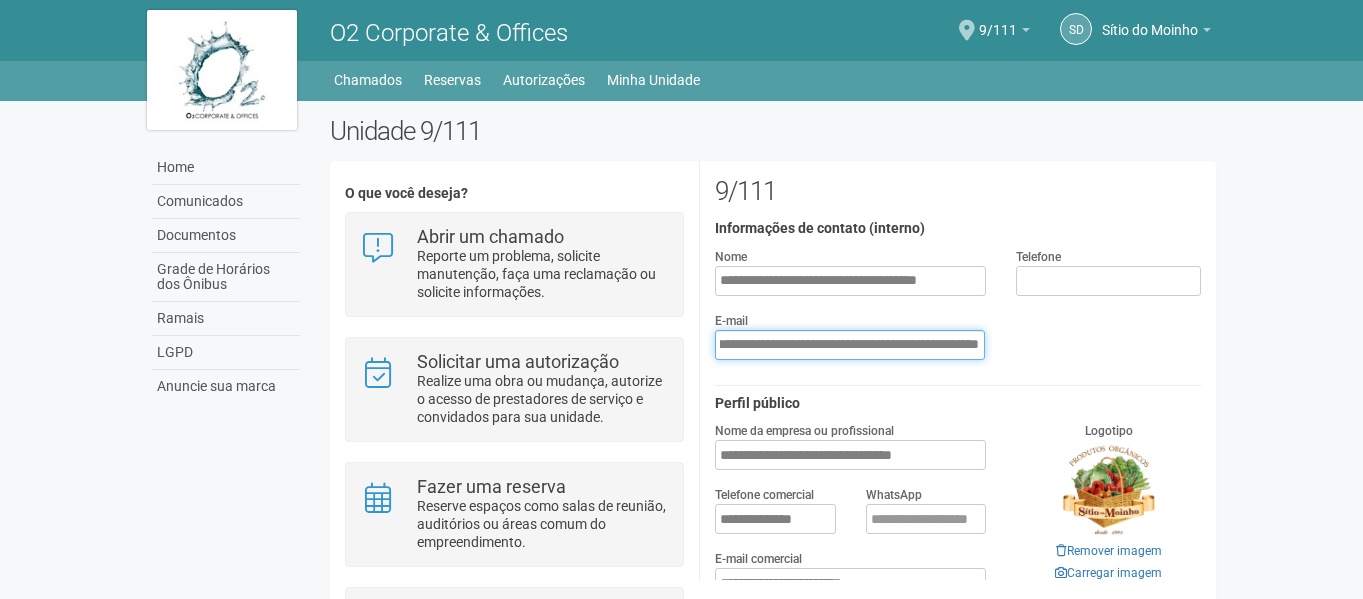 scroll, scrollTop: 0, scrollLeft: 109, axis: horizontal 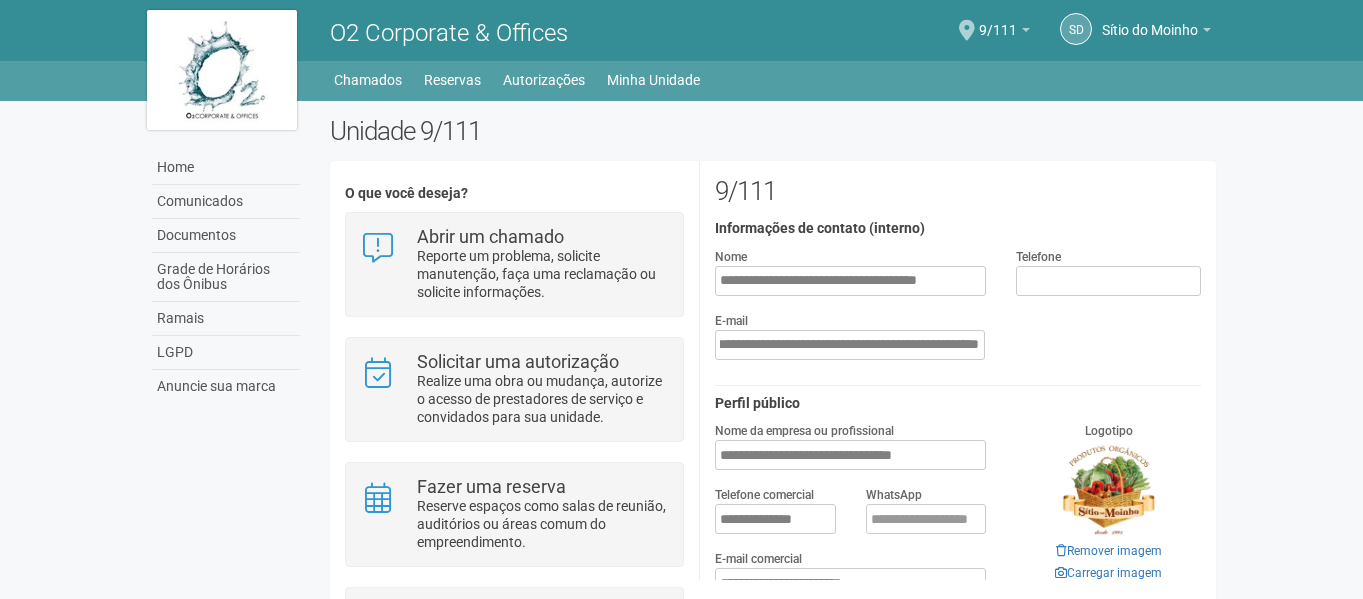 click on "**********" at bounding box center (850, 335) 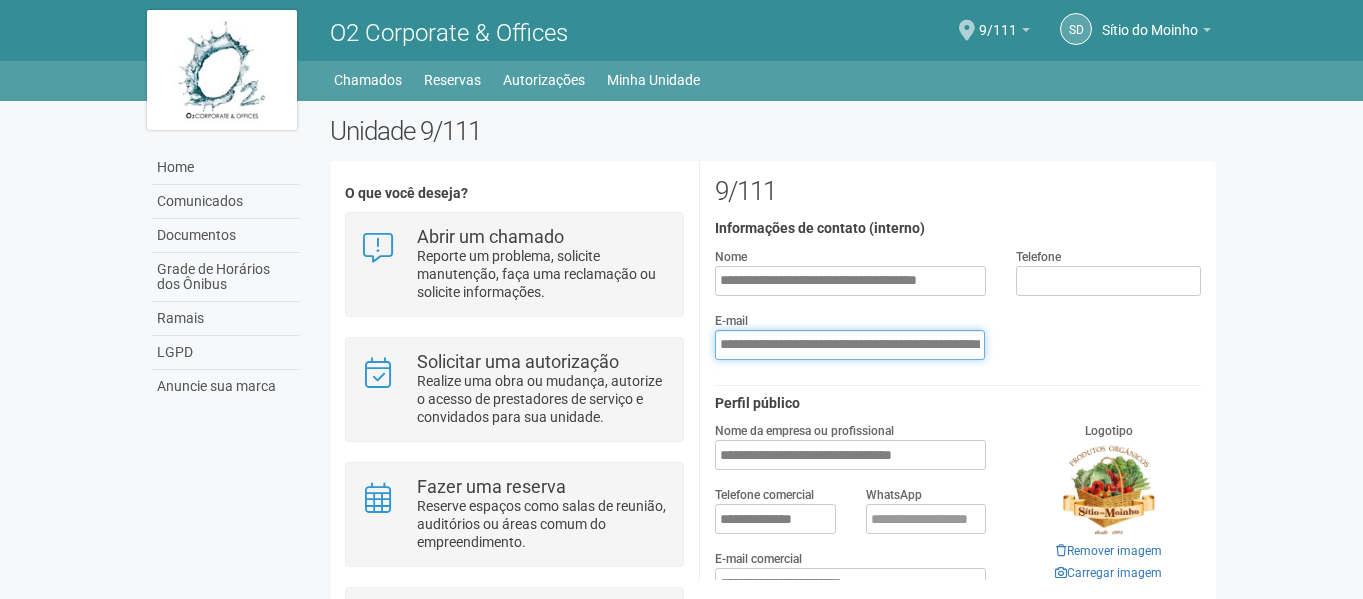 scroll, scrollTop: 0, scrollLeft: 109, axis: horizontal 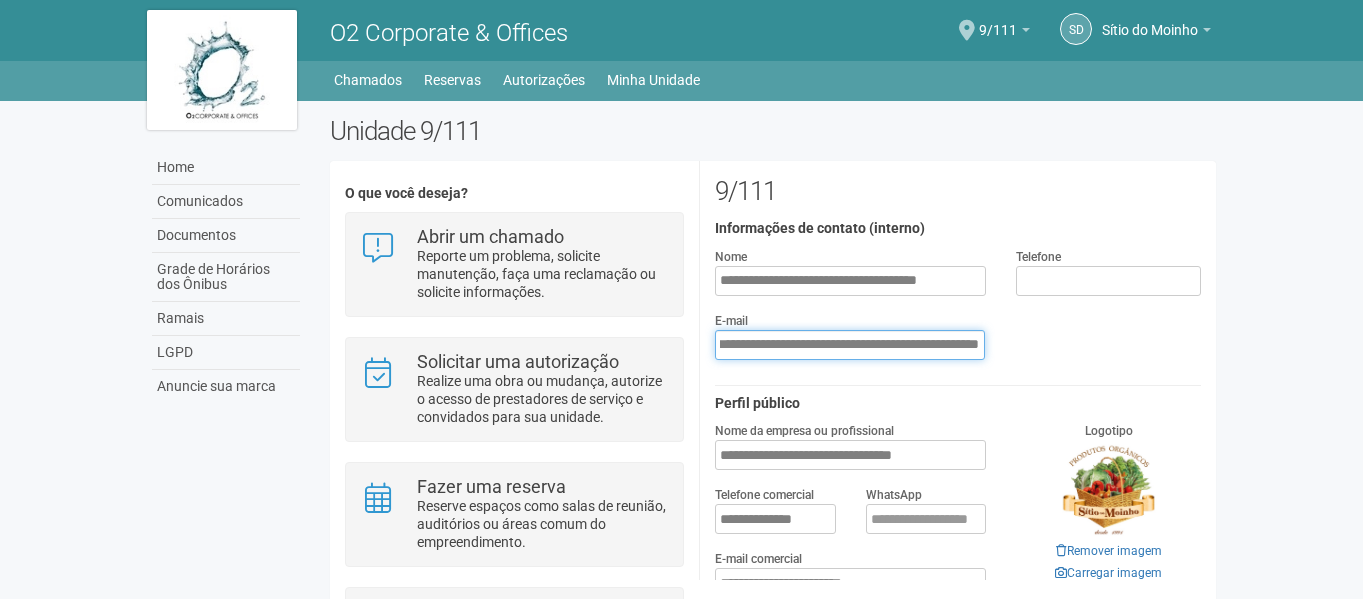 drag, startPoint x: 822, startPoint y: 341, endPoint x: 984, endPoint y: 347, distance: 162.11107 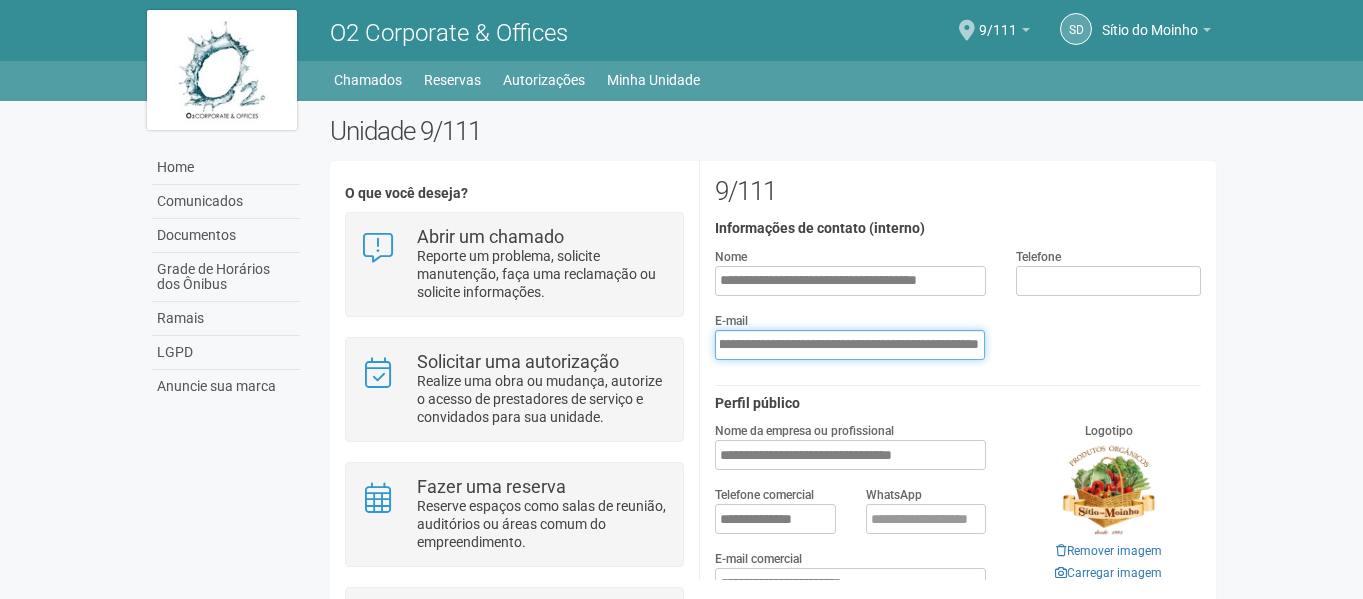 scroll, scrollTop: 0, scrollLeft: 333, axis: horizontal 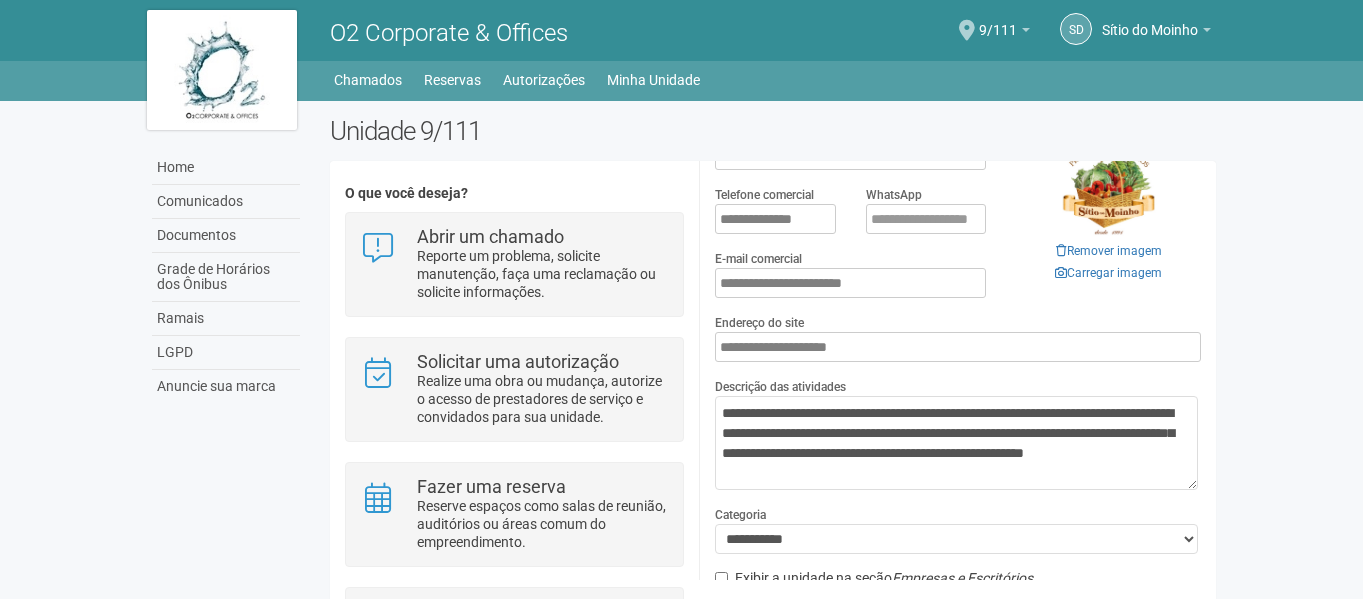 type on "**********" 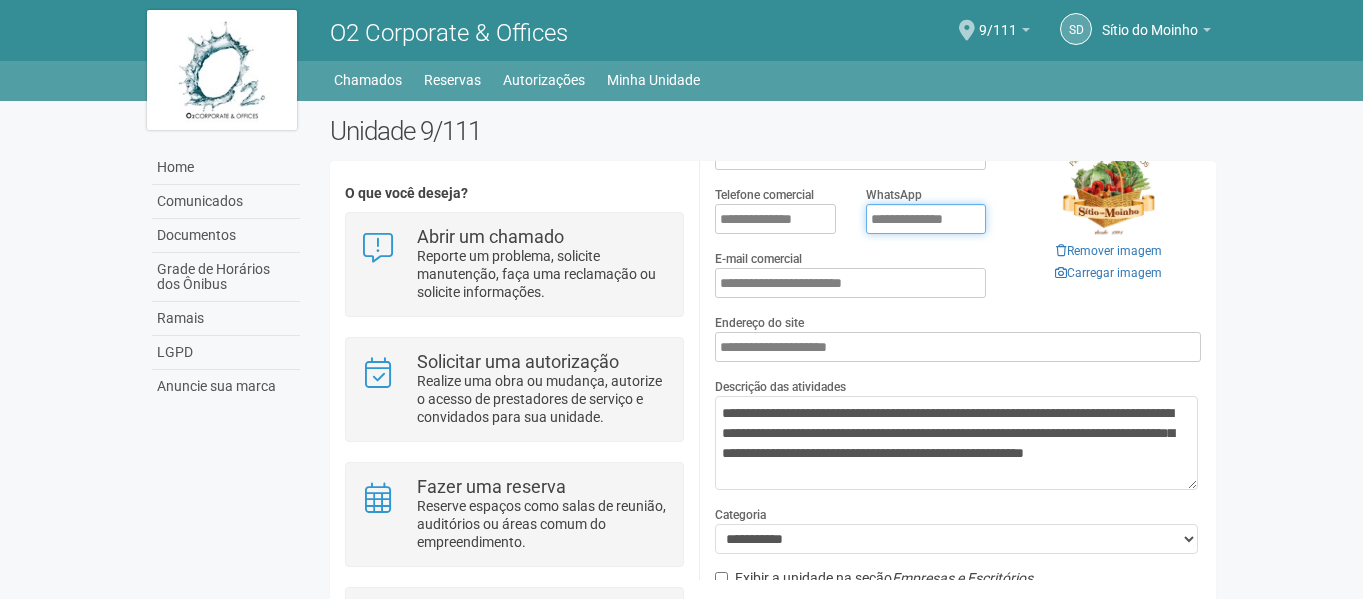 scroll, scrollTop: 0, scrollLeft: 0, axis: both 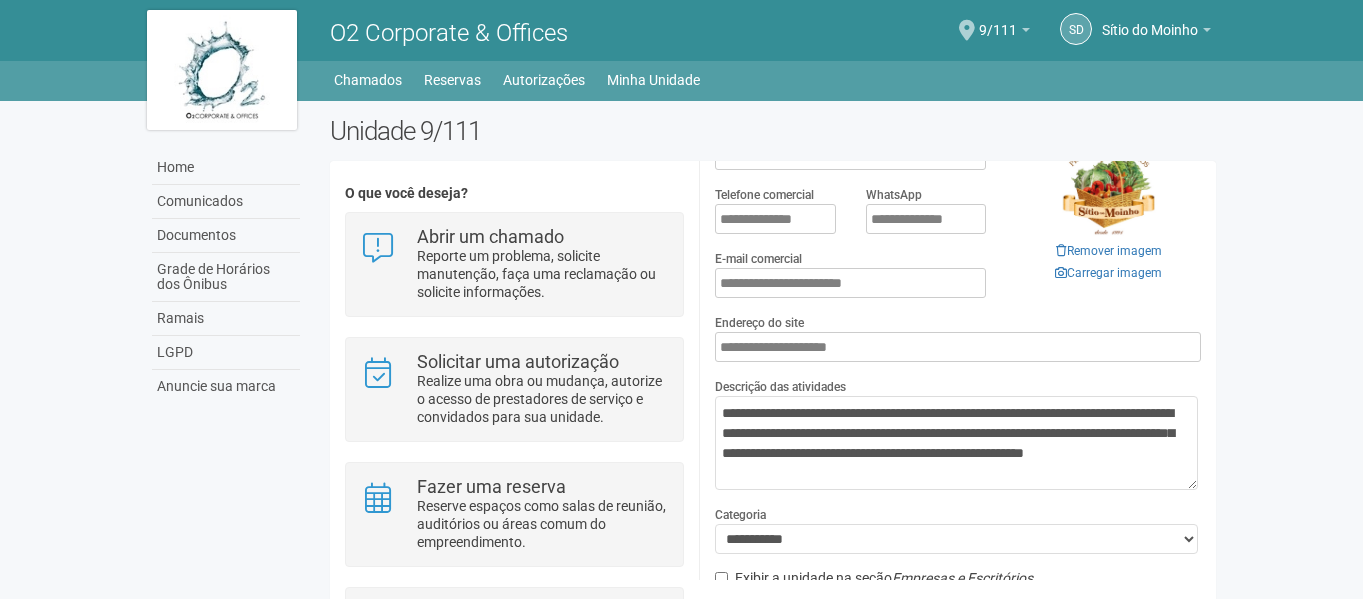type 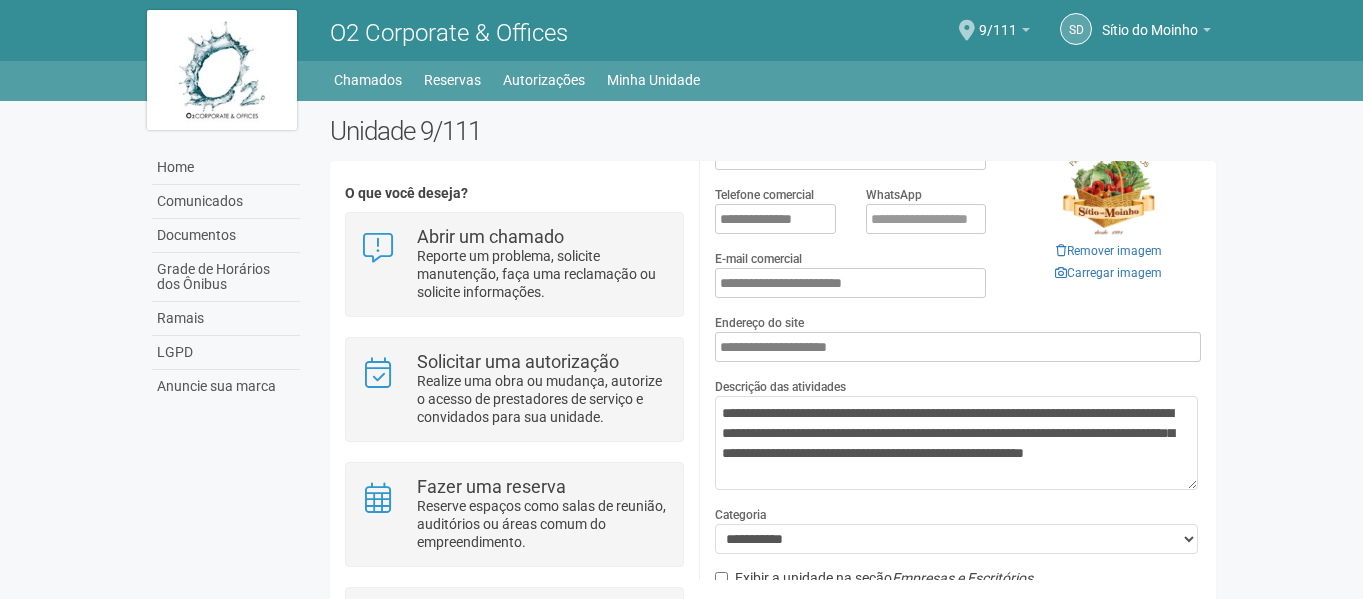 click on "Logotipo
Remover imagem
Carregar imagem" at bounding box center (1108, 210) 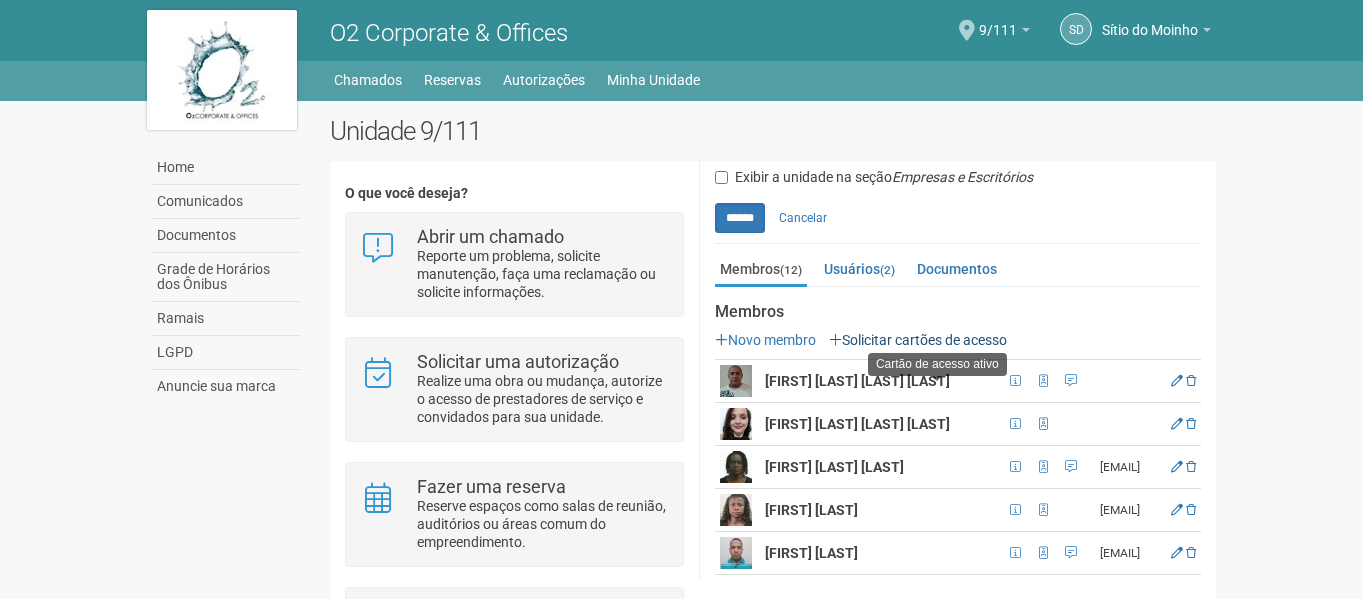 scroll, scrollTop: 700, scrollLeft: 0, axis: vertical 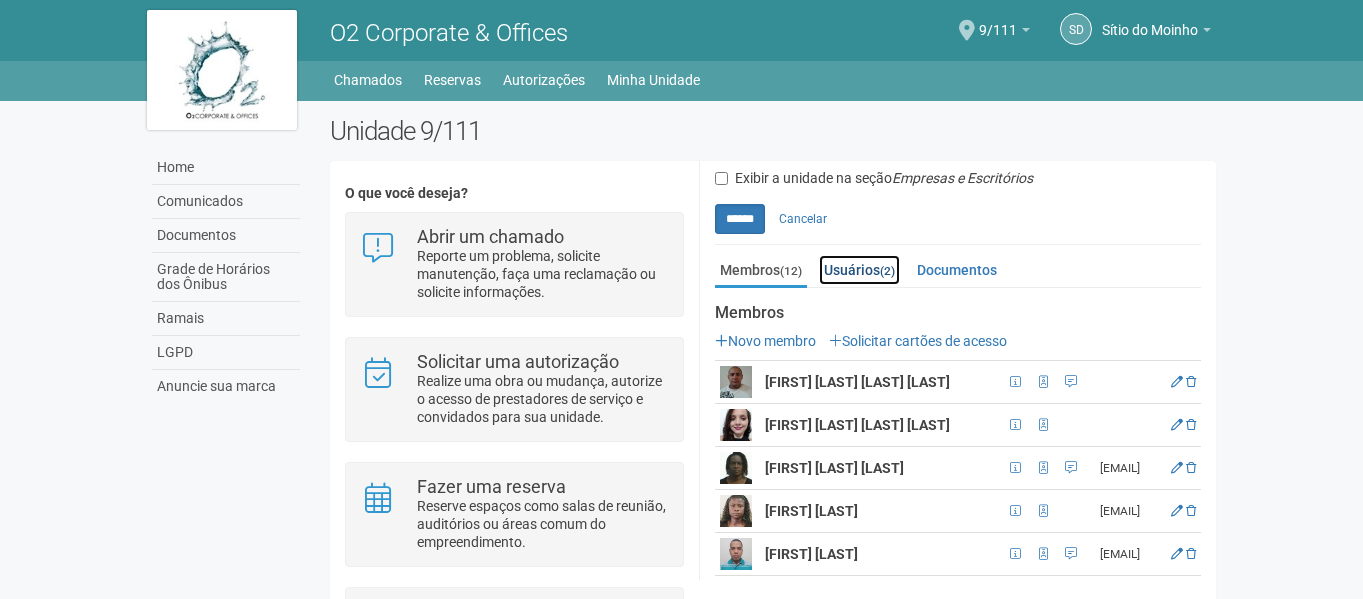 click on "Usuários
(2)" at bounding box center (859, 270) 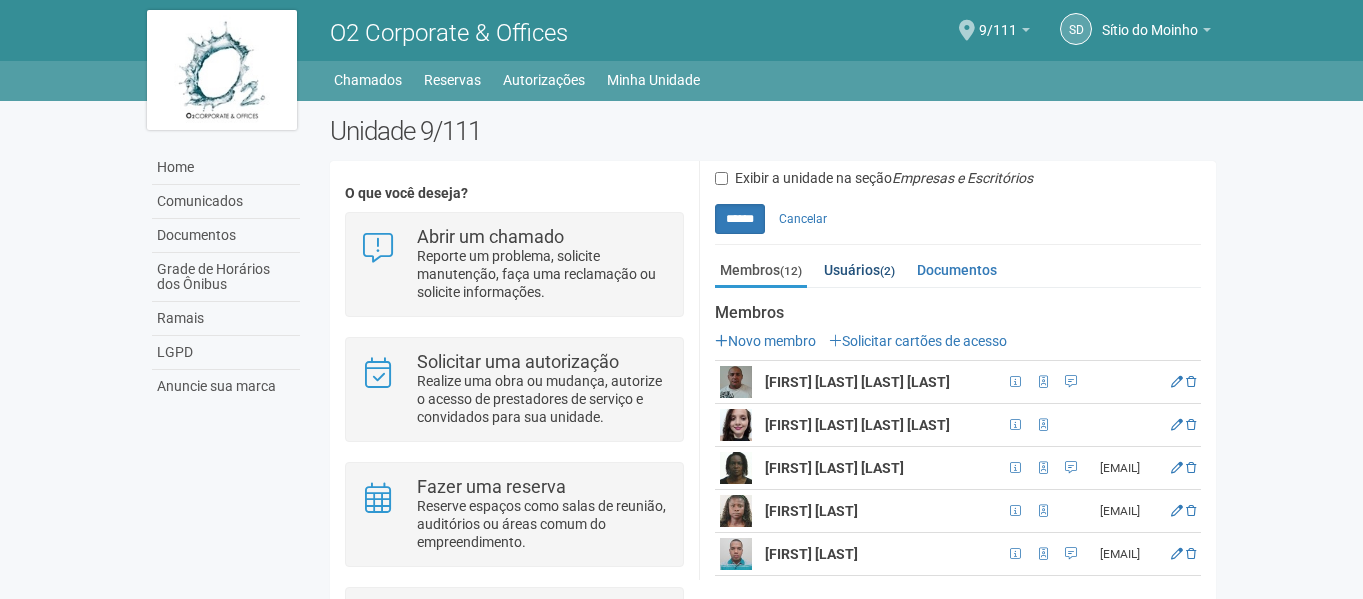 scroll, scrollTop: 599, scrollLeft: 0, axis: vertical 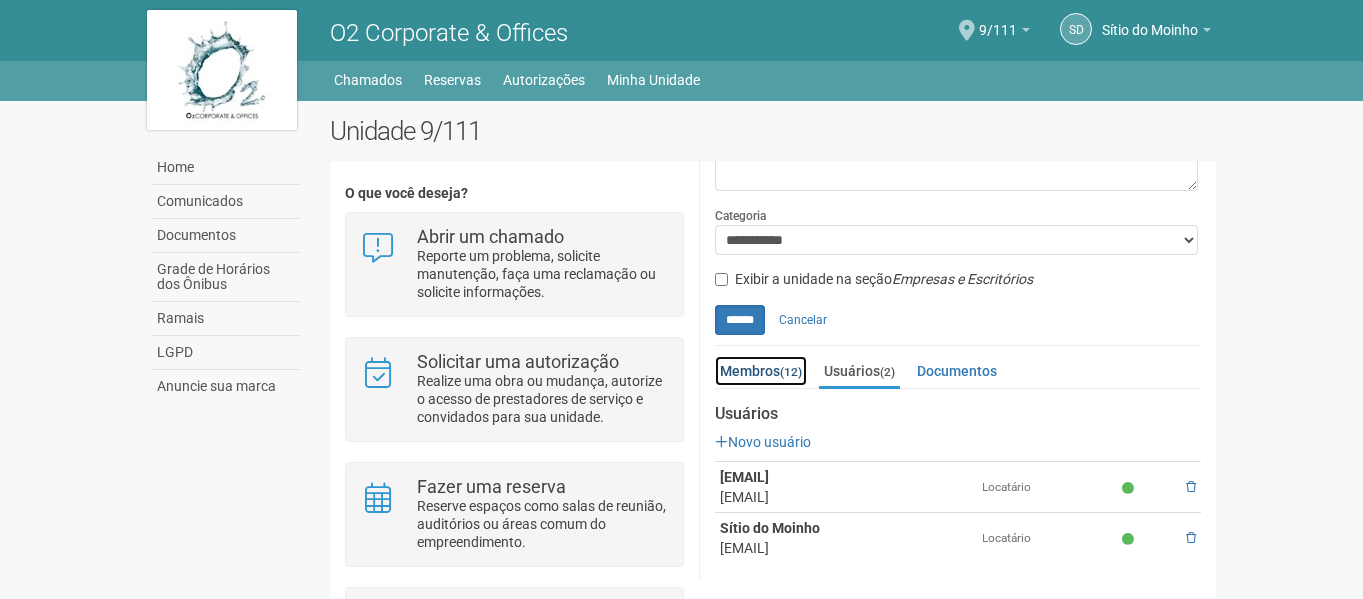 click on "Membros
(12)" at bounding box center (761, 371) 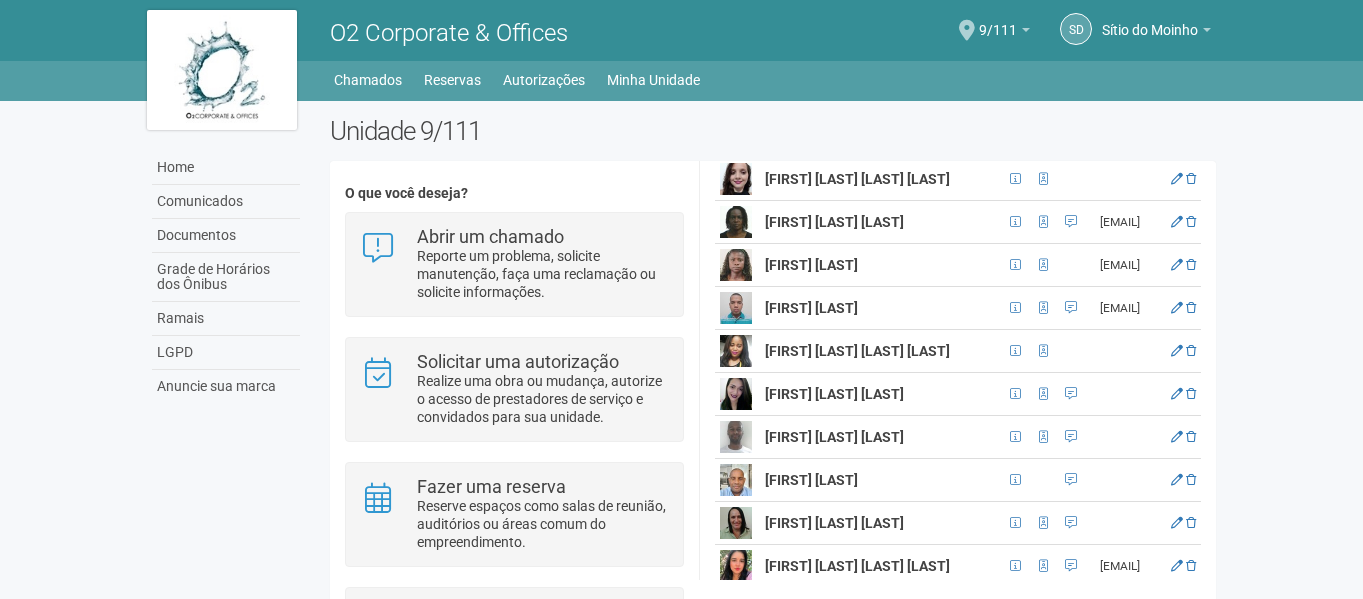 scroll, scrollTop: 1111, scrollLeft: 0, axis: vertical 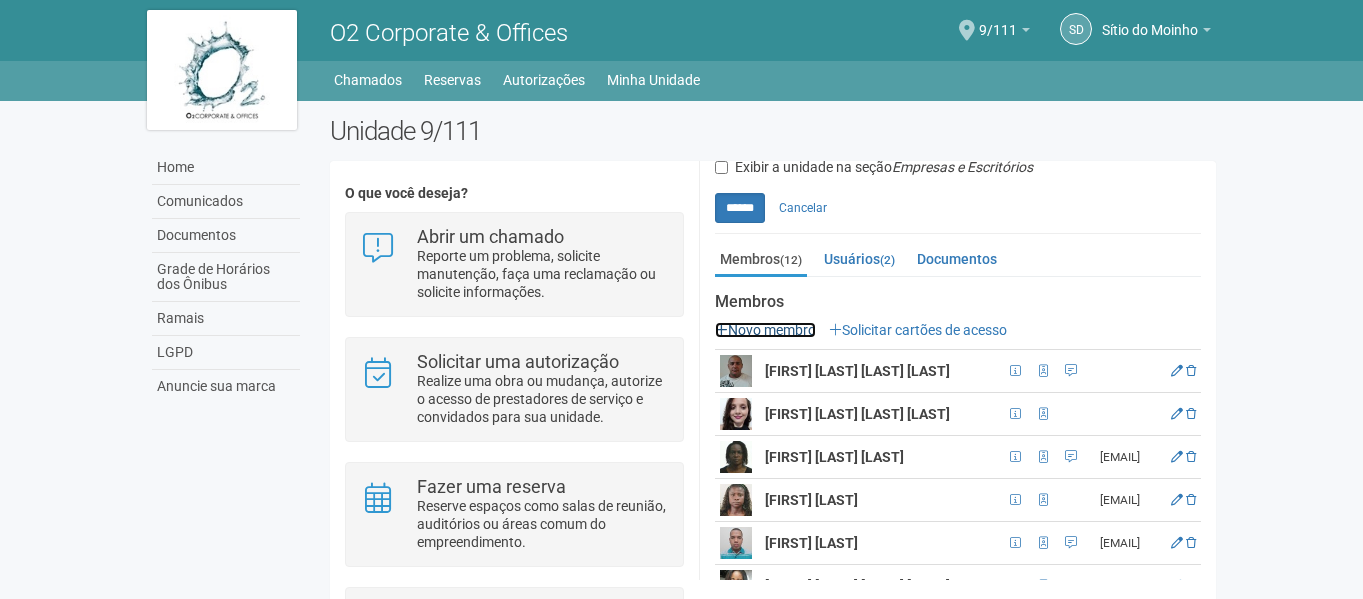 click on "Novo membro" at bounding box center (765, 330) 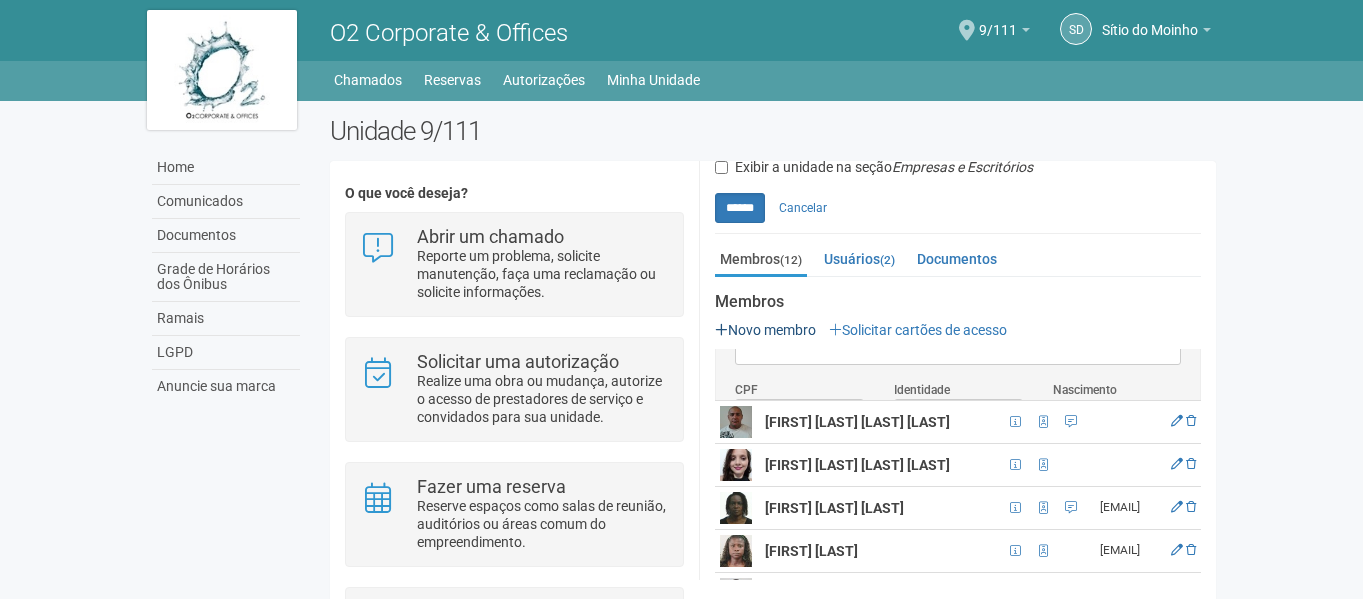 scroll, scrollTop: 0, scrollLeft: 0, axis: both 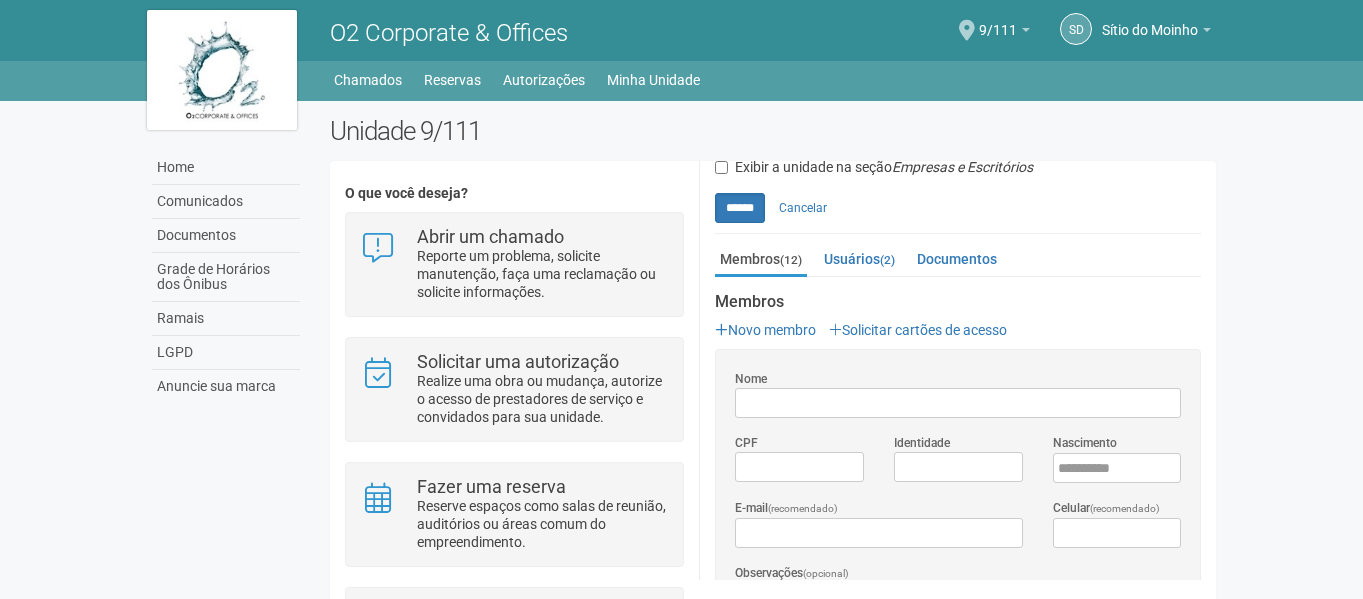 click on "Nome" at bounding box center [958, 403] 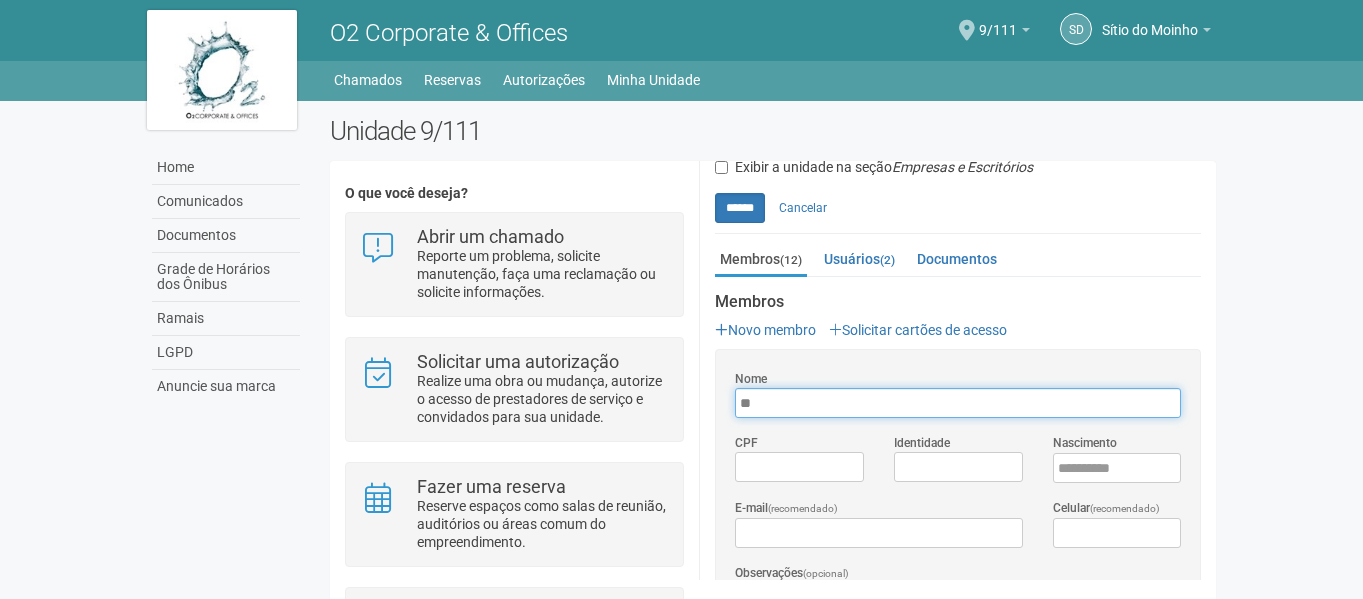 type on "*" 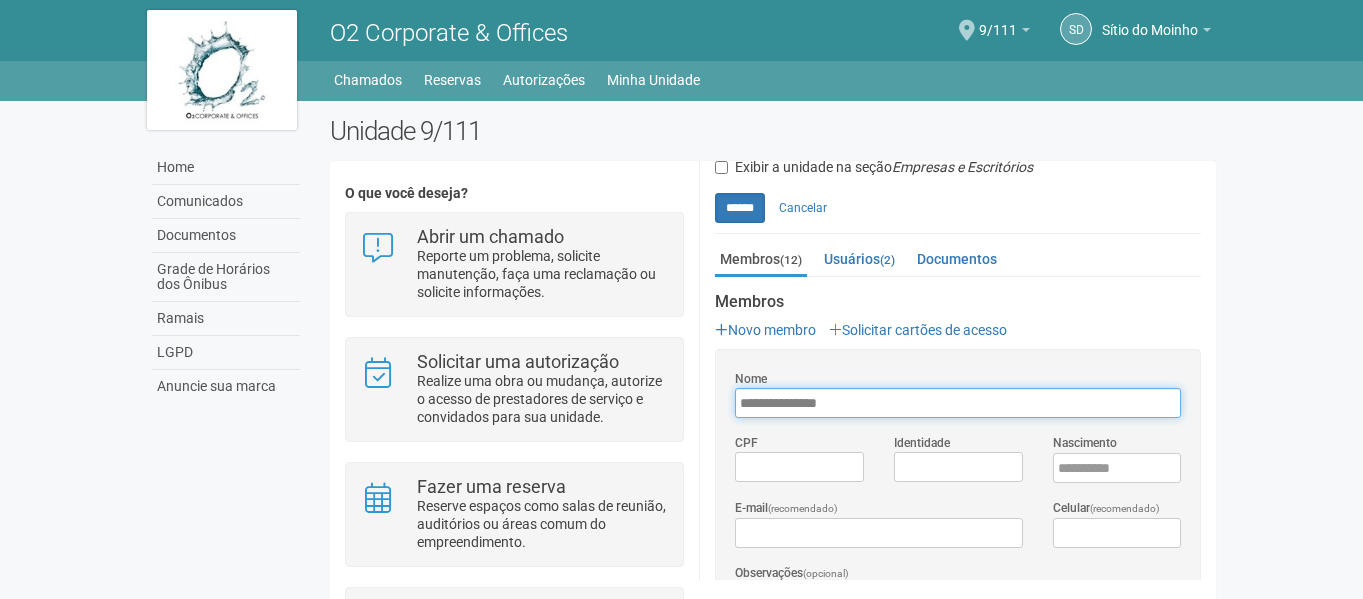 type on "**********" 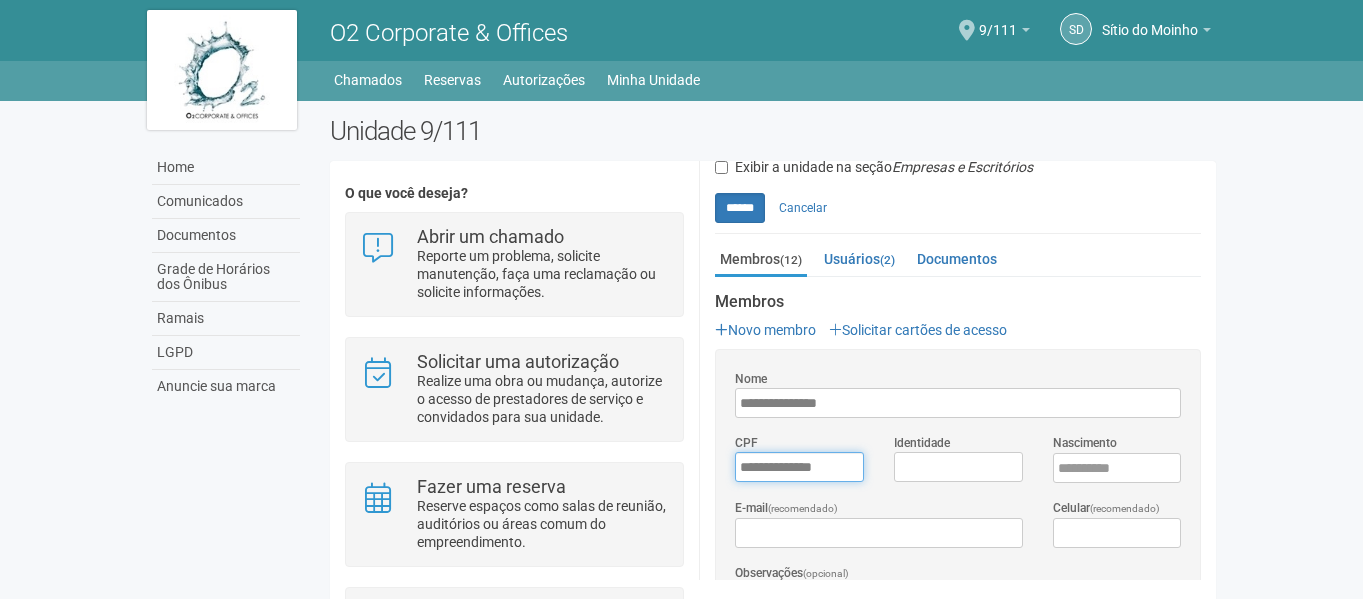 click on "*********" at bounding box center [799, 467] 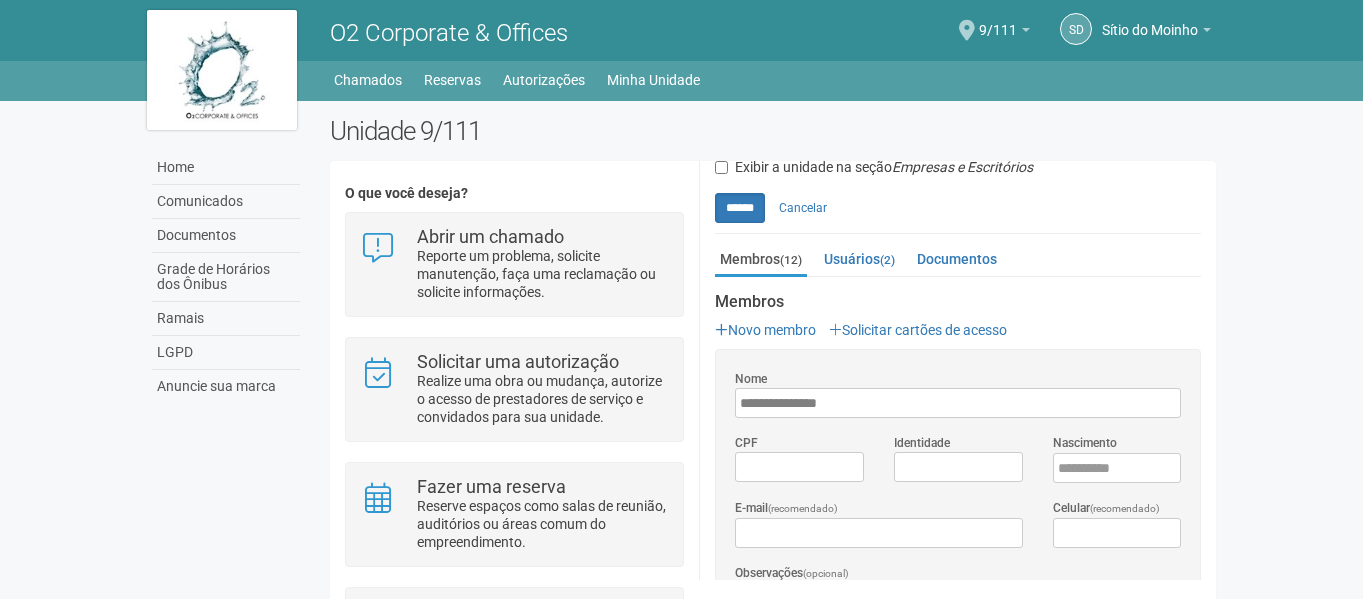click on "Aguarde...
O2 Corporate & Offices
Sd
Sítio do Moinho
Sítio do Moinho
fredson.lopes@sitiodomoinho.com
Meu perfil
Alterar senha
Sair
9/111
Você está na unidade
9/111
Ir para a unidade
Home
Home
Comunicados
Documentos
Grade de Horários dos Ônibus
Ramais
LGPD
Anuncie sua marca
Chamados" at bounding box center (681, 299) 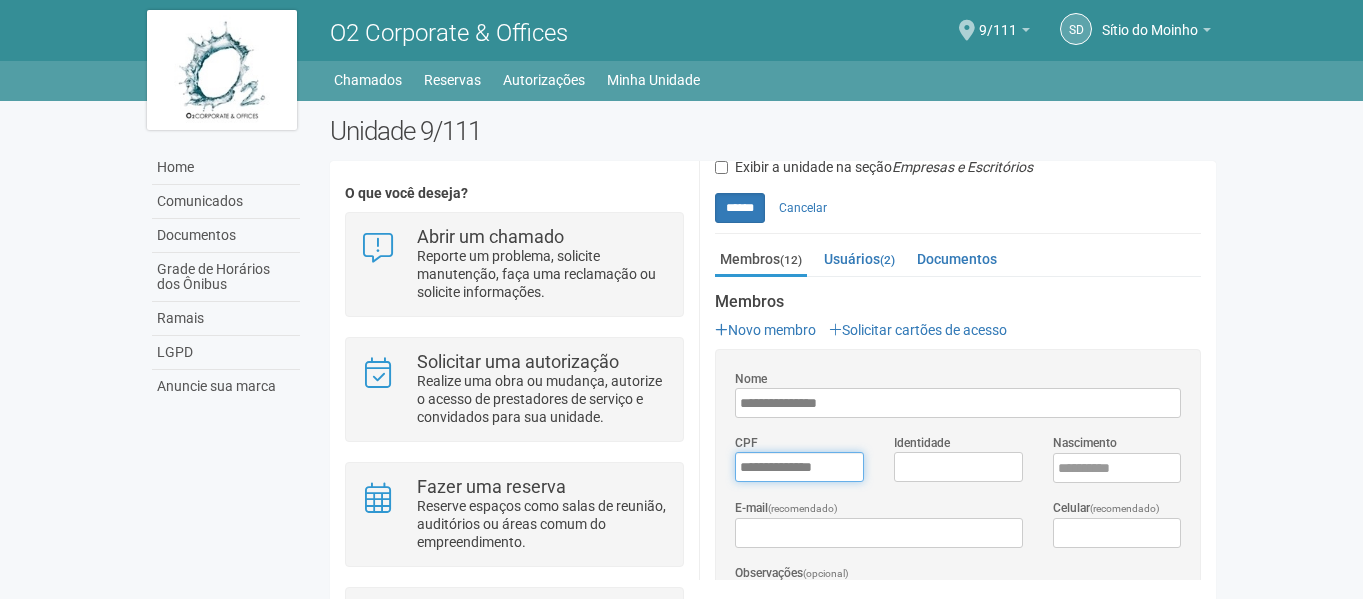 click on "*********" at bounding box center [799, 467] 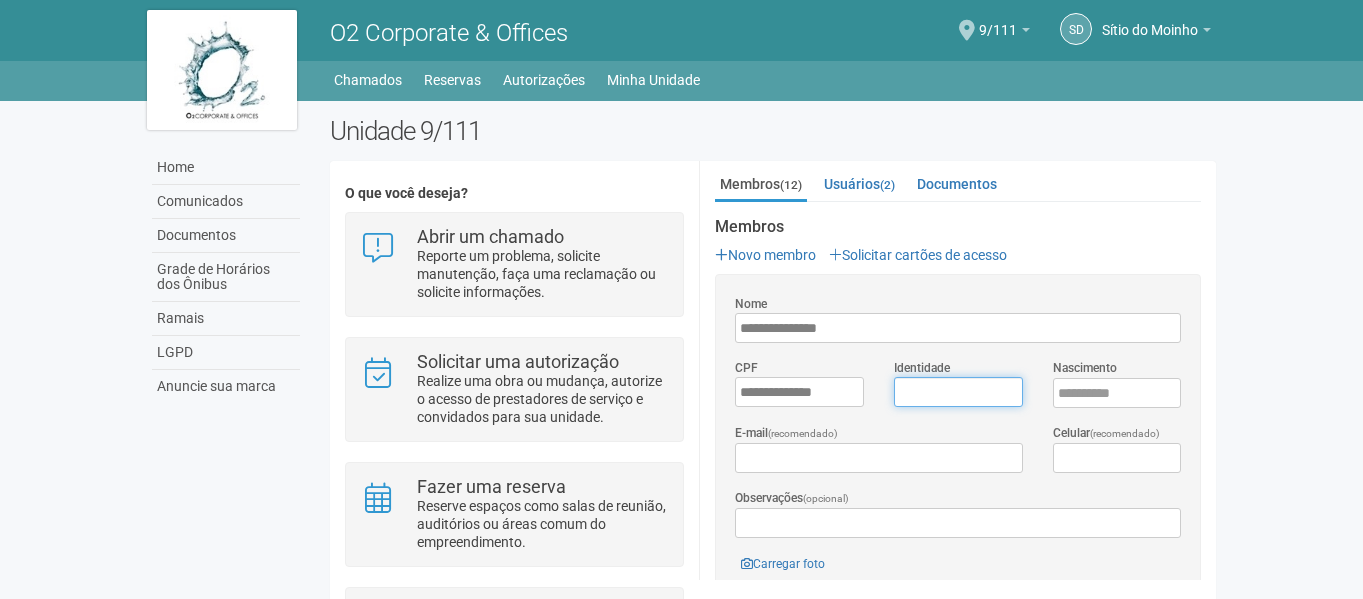 scroll, scrollTop: 911, scrollLeft: 0, axis: vertical 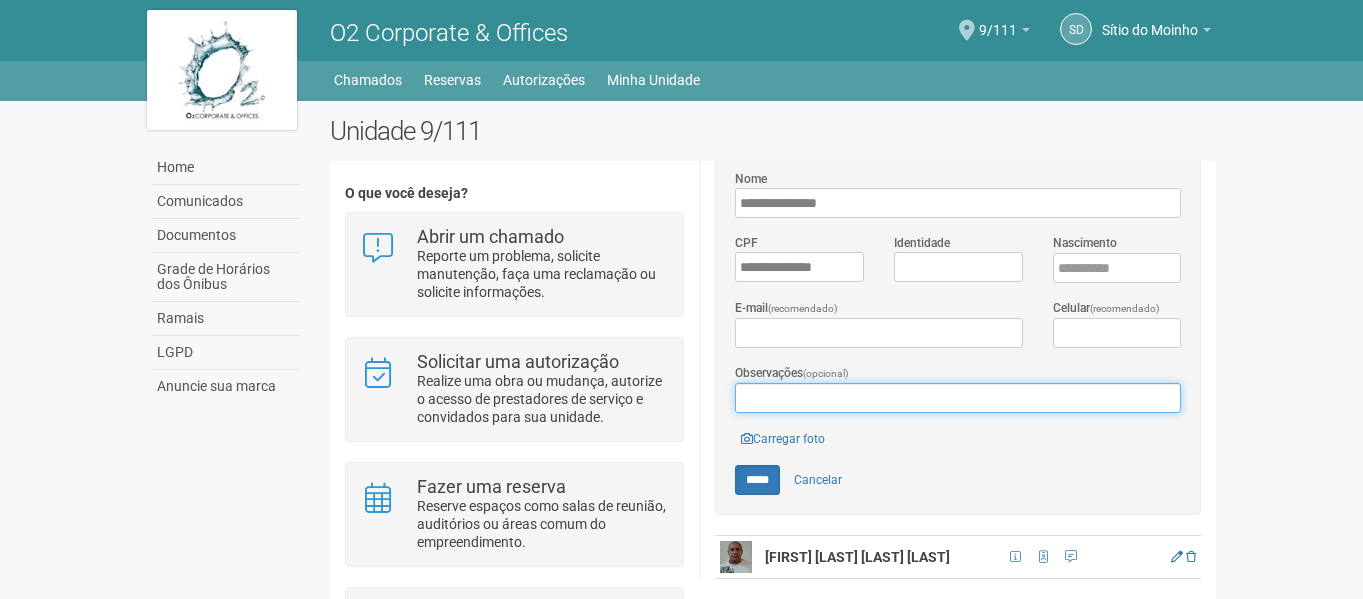 click on "Observações  (opcional)" at bounding box center [958, 398] 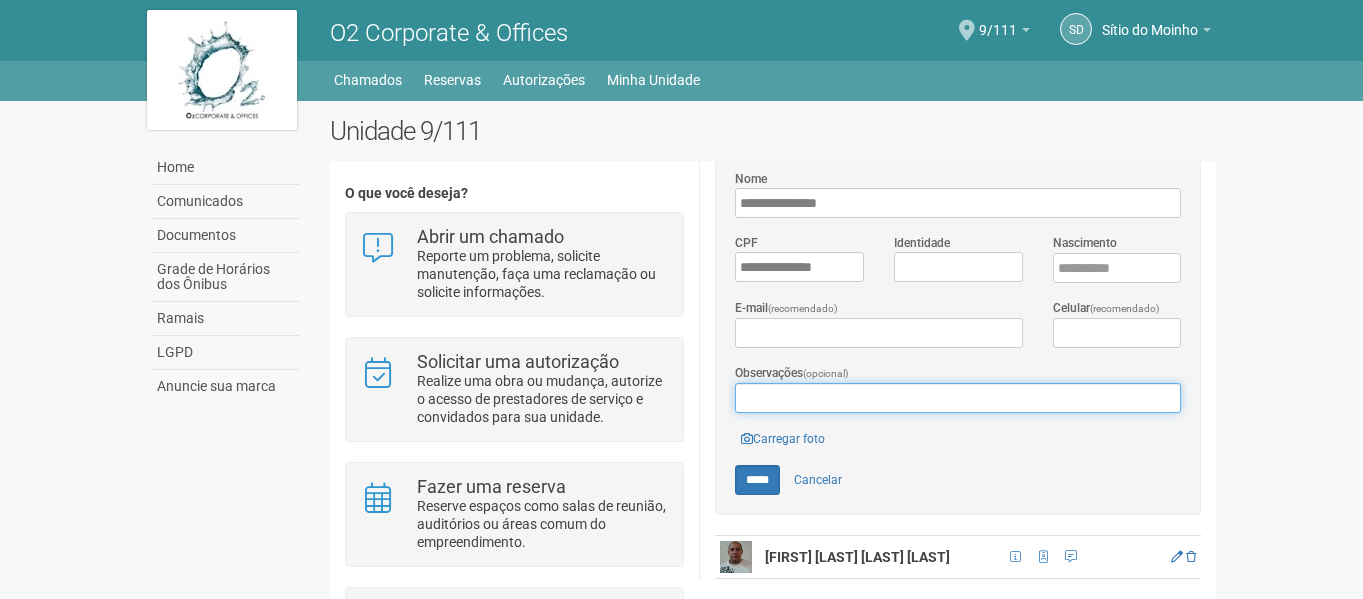 type on "**********" 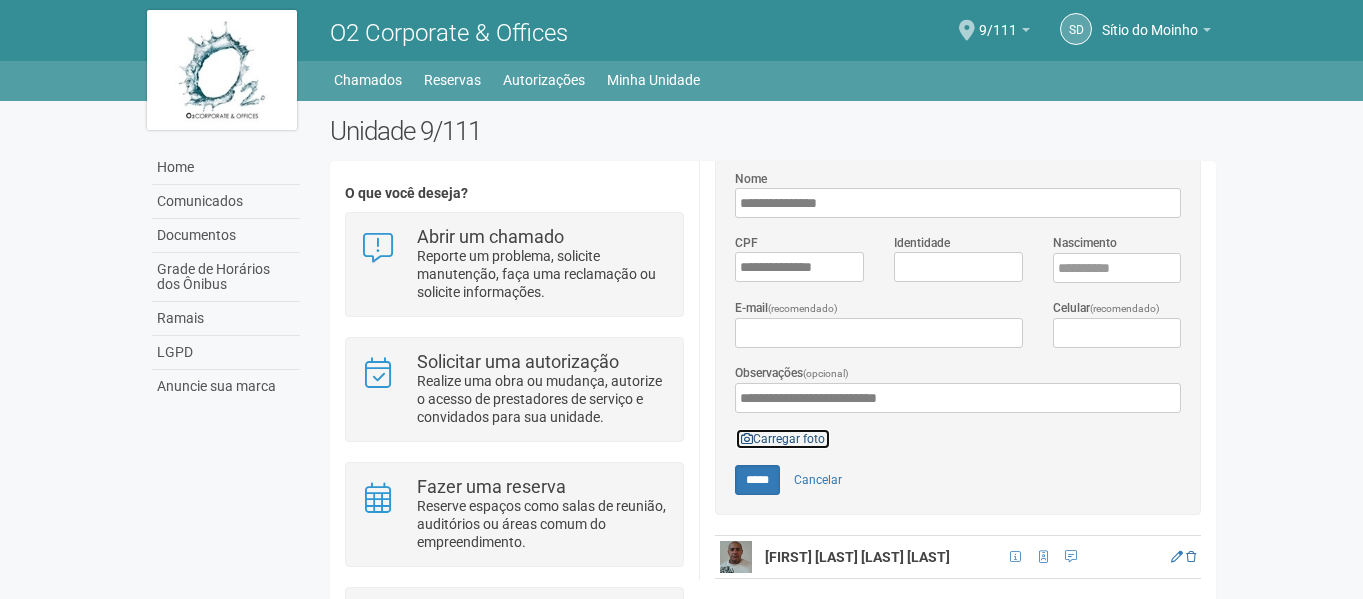 click on "Carregar foto" at bounding box center [783, 439] 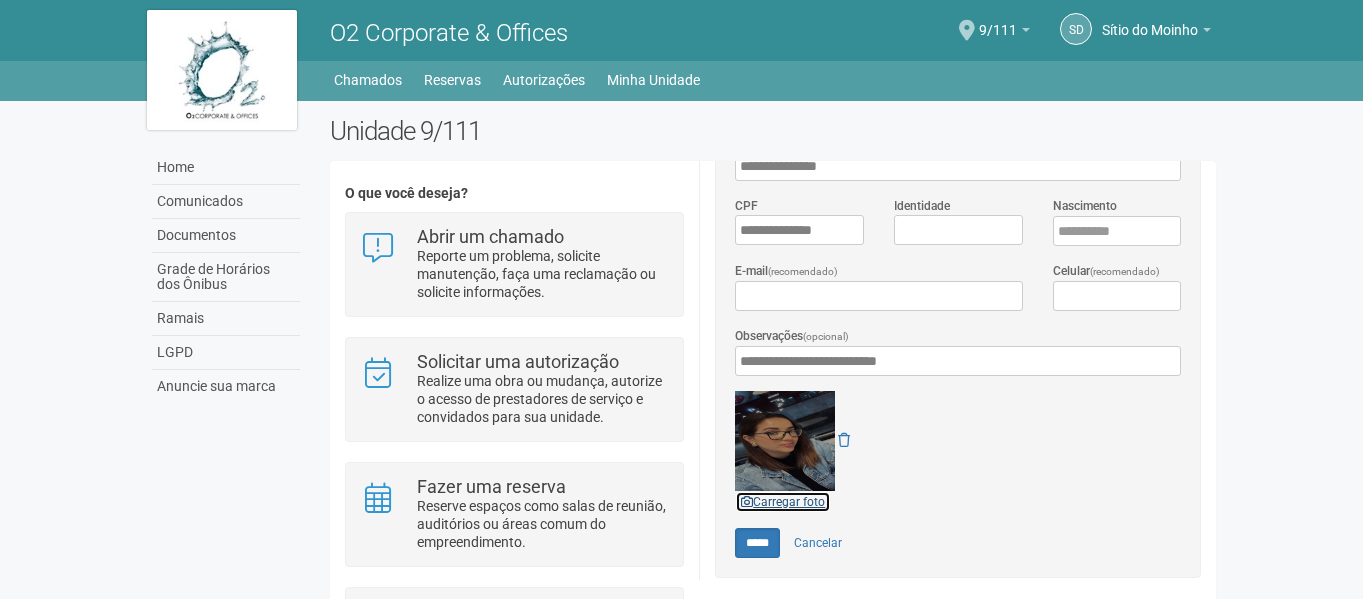 scroll, scrollTop: 1011, scrollLeft: 0, axis: vertical 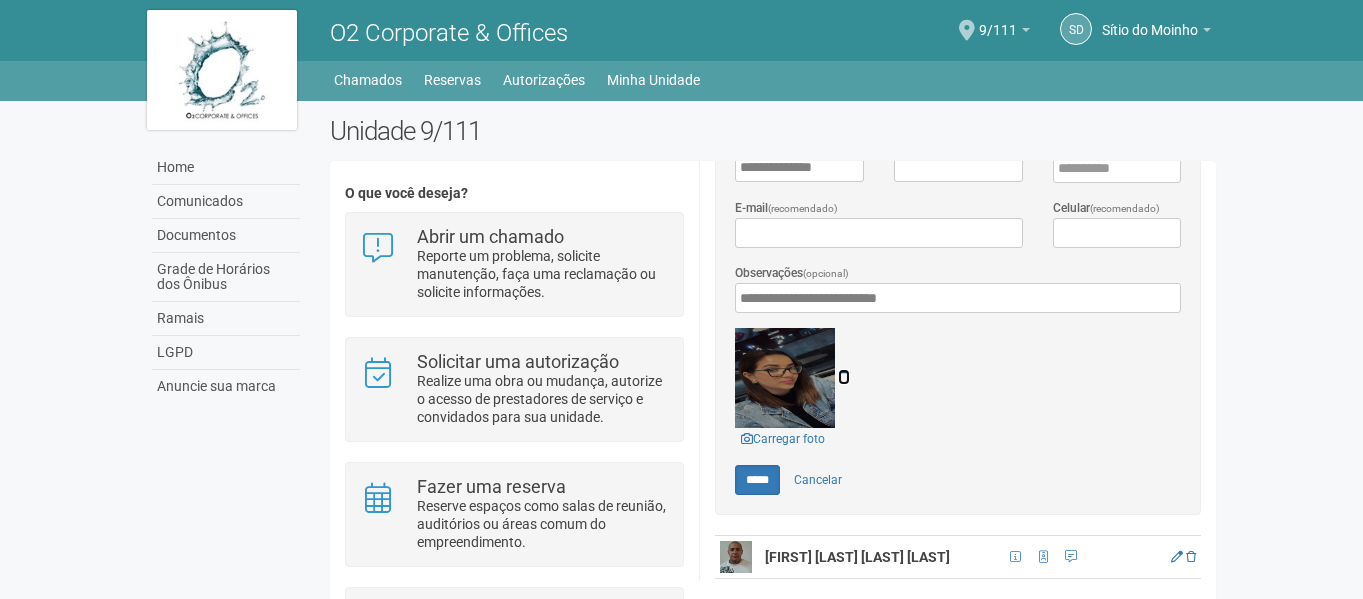 click at bounding box center (844, 377) 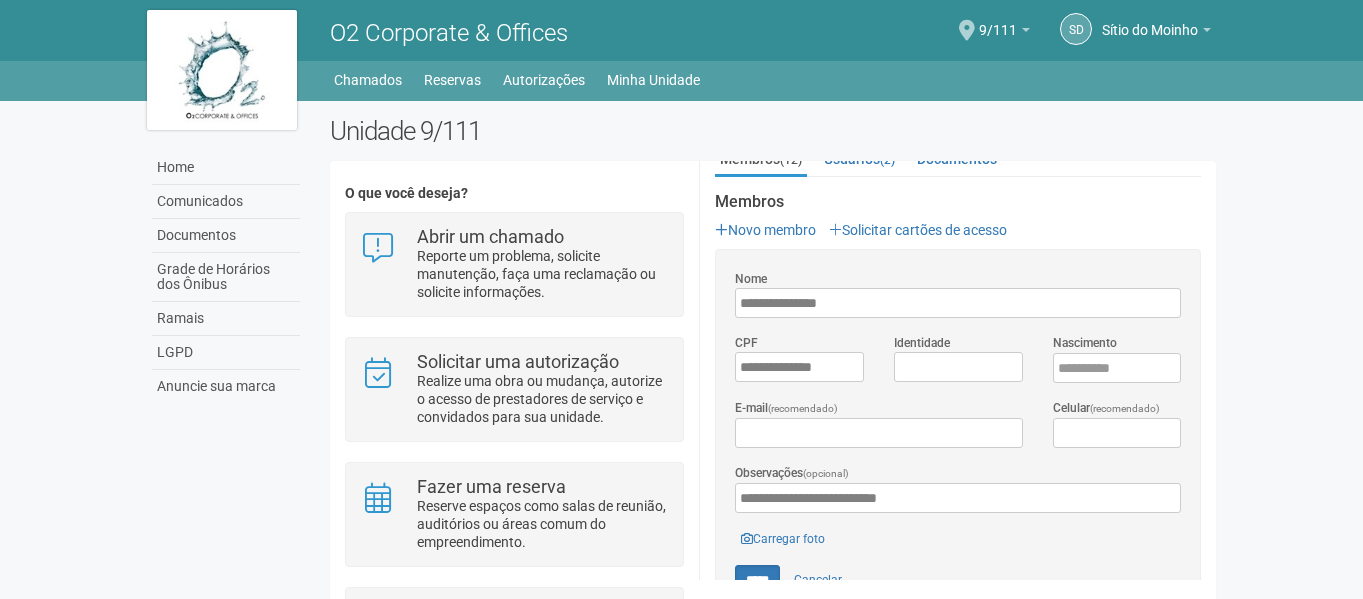 scroll, scrollTop: 911, scrollLeft: 0, axis: vertical 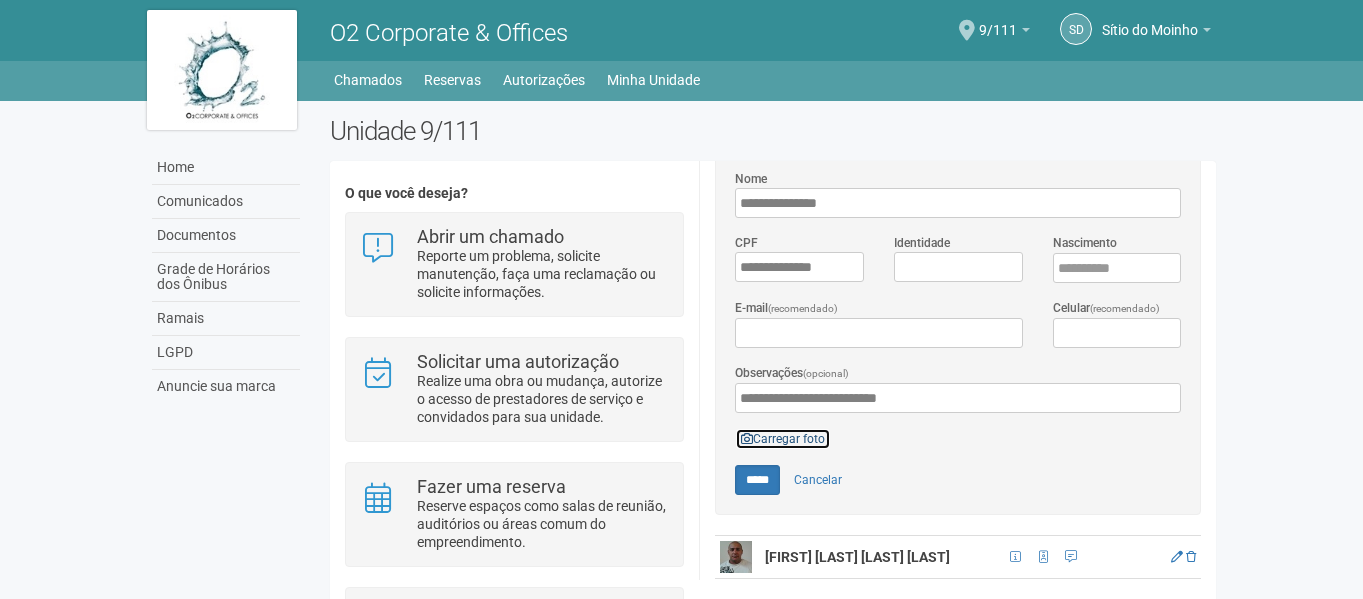 click on "Carregar foto" at bounding box center (783, 439) 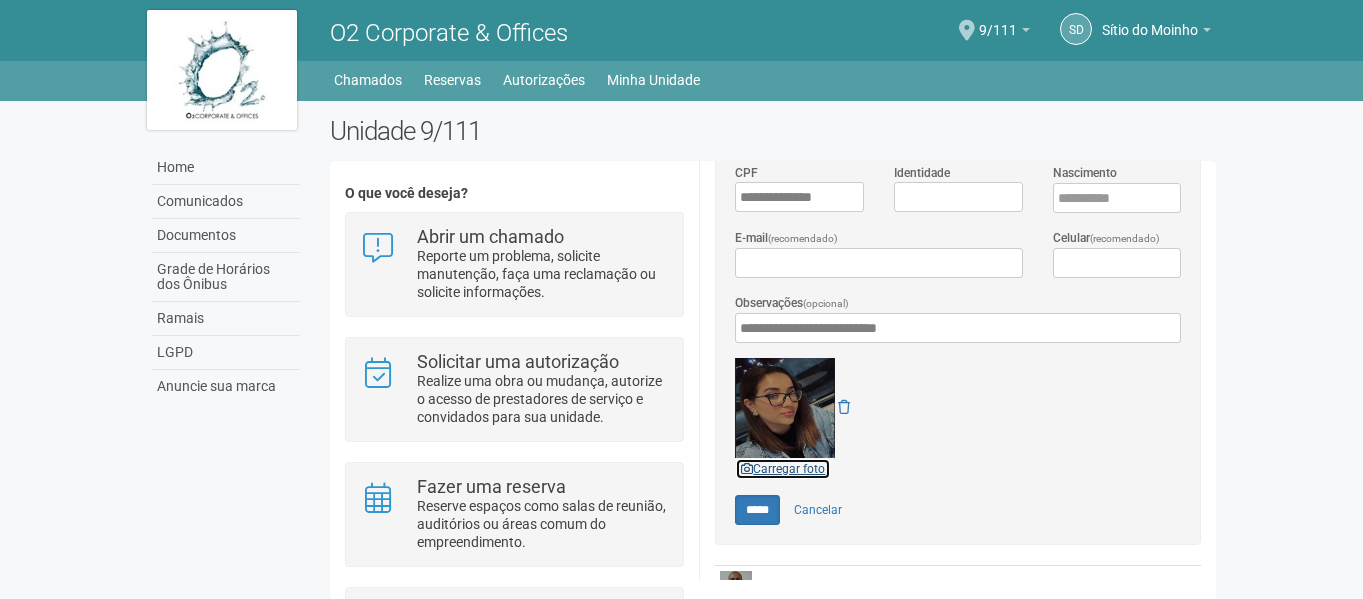 scroll, scrollTop: 1011, scrollLeft: 0, axis: vertical 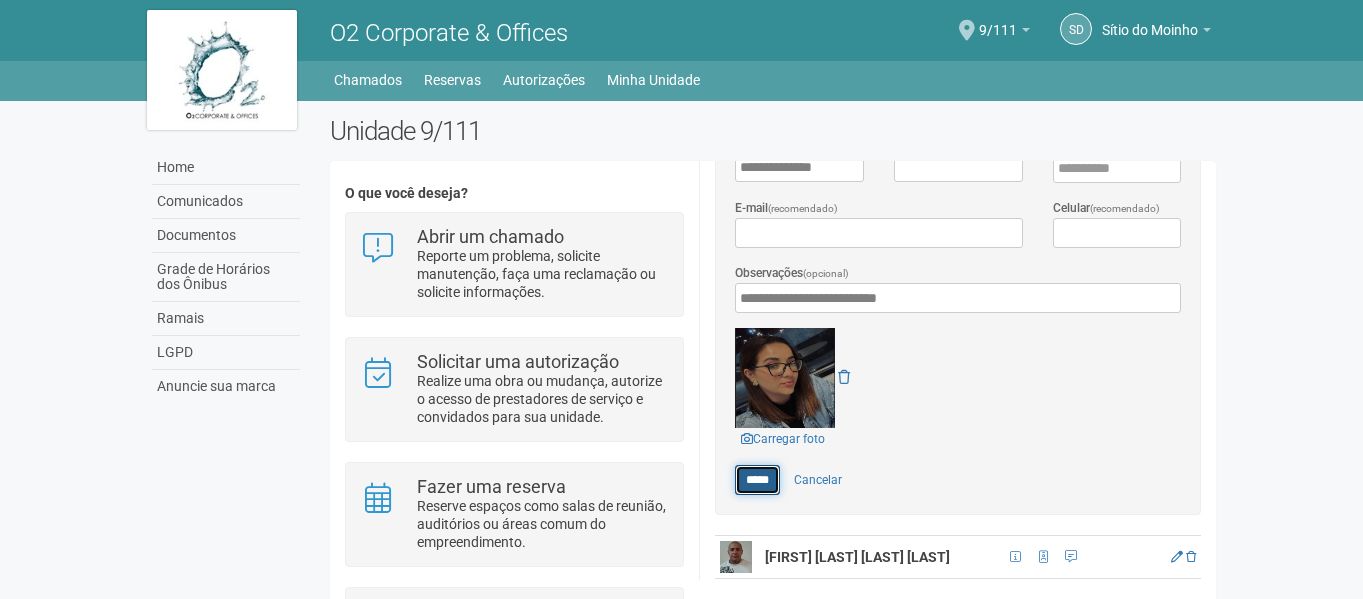 click on "*****" at bounding box center [757, 480] 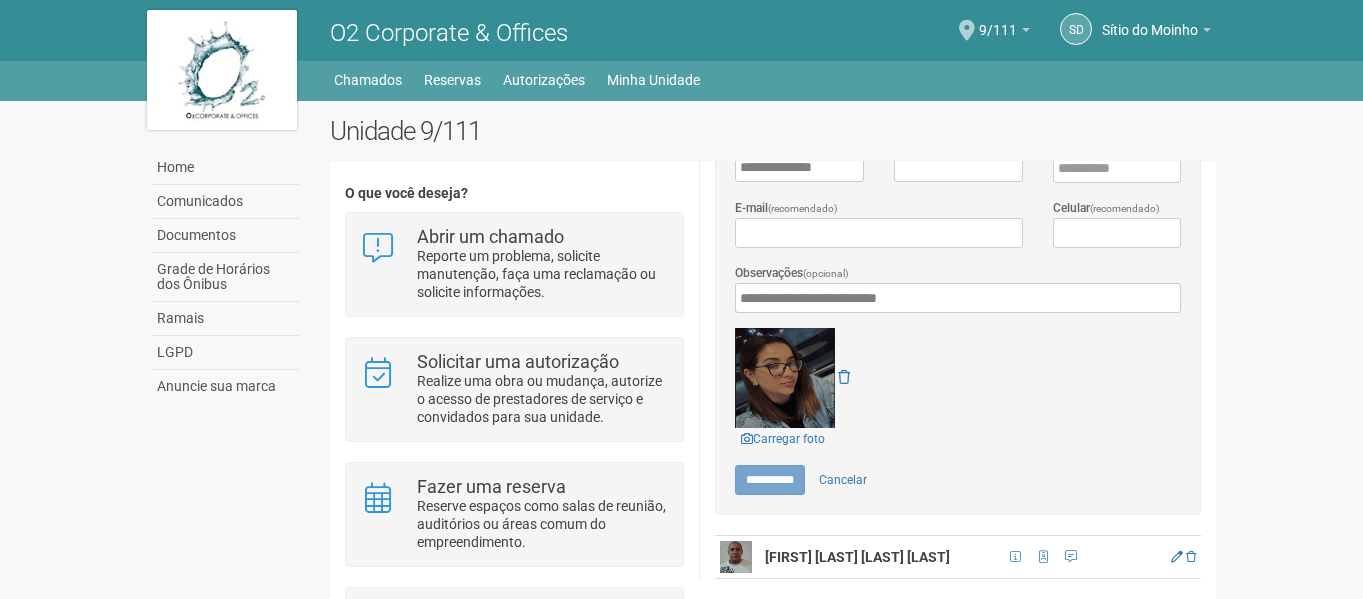 type on "*****" 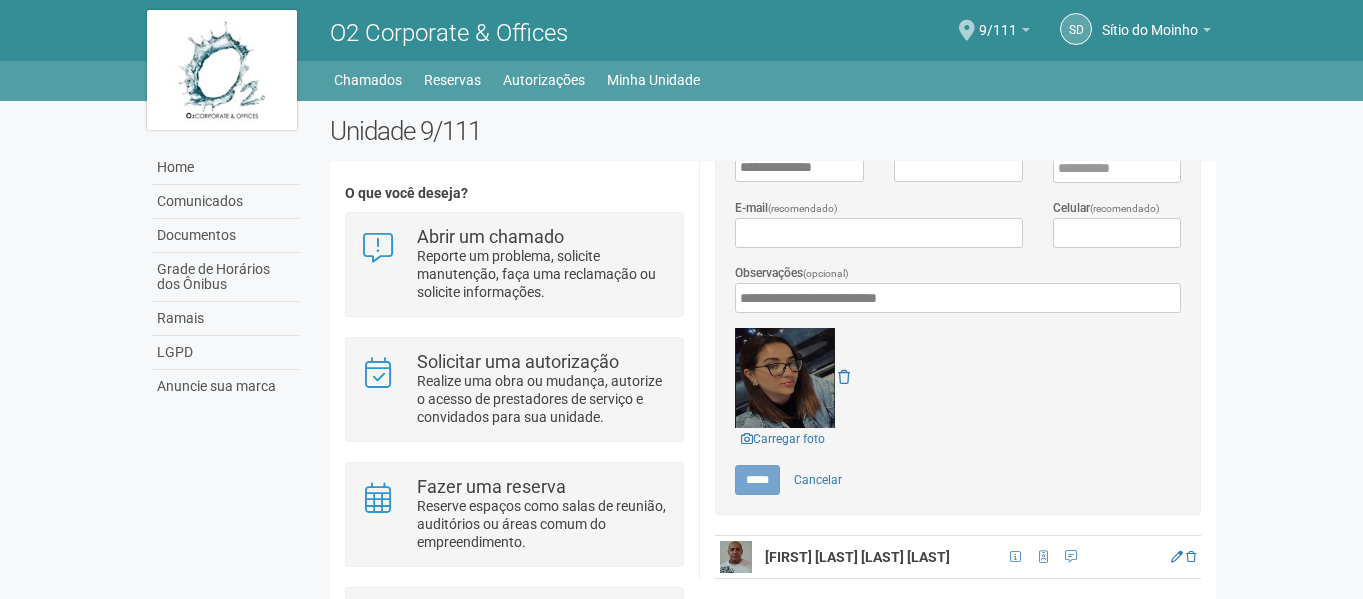 scroll, scrollTop: 0, scrollLeft: 0, axis: both 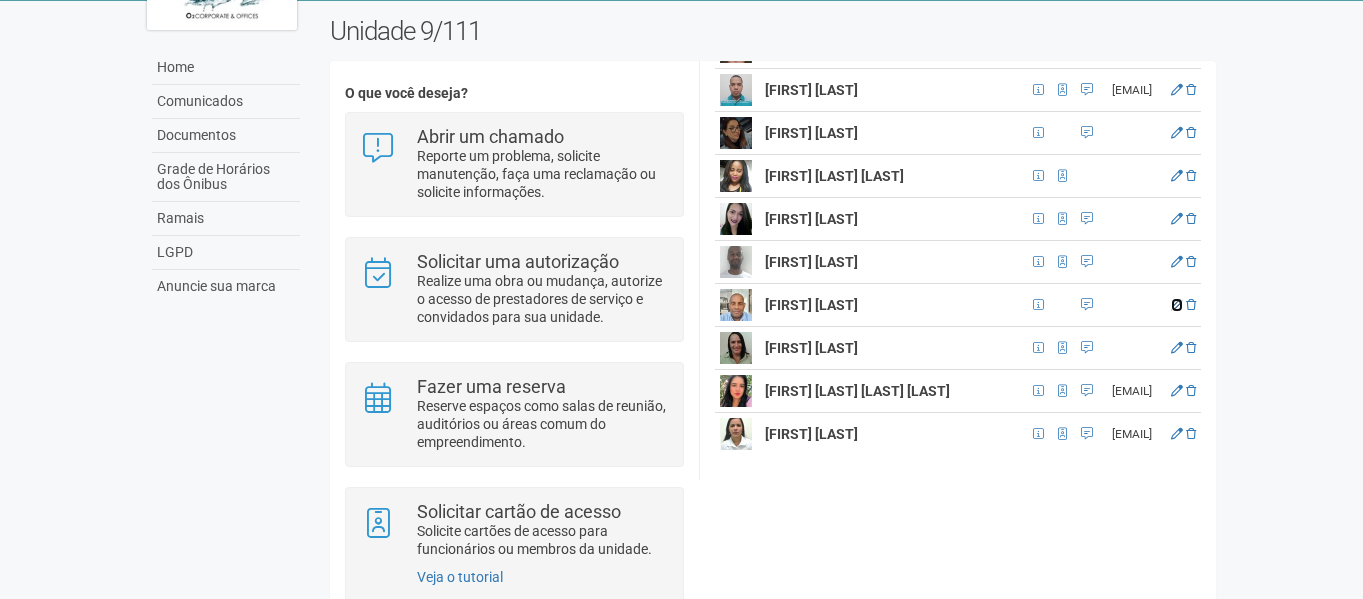 click at bounding box center (1177, 305) 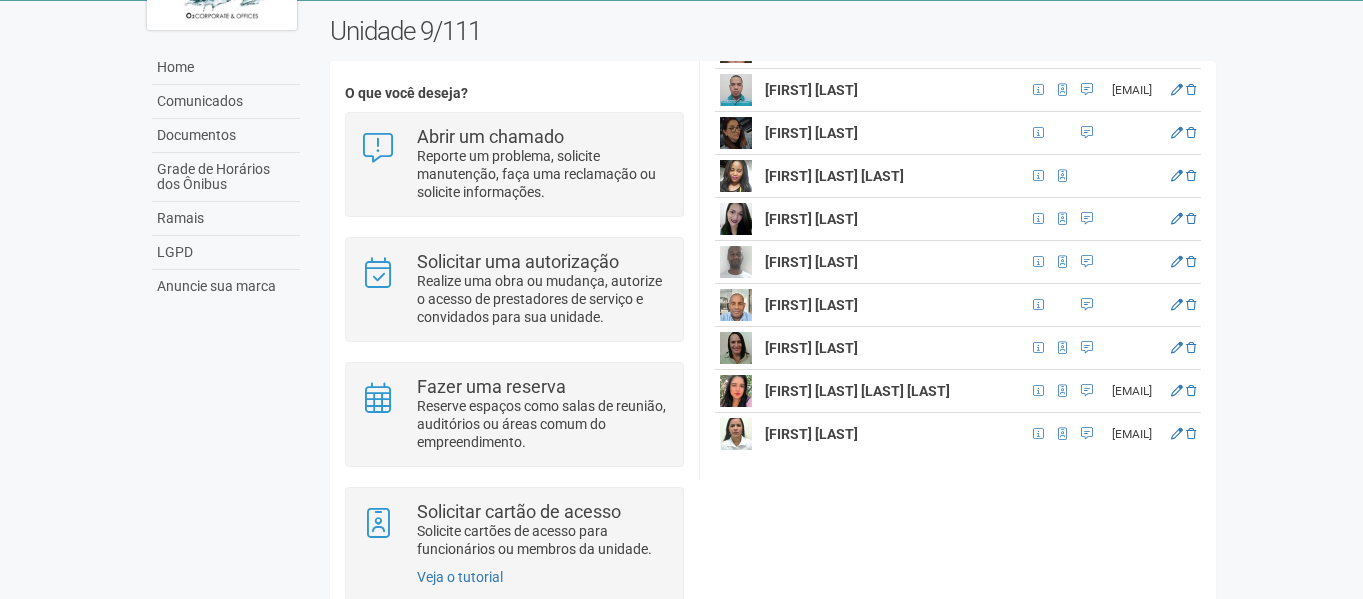 scroll, scrollTop: 48, scrollLeft: 0, axis: vertical 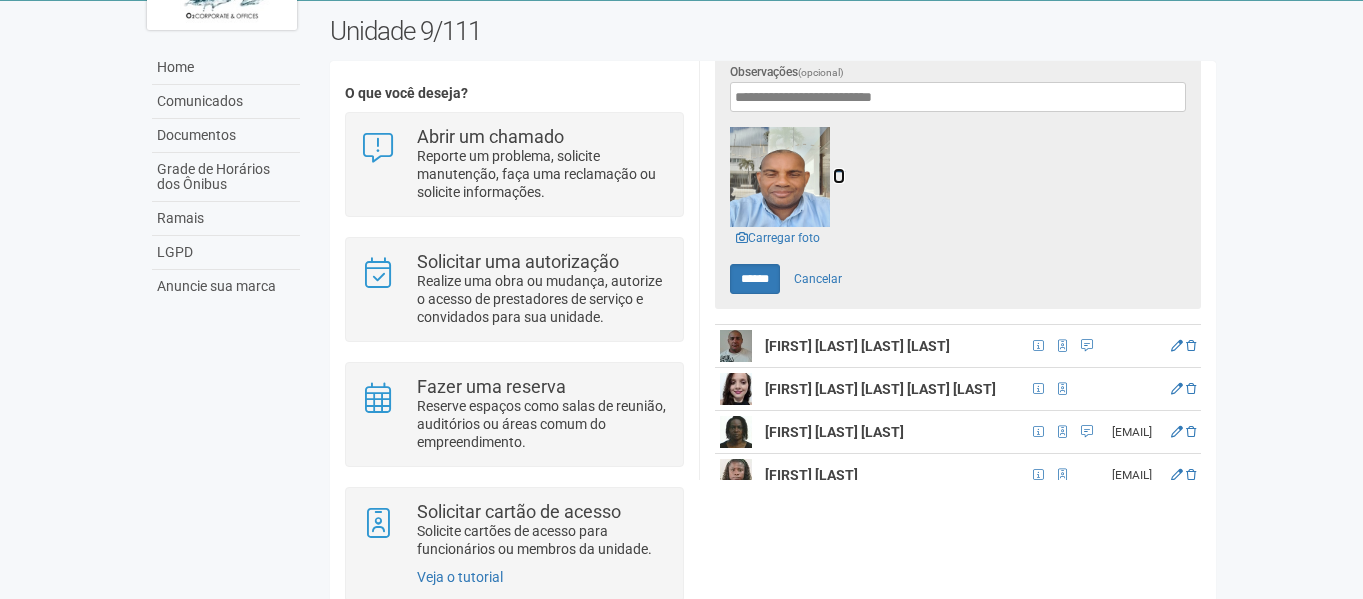 click at bounding box center [839, 176] 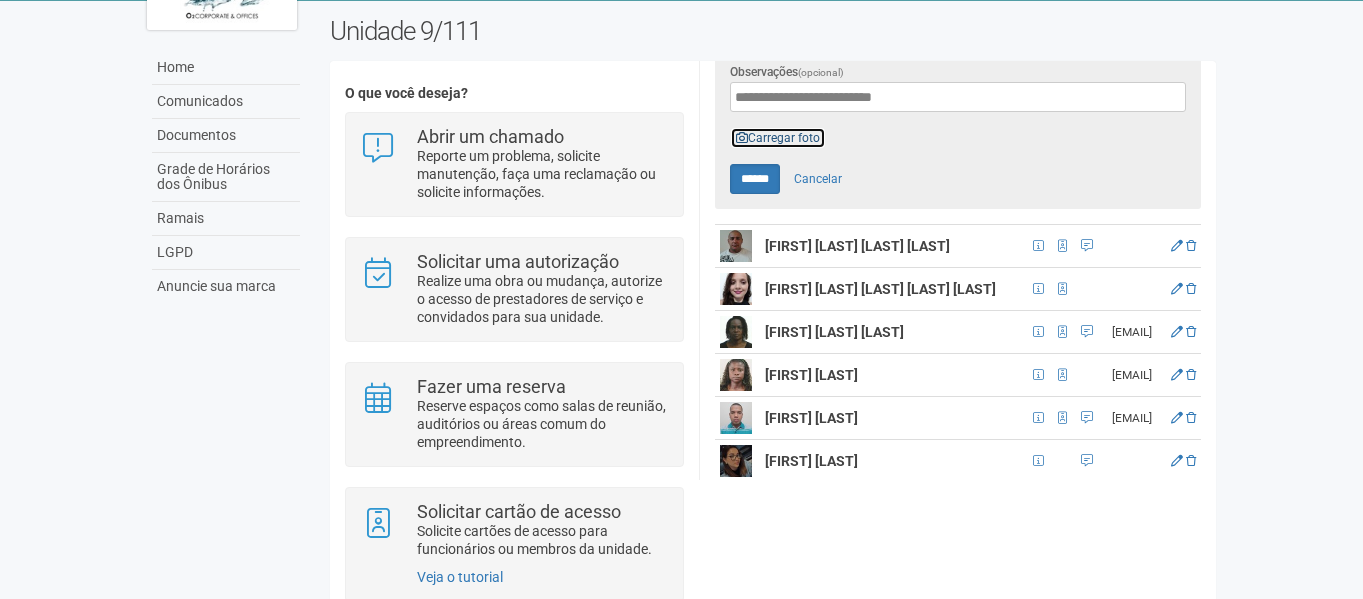 click on "Carregar foto" at bounding box center (778, 138) 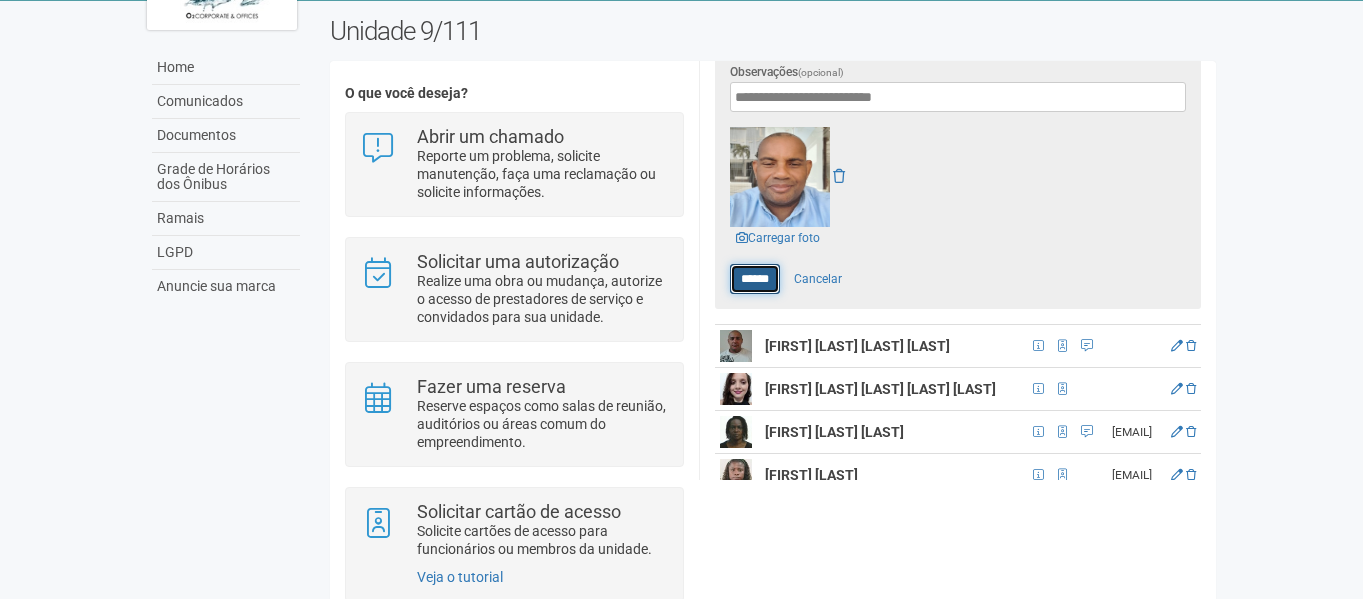 click on "******" at bounding box center (755, 279) 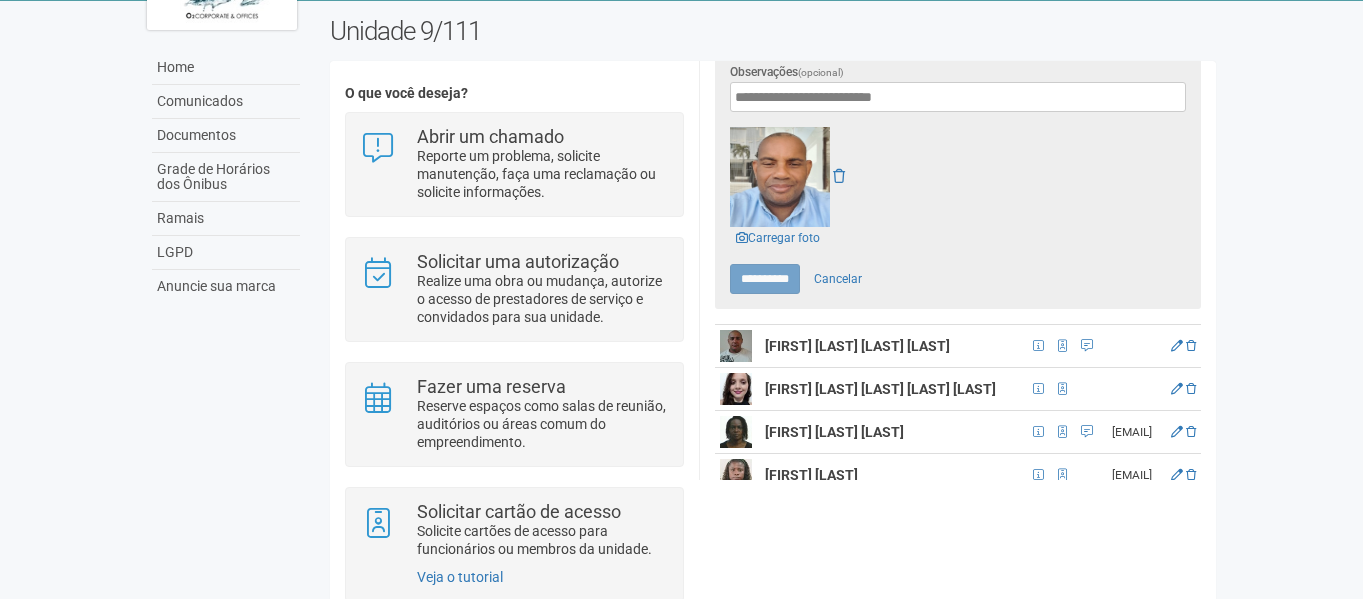 type on "******" 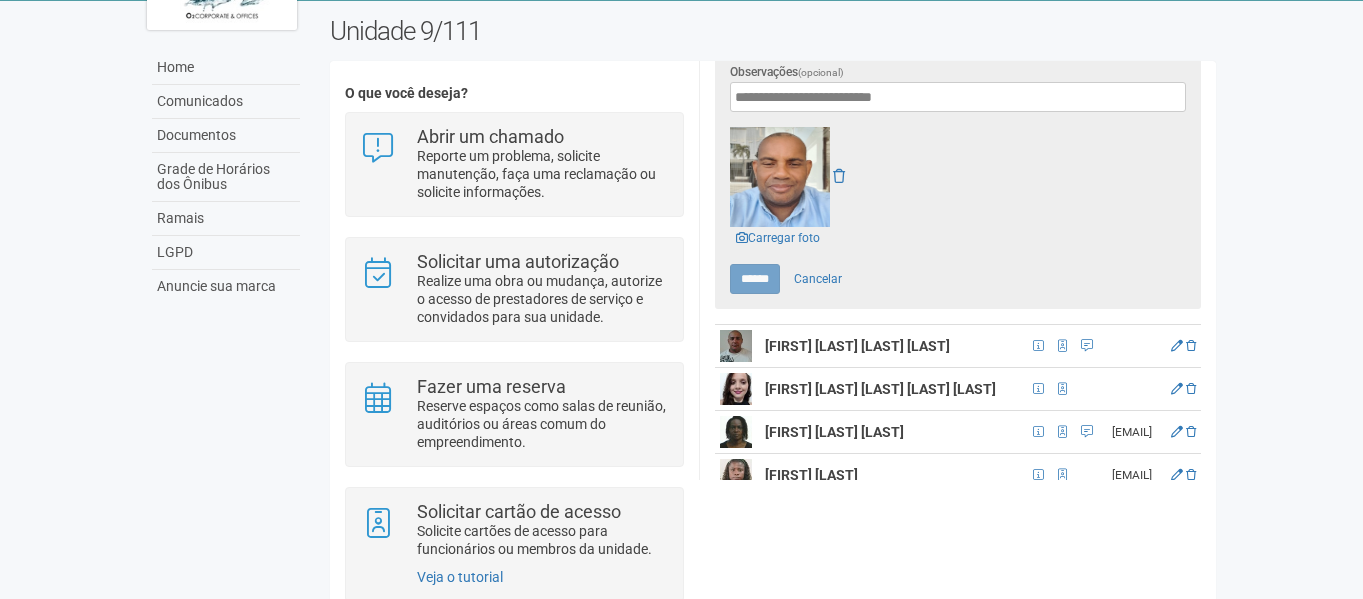 scroll, scrollTop: 0, scrollLeft: 0, axis: both 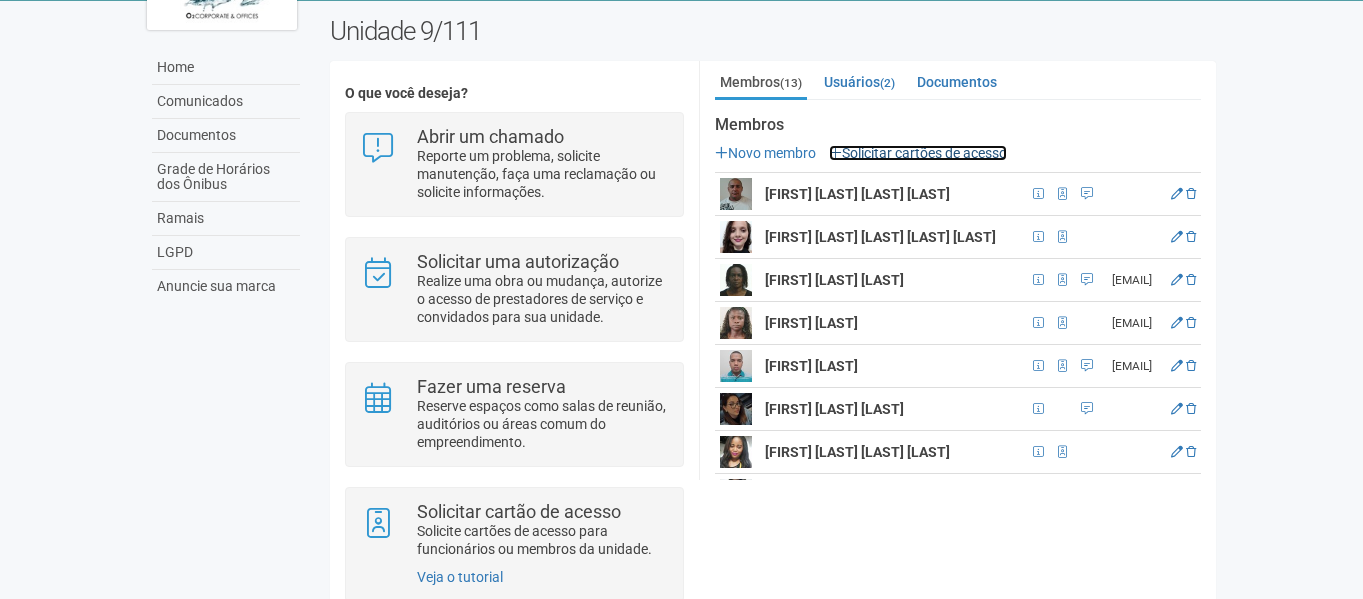 click on "Solicitar cartões de acesso" at bounding box center [918, 153] 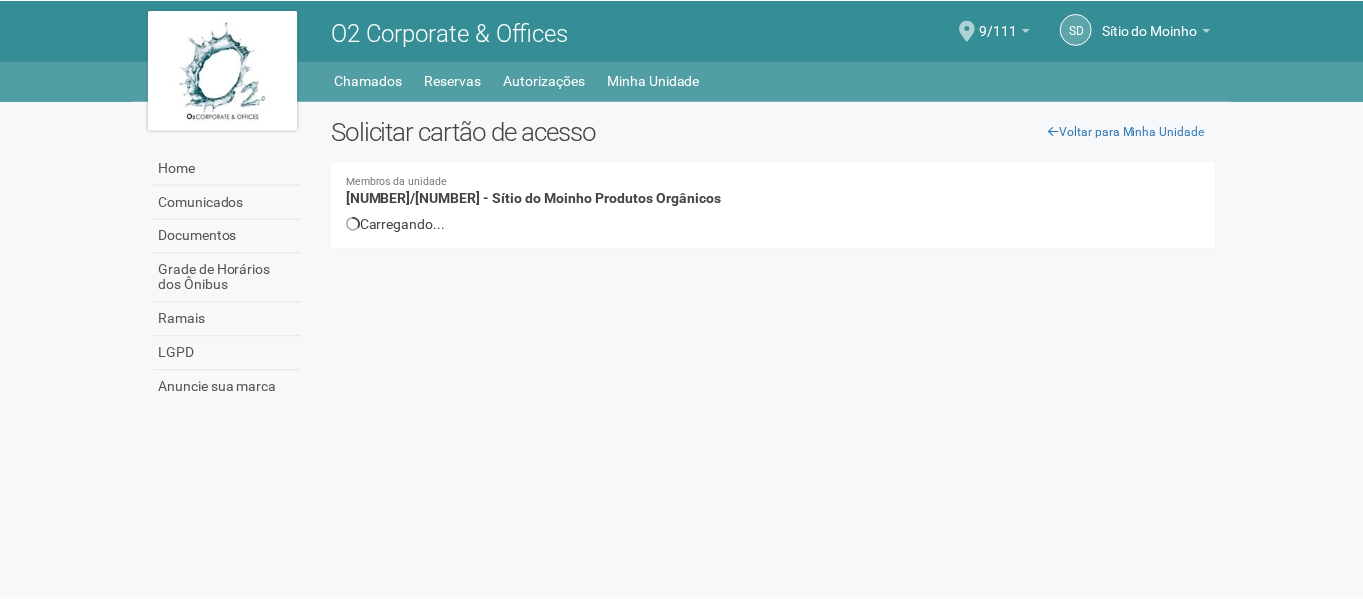 scroll, scrollTop: 0, scrollLeft: 0, axis: both 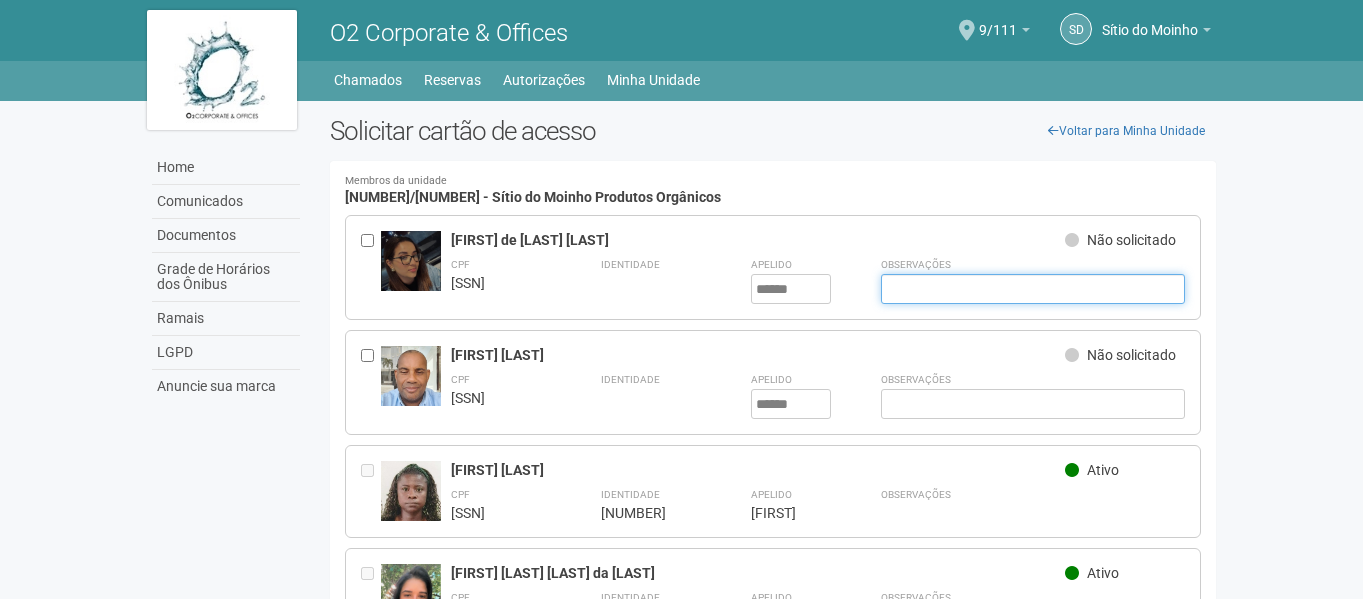 click at bounding box center [1033, 289] 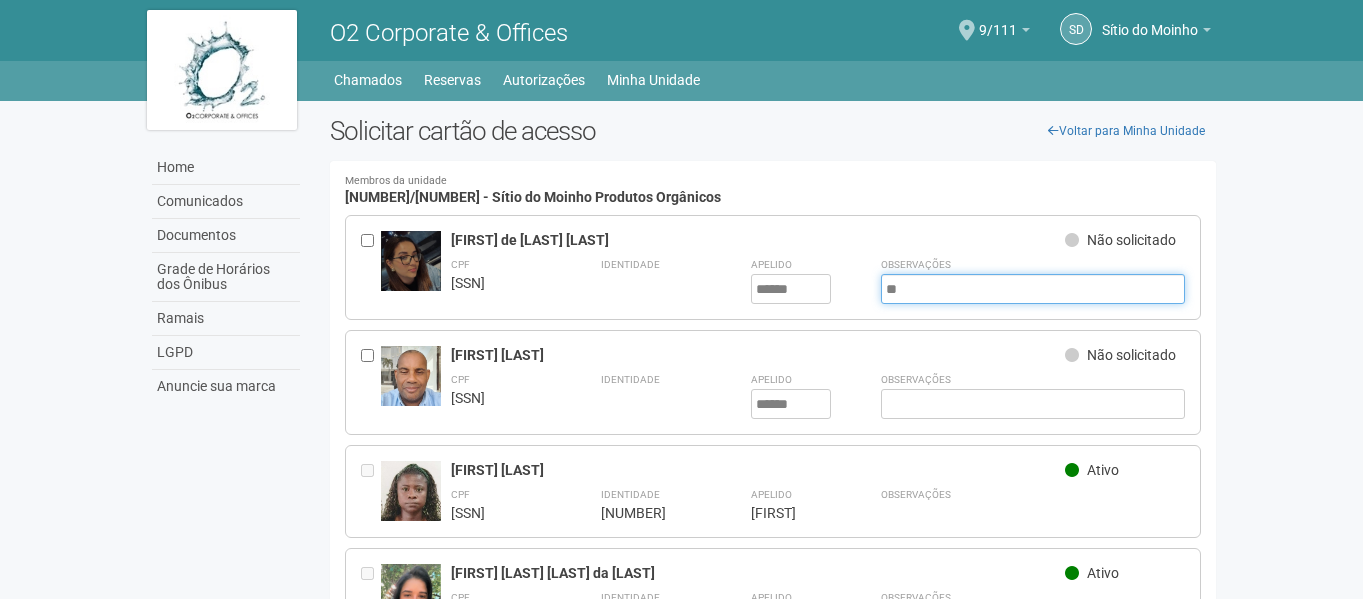 type on "*" 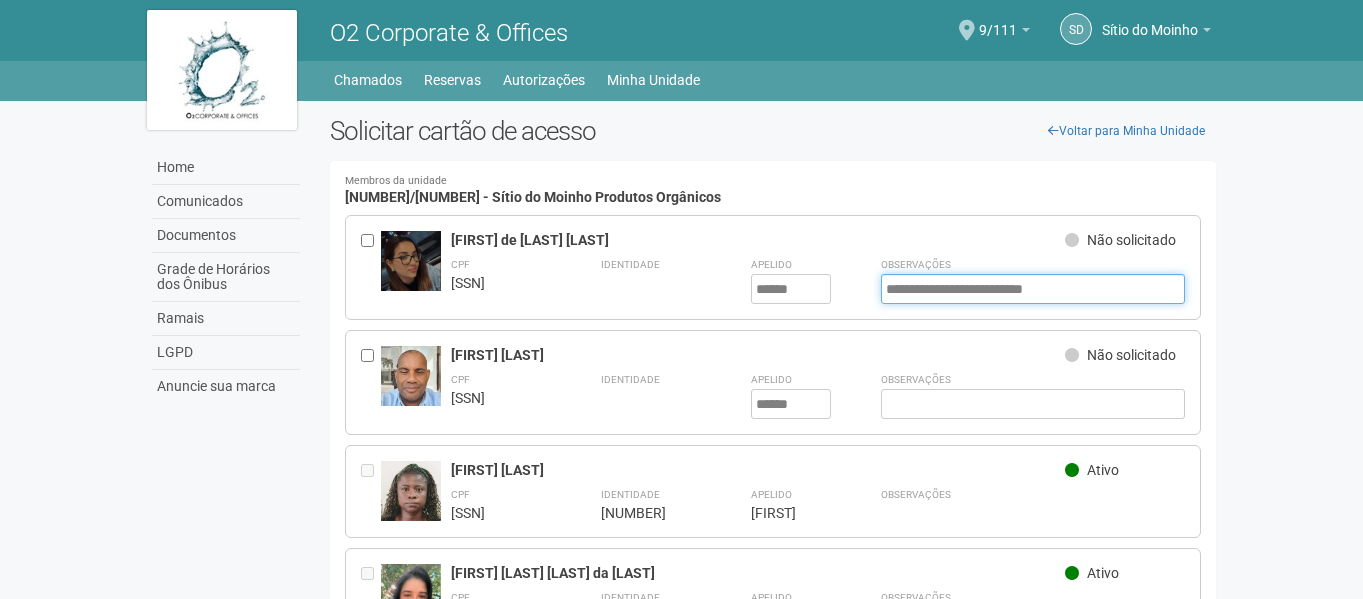 drag, startPoint x: 1079, startPoint y: 291, endPoint x: 775, endPoint y: 295, distance: 304.0263 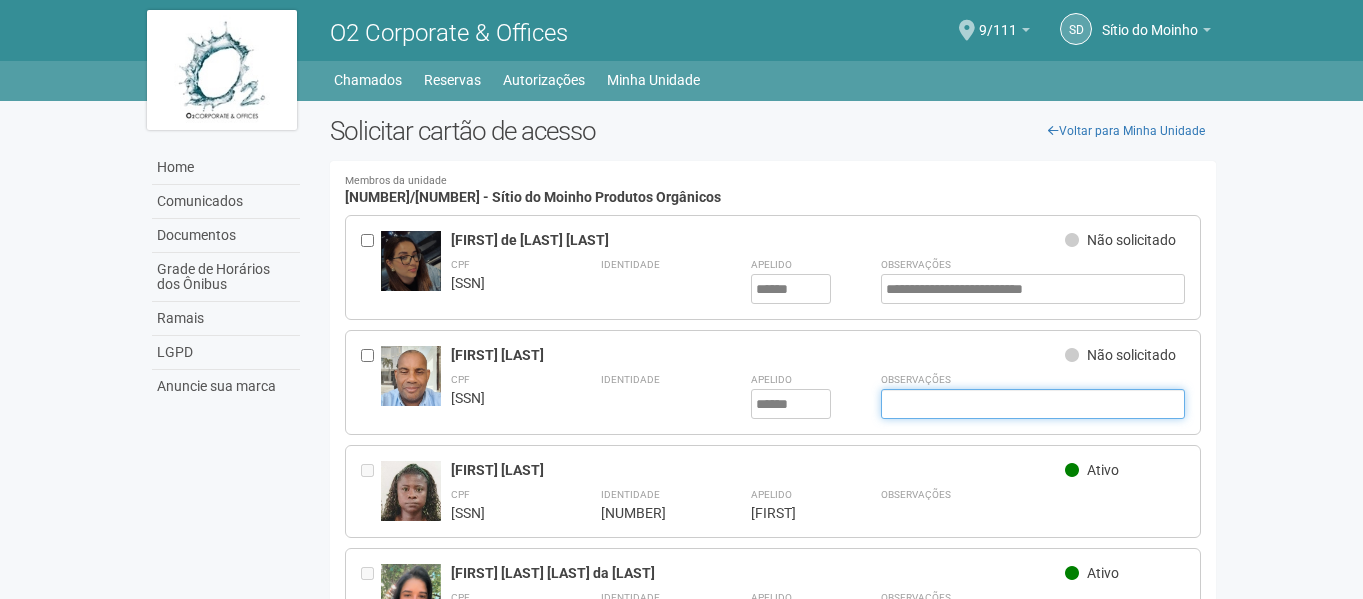 click at bounding box center [1033, 404] 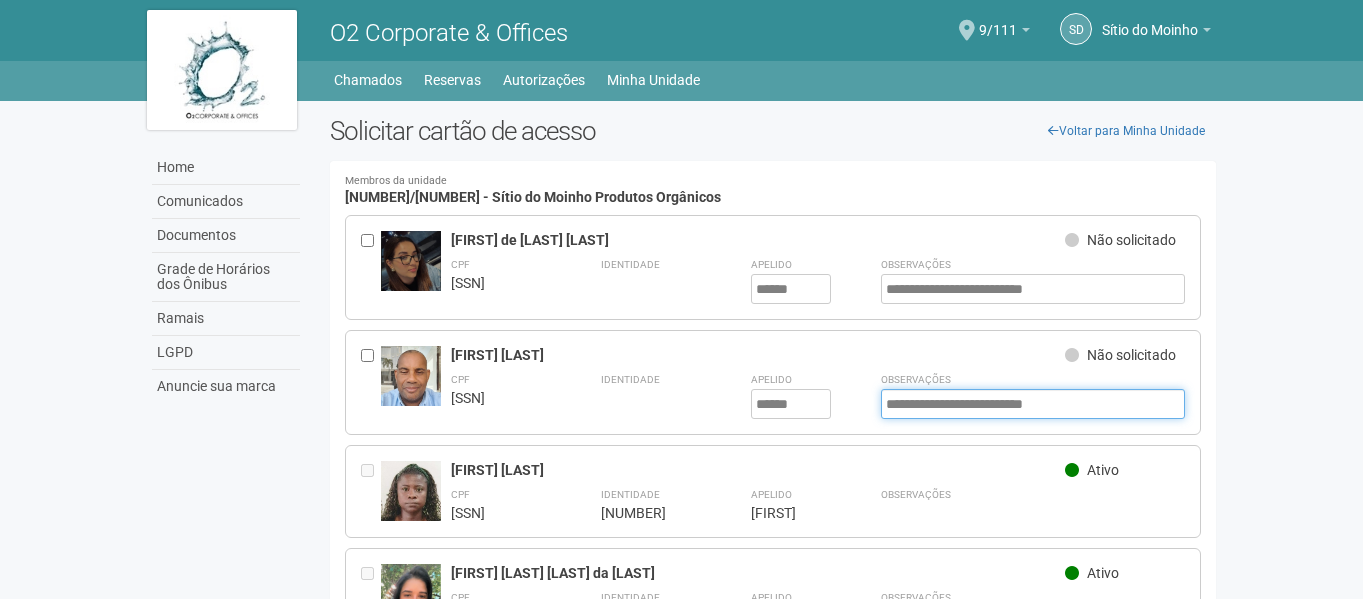type on "**********" 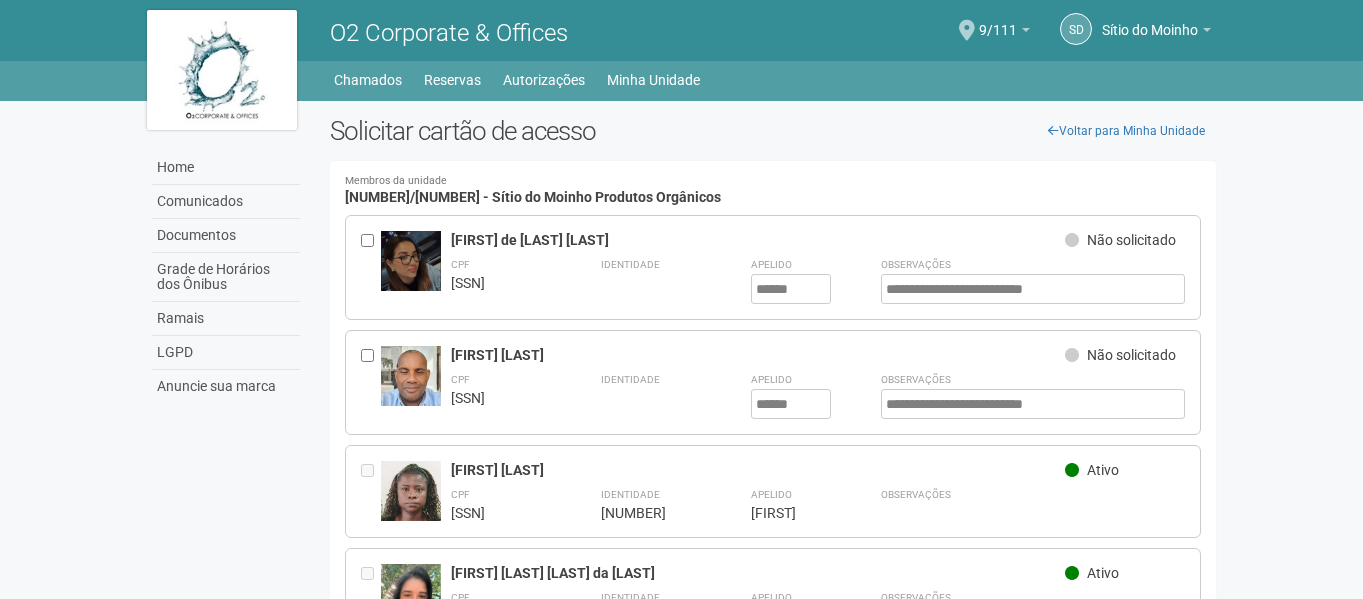 click on "**********" at bounding box center (1033, 394) 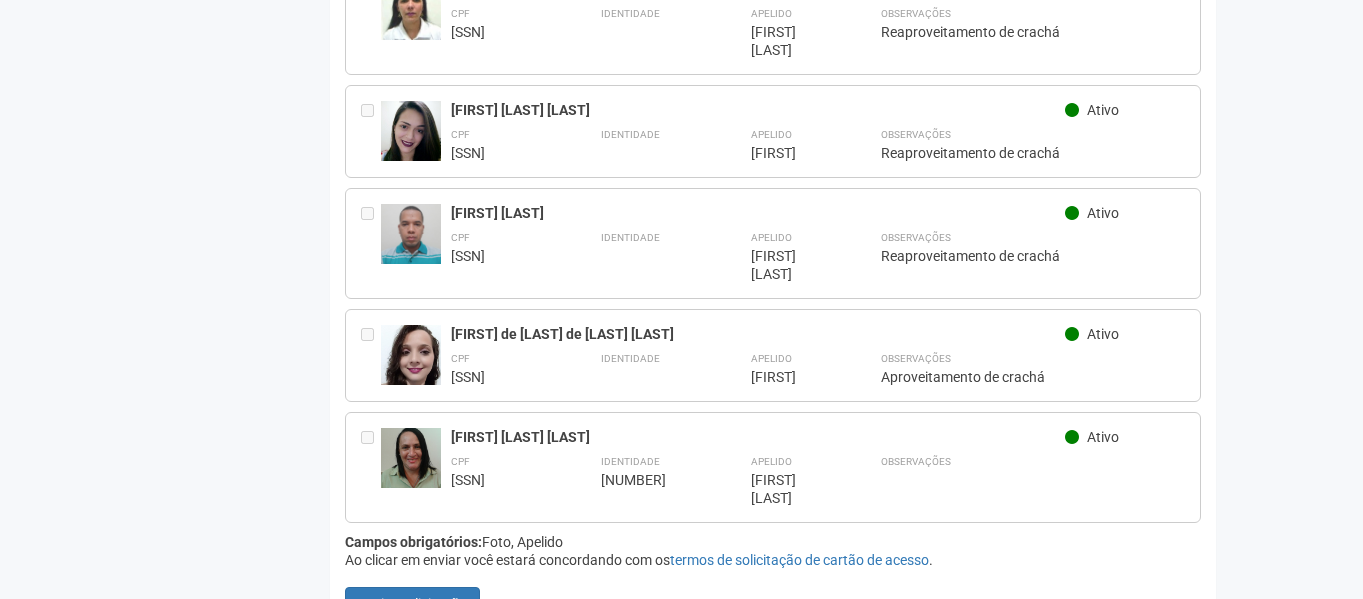 scroll, scrollTop: 1133, scrollLeft: 0, axis: vertical 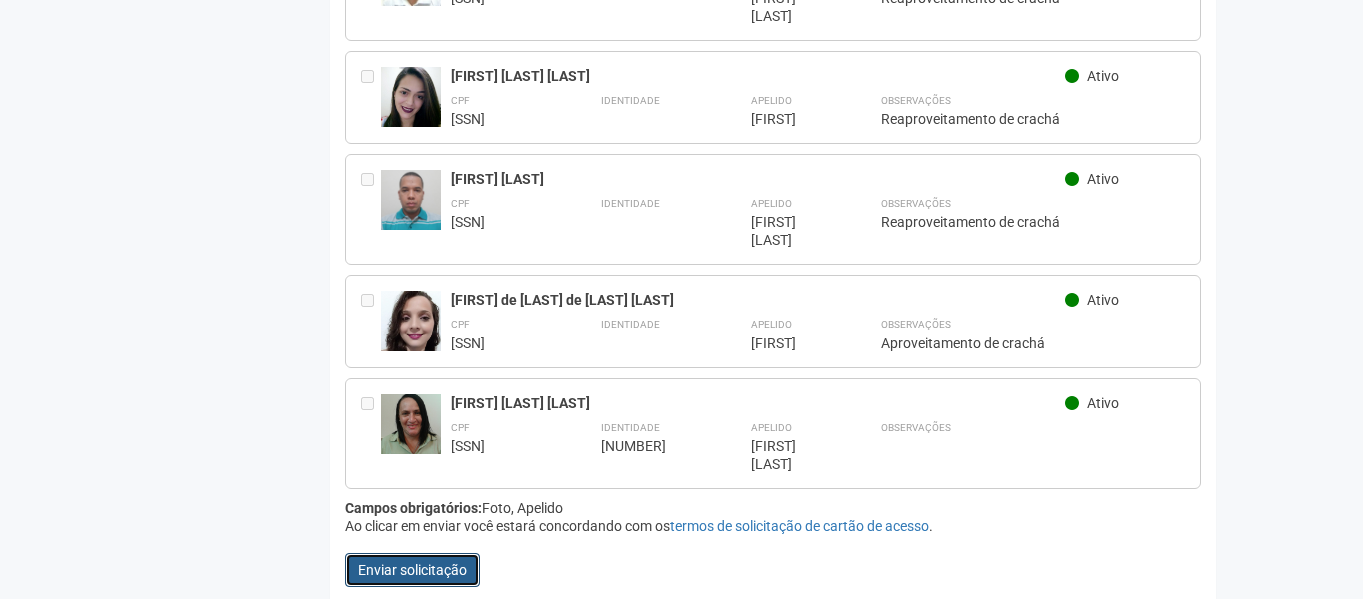 click on "Enviar solicitação" at bounding box center (412, 570) 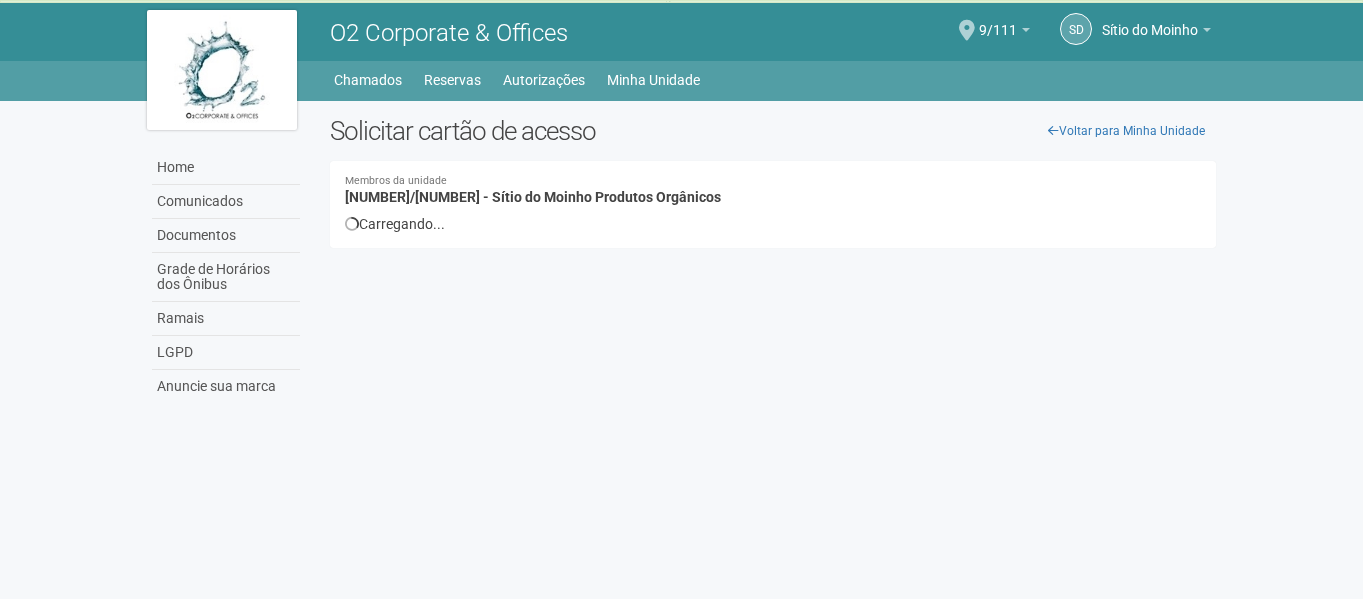 scroll, scrollTop: 0, scrollLeft: 0, axis: both 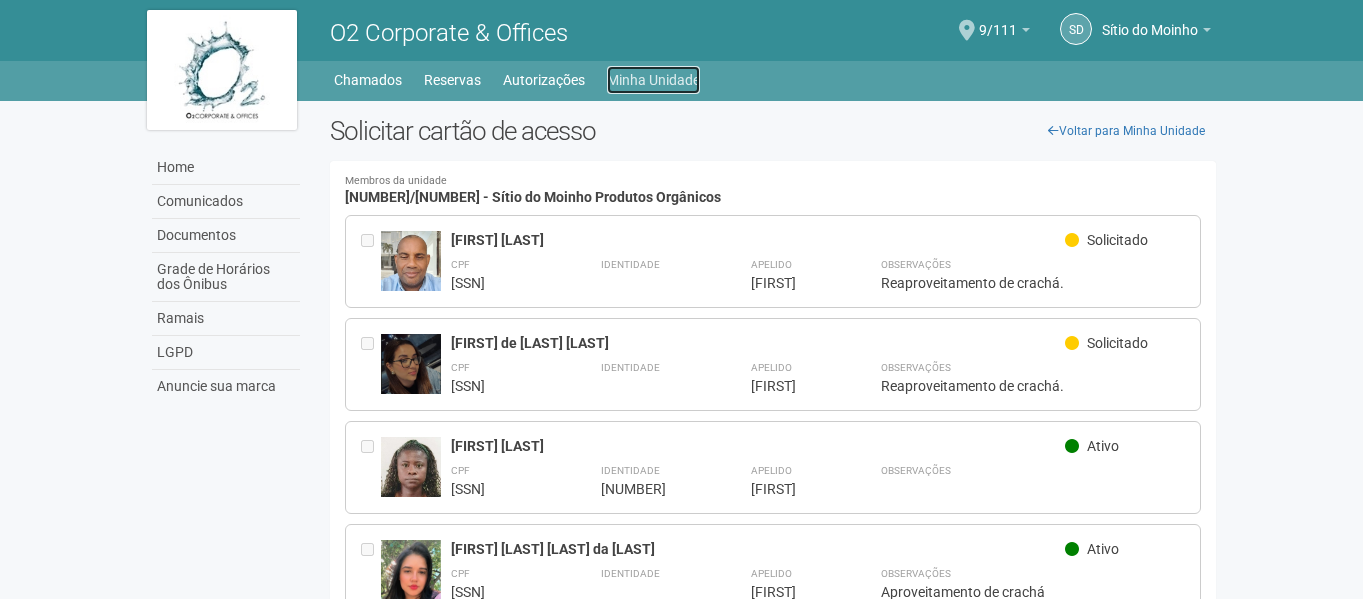 click on "Minha Unidade" at bounding box center (653, 80) 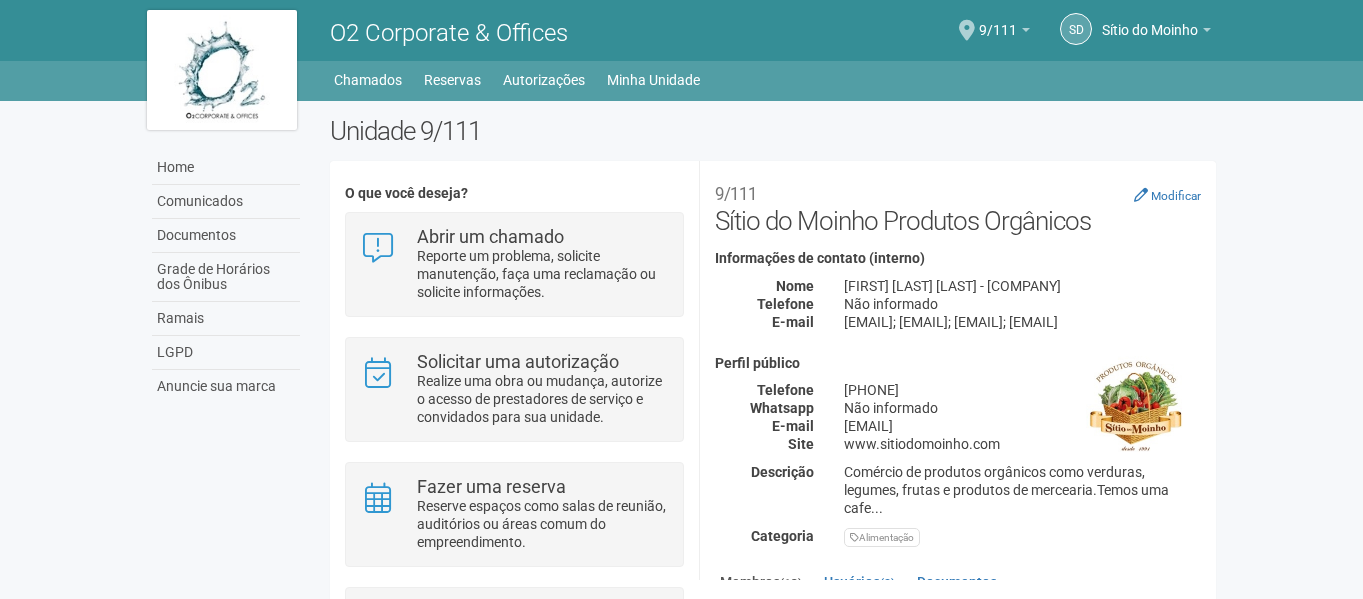 scroll, scrollTop: 0, scrollLeft: 0, axis: both 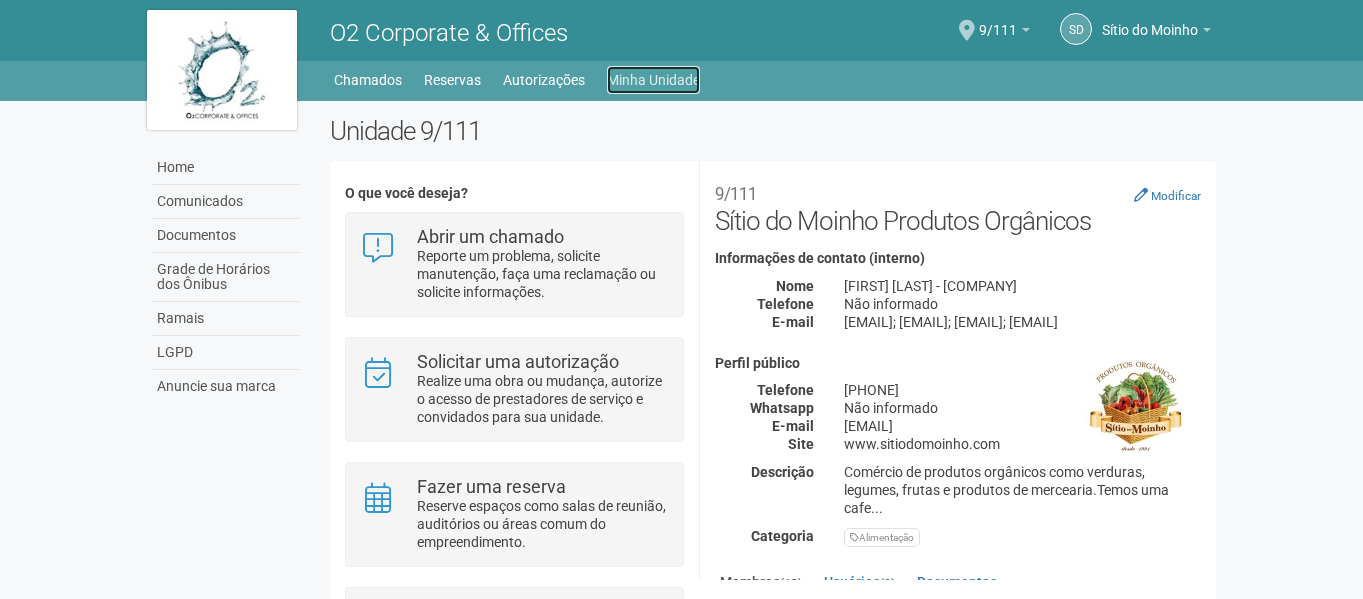 click on "Minha Unidade" at bounding box center (653, 80) 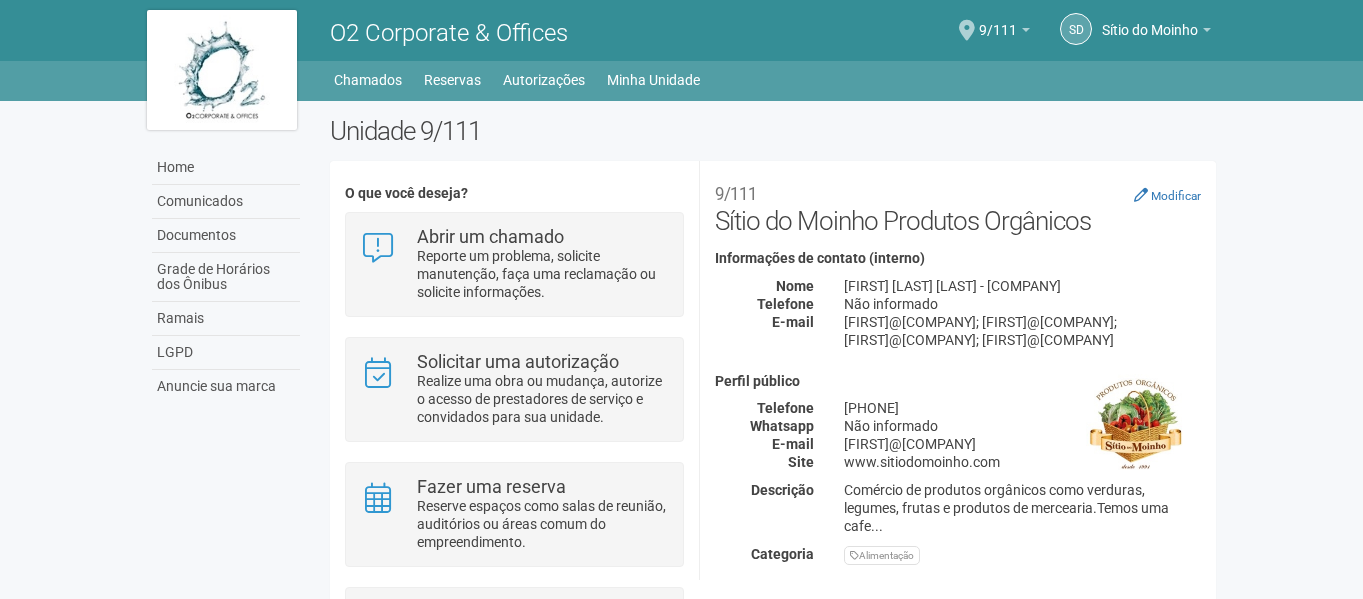 scroll, scrollTop: 0, scrollLeft: 0, axis: both 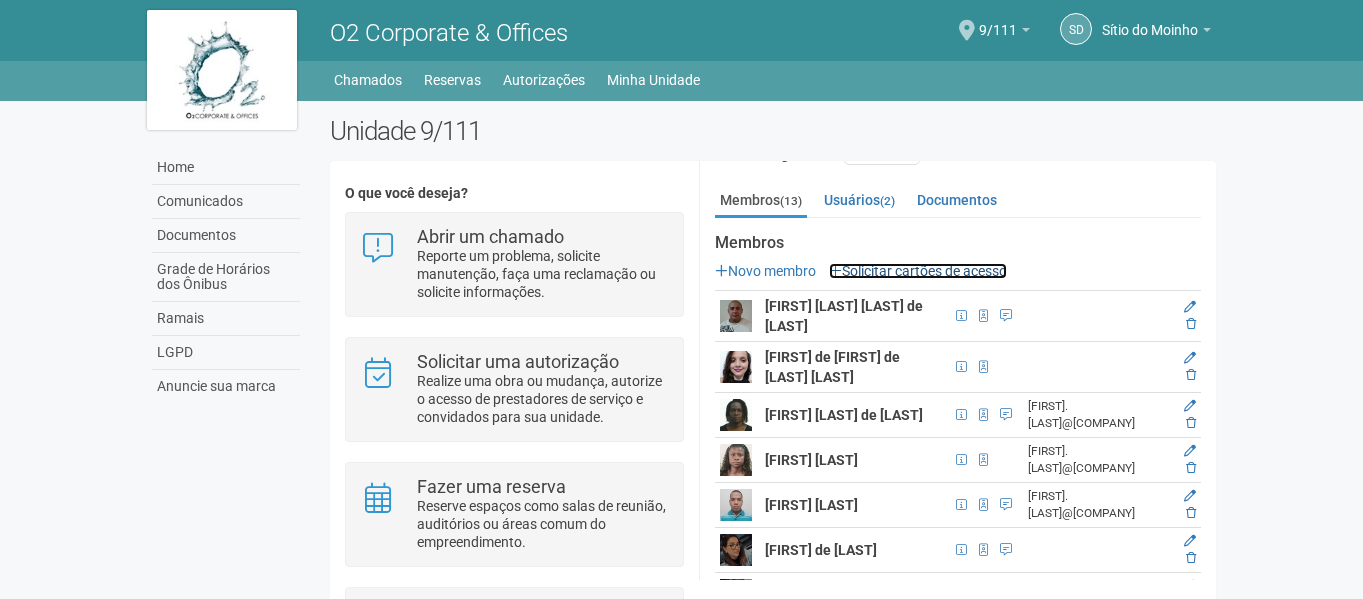 click on "Solicitar cartões de acesso" at bounding box center [918, 271] 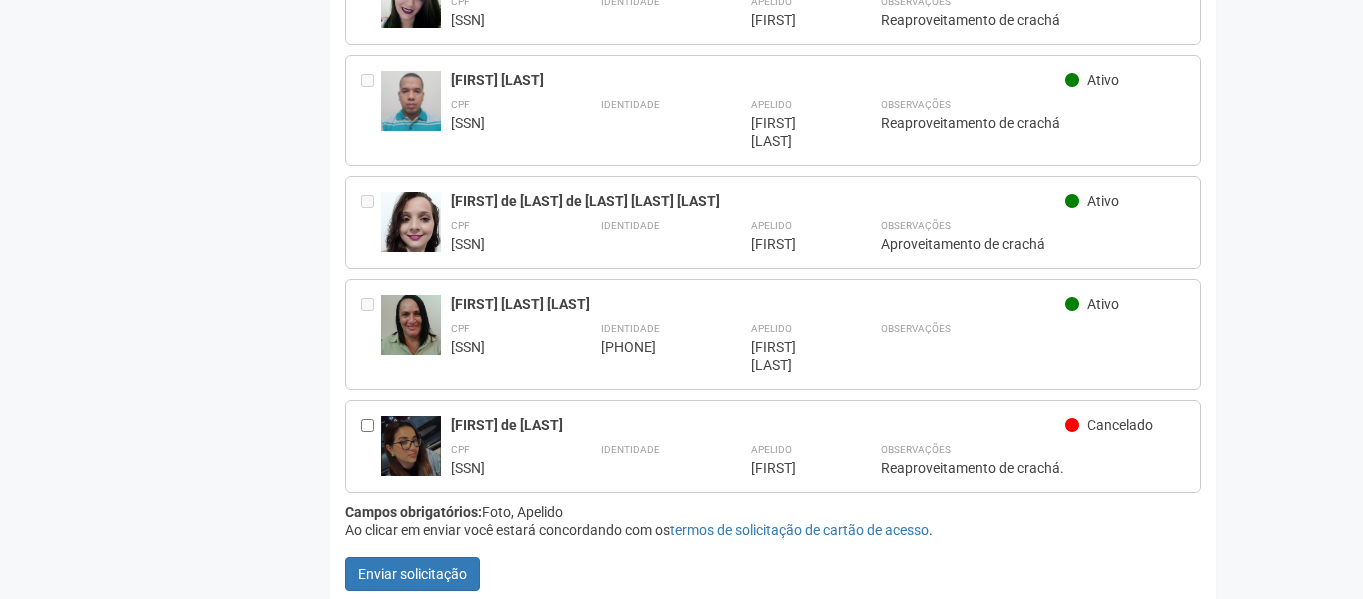 scroll, scrollTop: 1109, scrollLeft: 0, axis: vertical 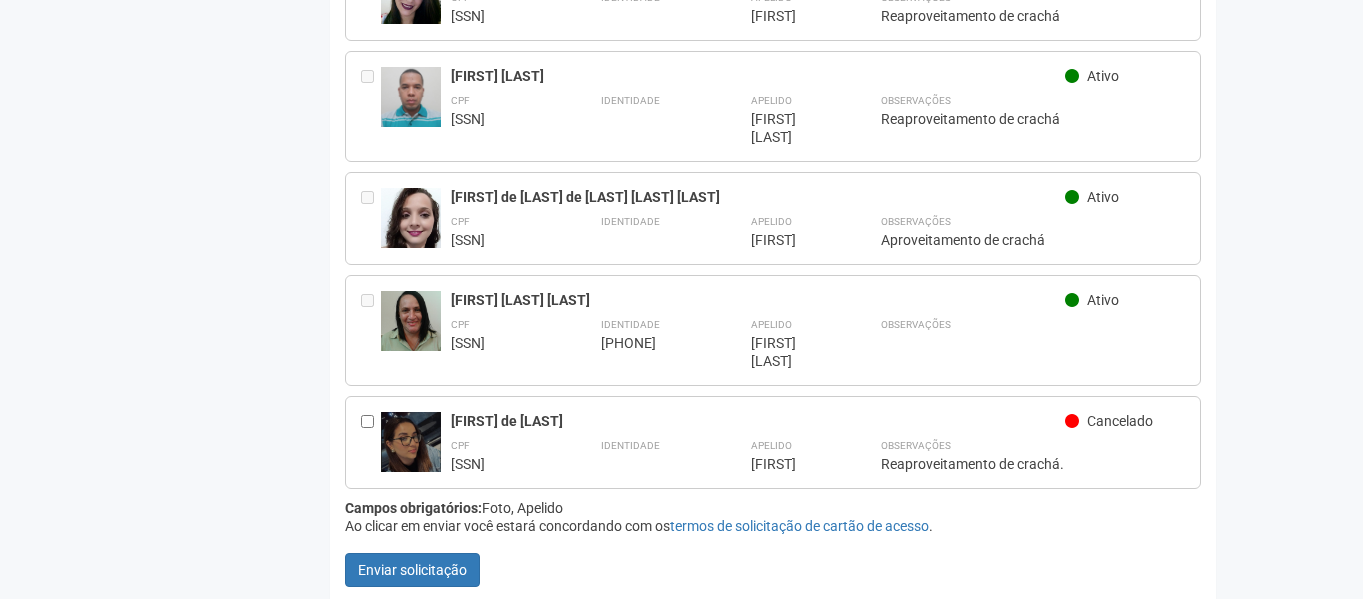 click at bounding box center (411, 447) 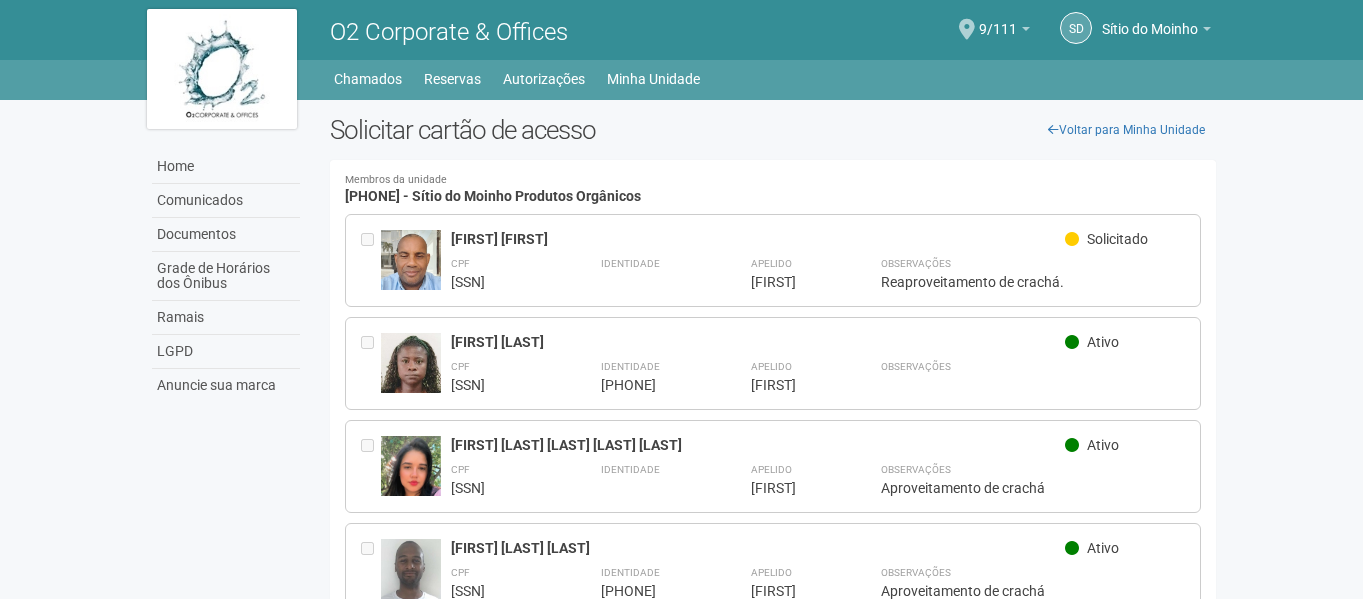 scroll, scrollTop: 0, scrollLeft: 0, axis: both 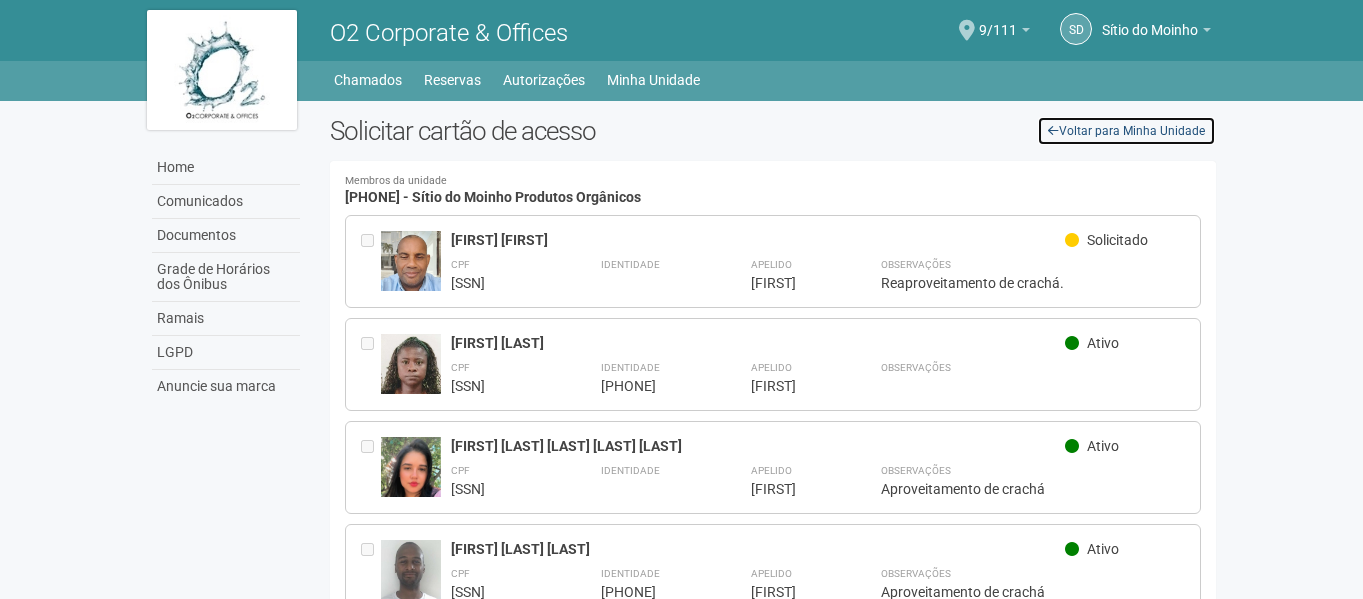 click on "Voltar para Minha Unidade" at bounding box center (1126, 131) 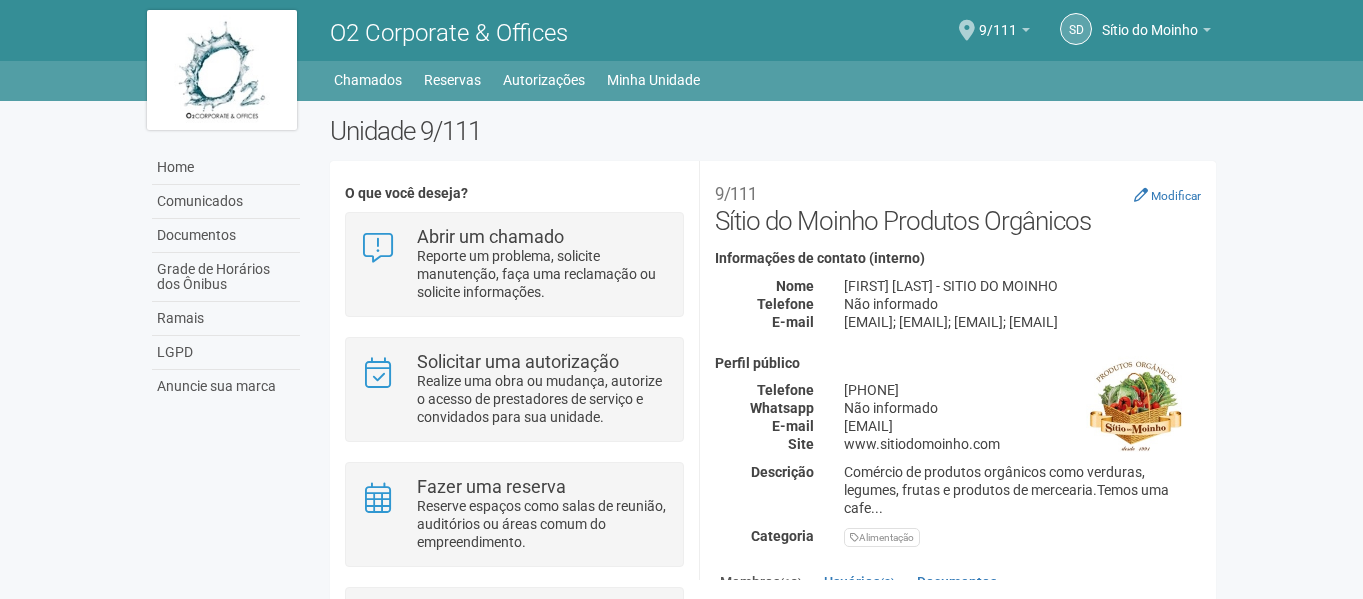 scroll, scrollTop: 0, scrollLeft: 0, axis: both 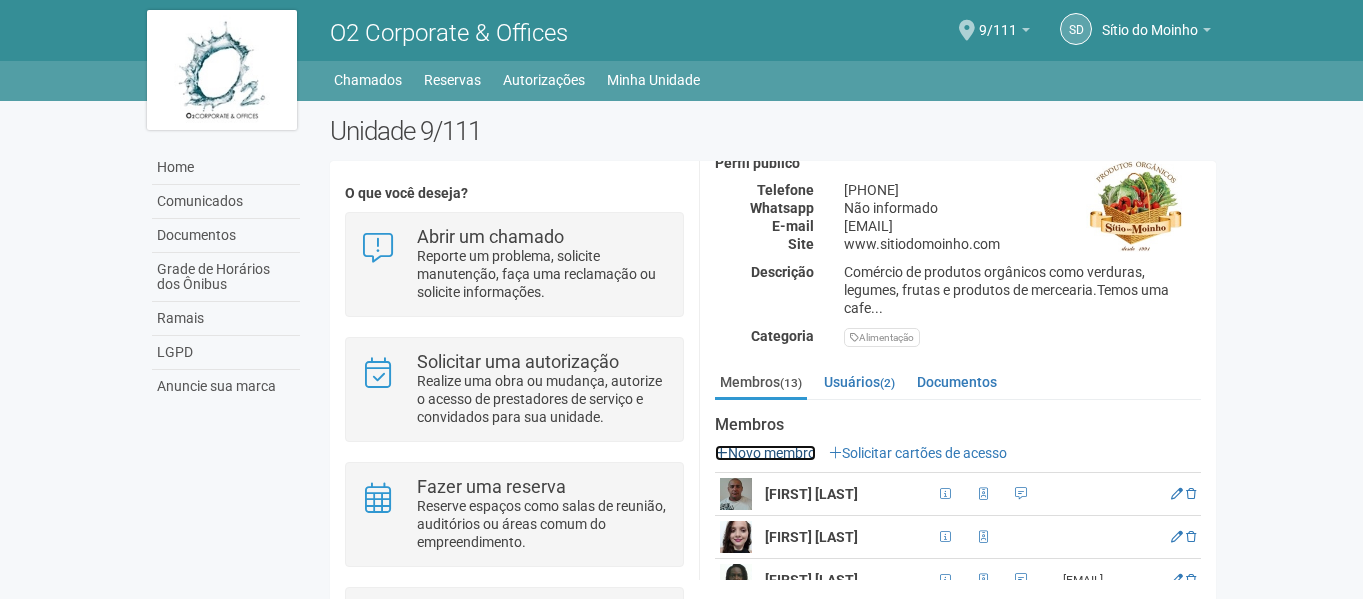 click on "Novo membro" at bounding box center (765, 453) 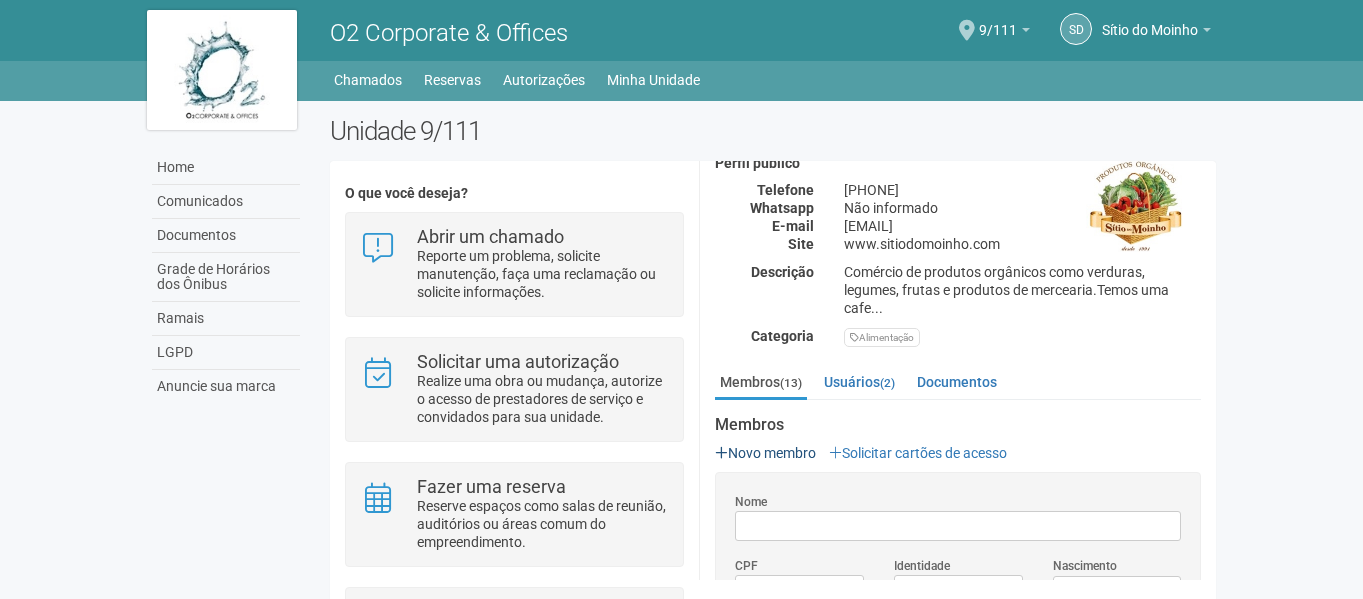 scroll, scrollTop: 0, scrollLeft: 0, axis: both 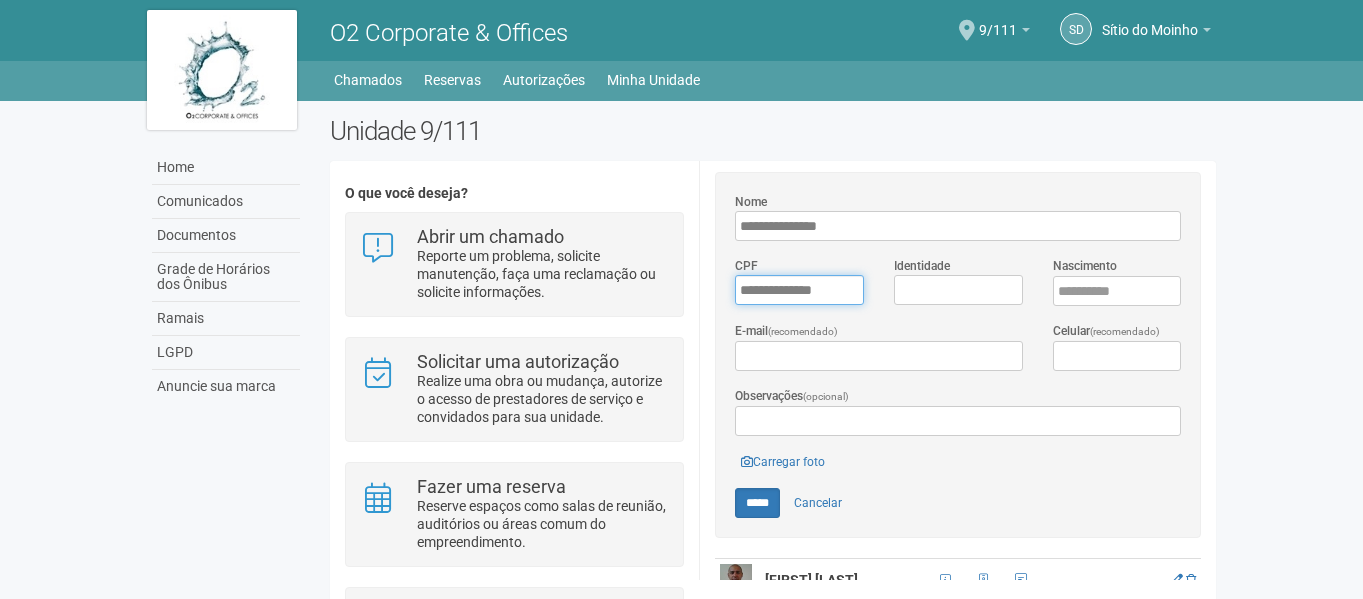 click on "*********" at bounding box center (799, 290) 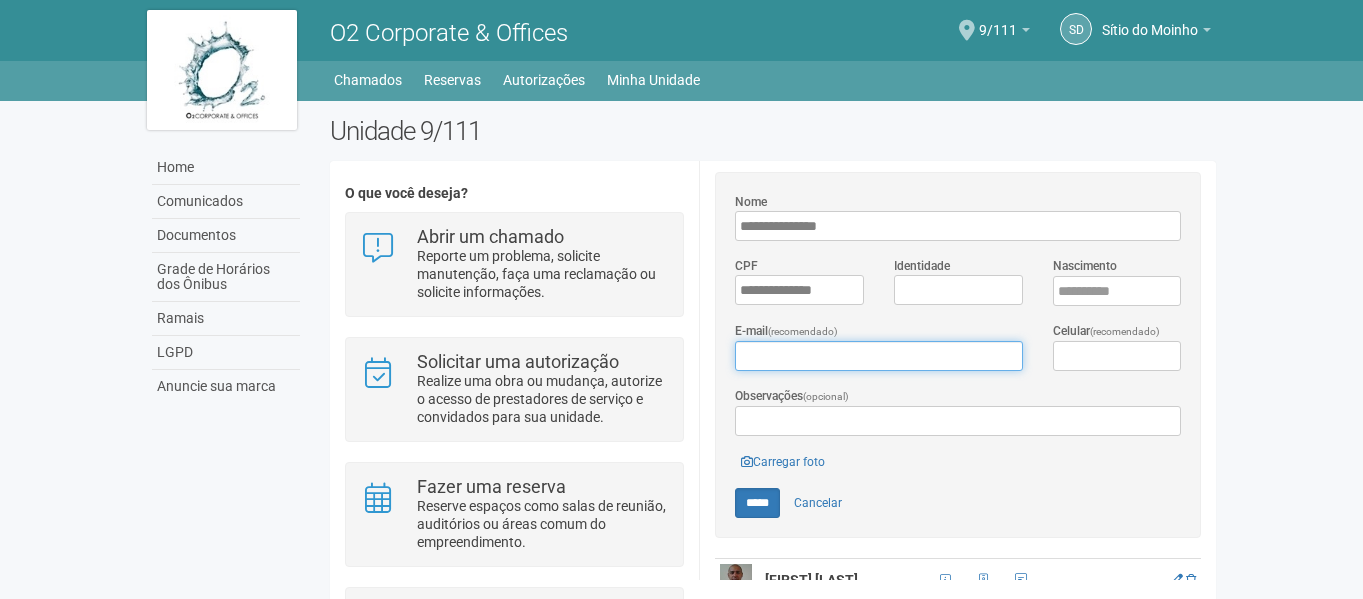 click on "E-mail  (recomendado)" at bounding box center [878, 356] 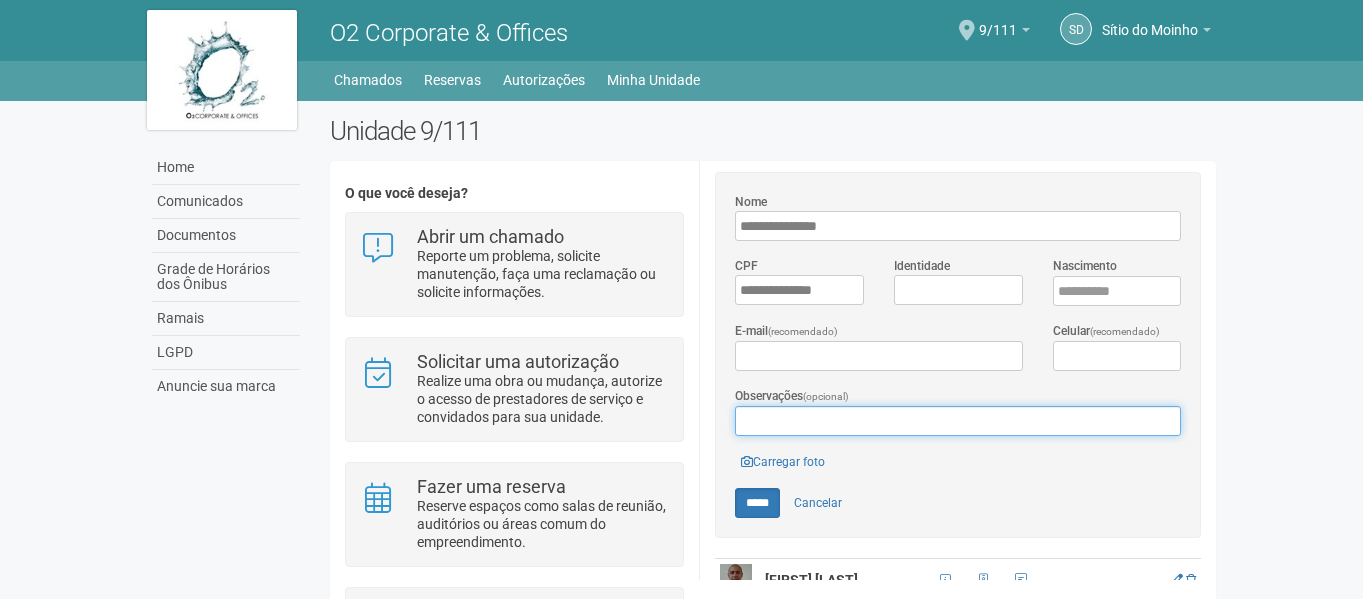 click on "Observações  (opcional)" at bounding box center [958, 421] 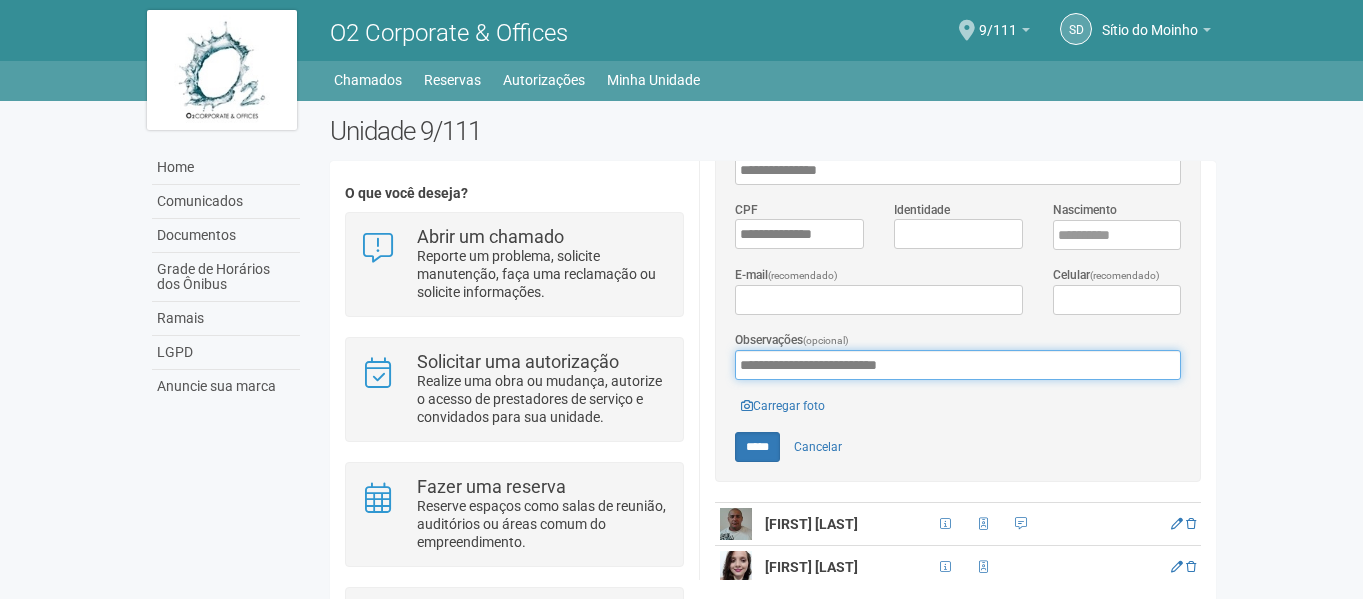 scroll, scrollTop: 600, scrollLeft: 0, axis: vertical 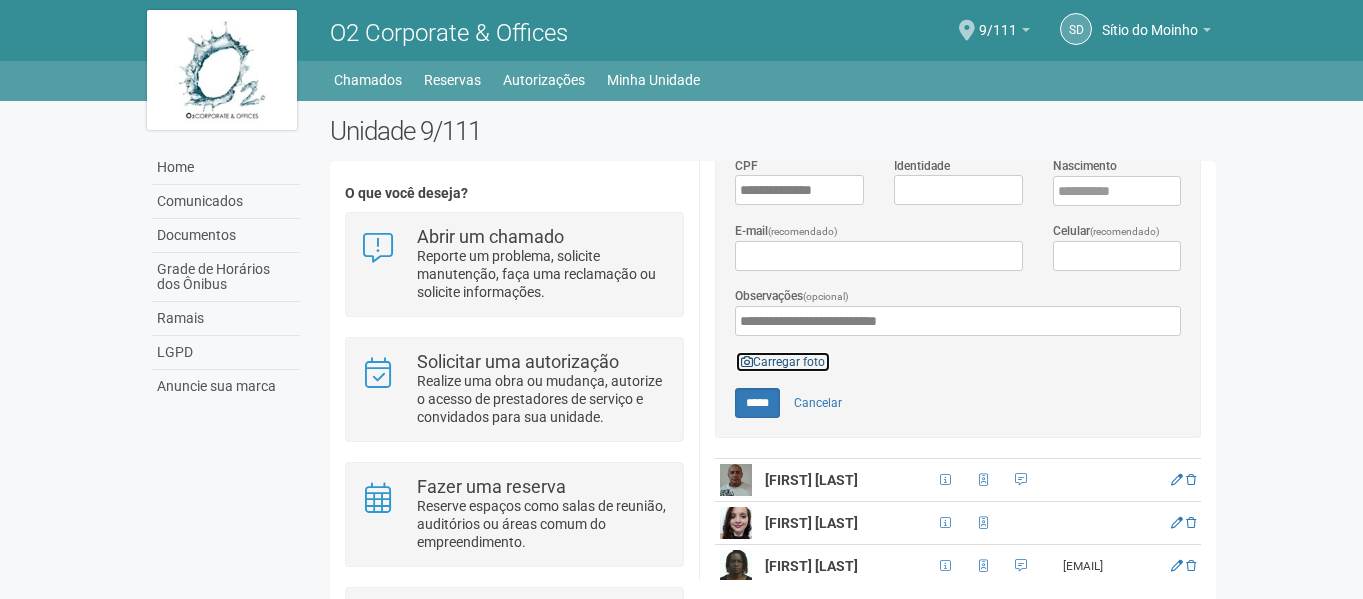 click on "Carregar foto" at bounding box center [783, 362] 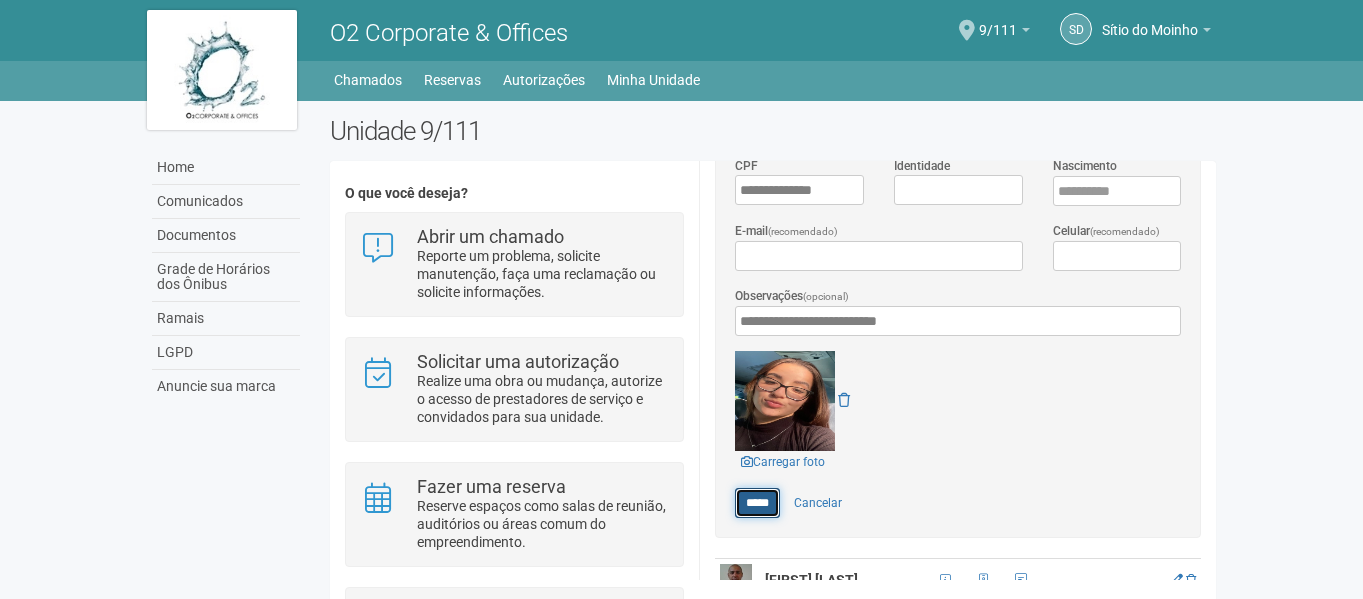 click on "*****" at bounding box center [757, 503] 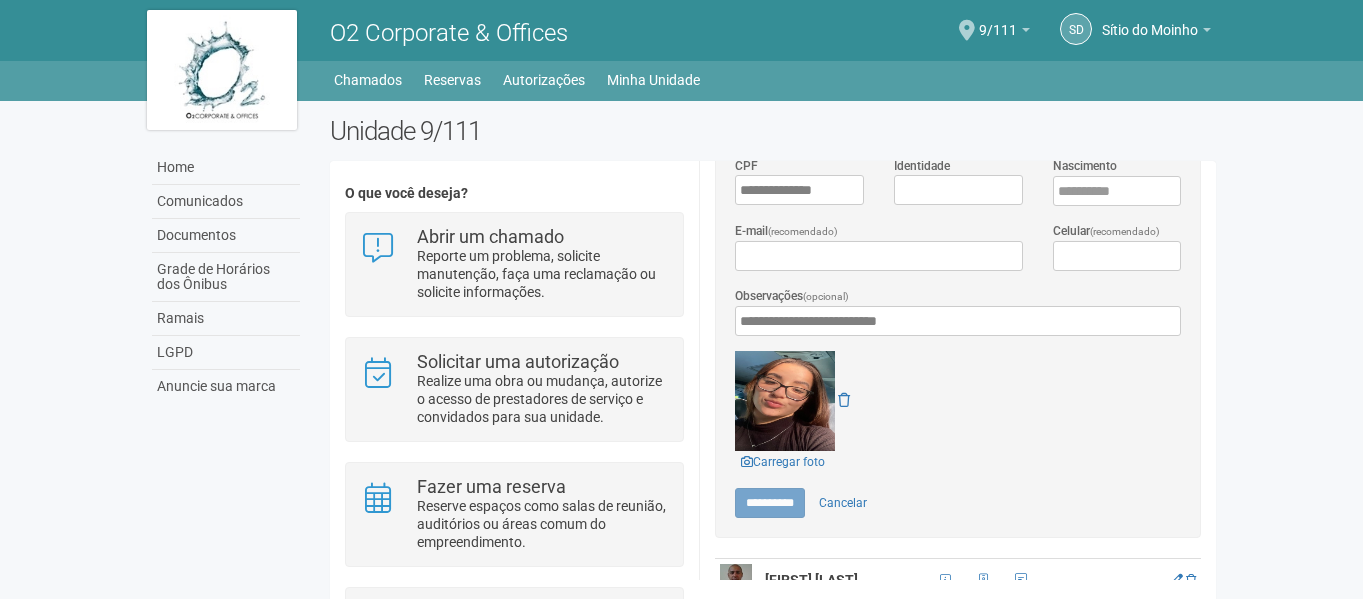 type on "*****" 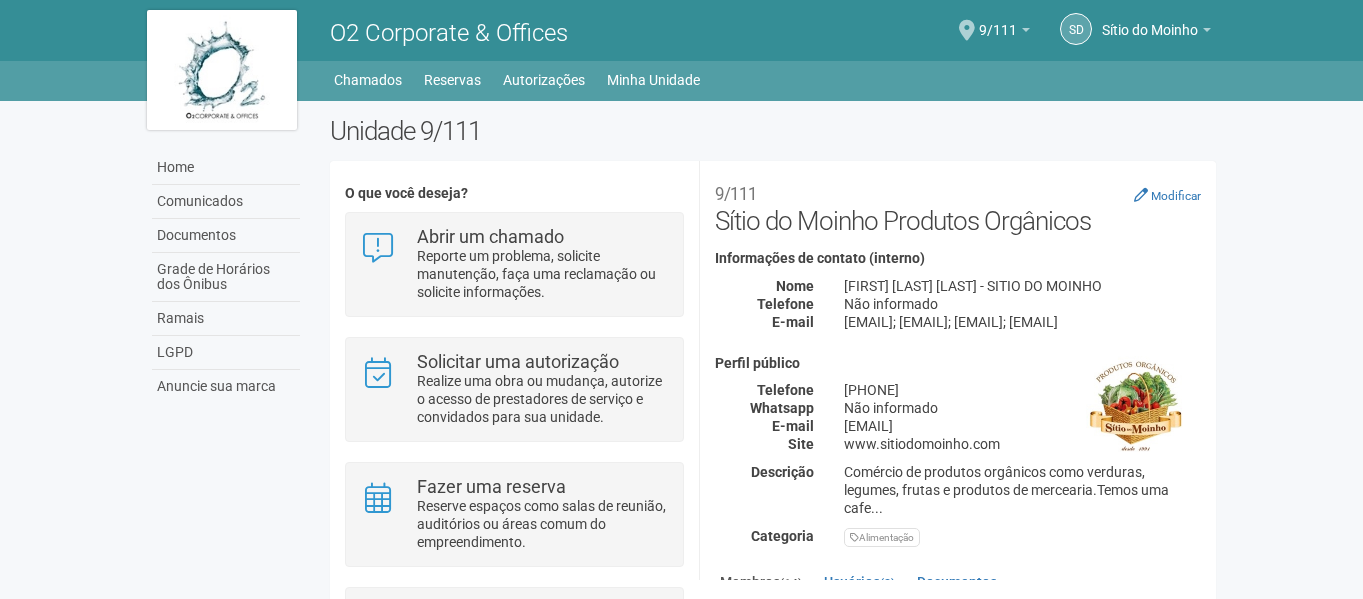 scroll, scrollTop: 0, scrollLeft: 0, axis: both 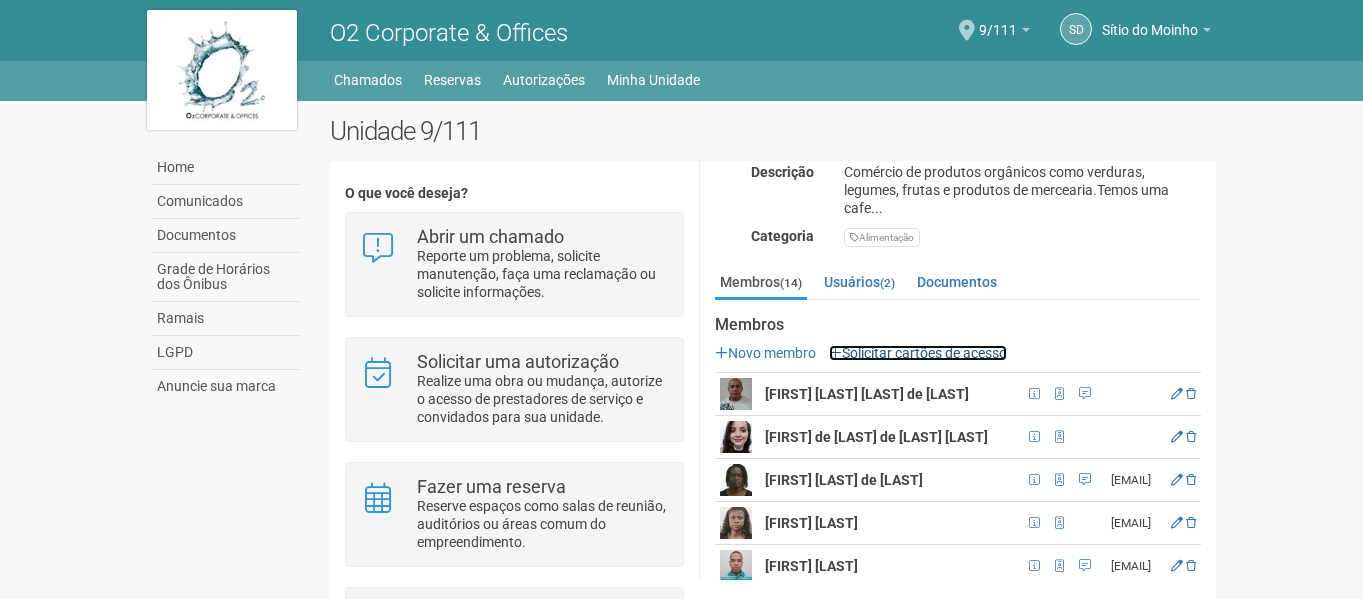 click on "Solicitar cartões de acesso" at bounding box center [918, 353] 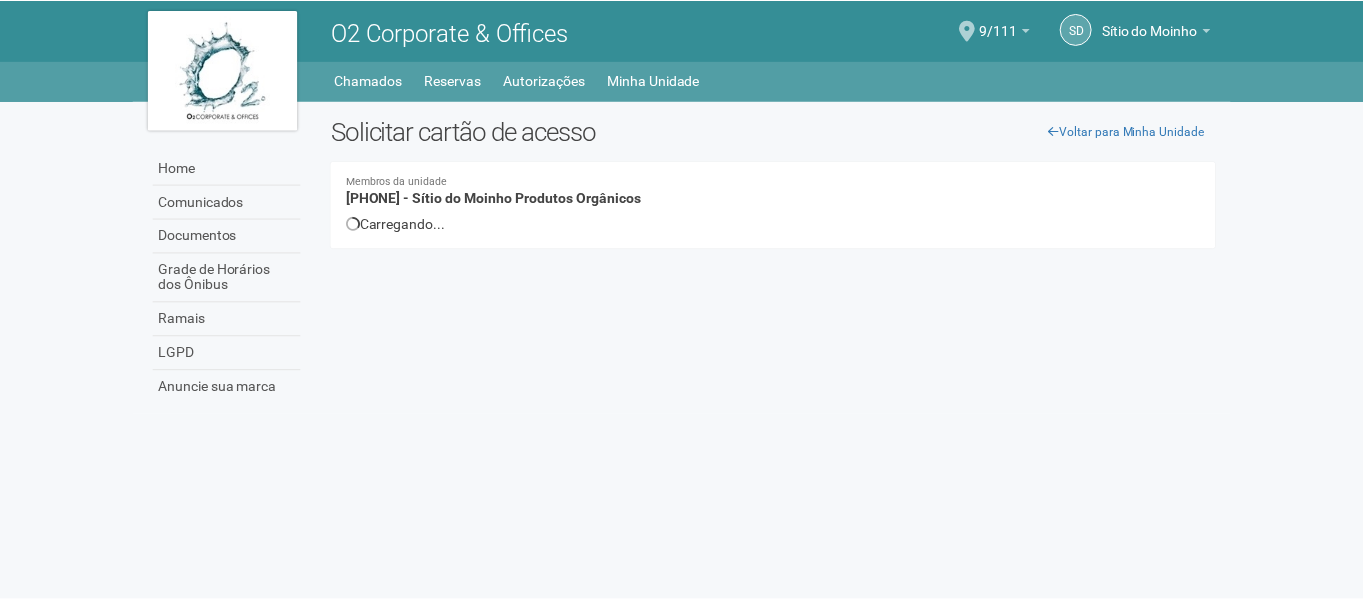 scroll, scrollTop: 0, scrollLeft: 0, axis: both 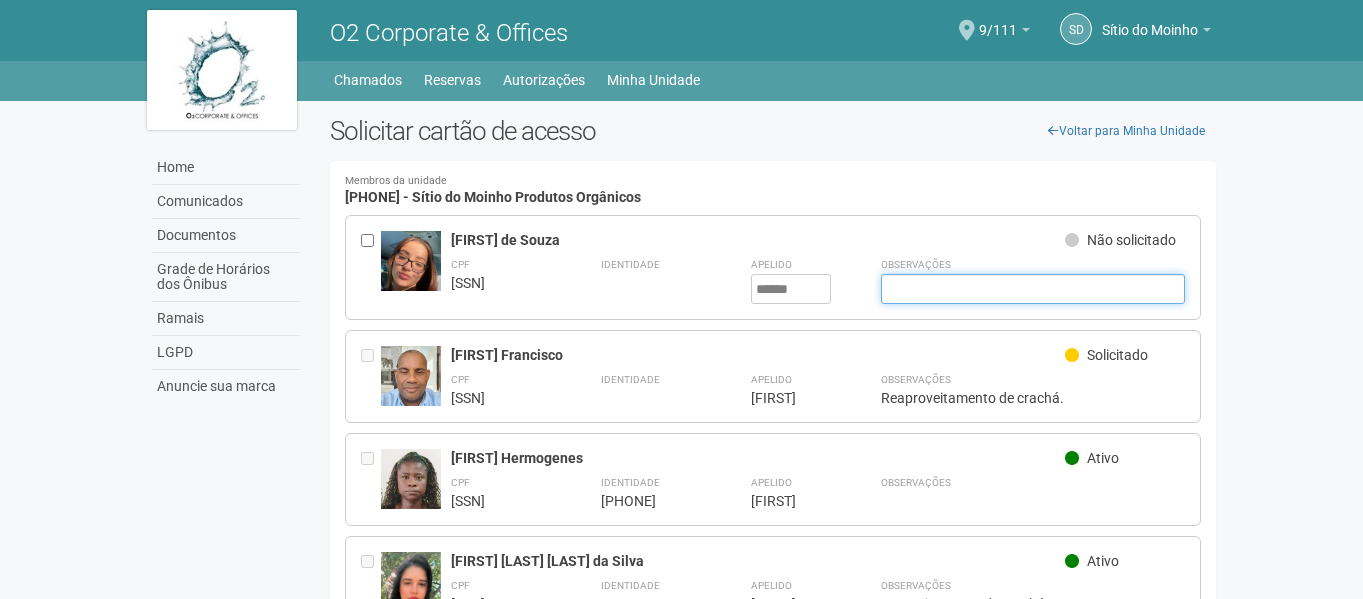 click at bounding box center (1033, 289) 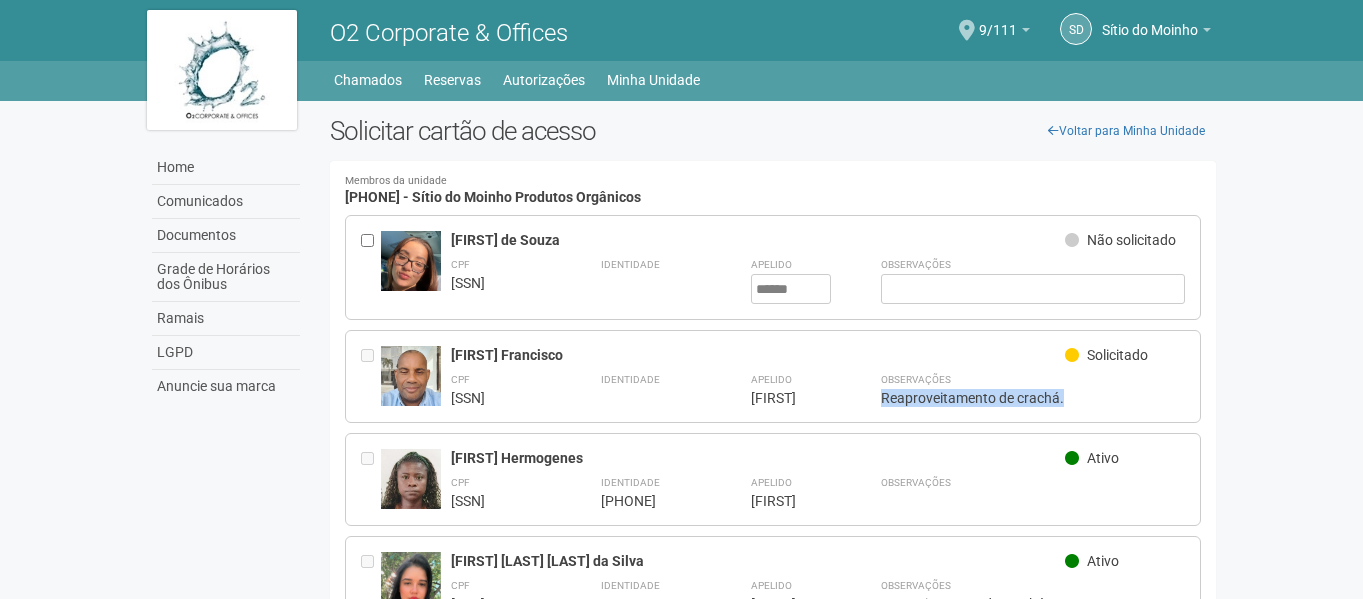 drag, startPoint x: 1041, startPoint y: 391, endPoint x: 876, endPoint y: 391, distance: 165 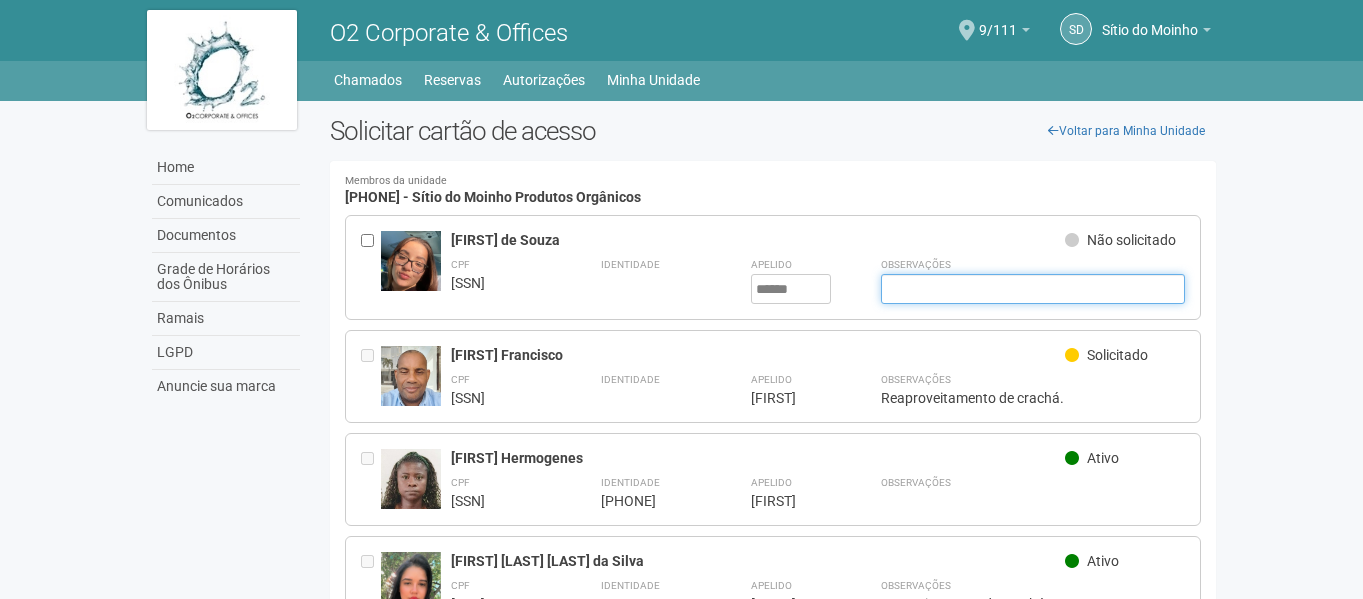 click at bounding box center [1033, 289] 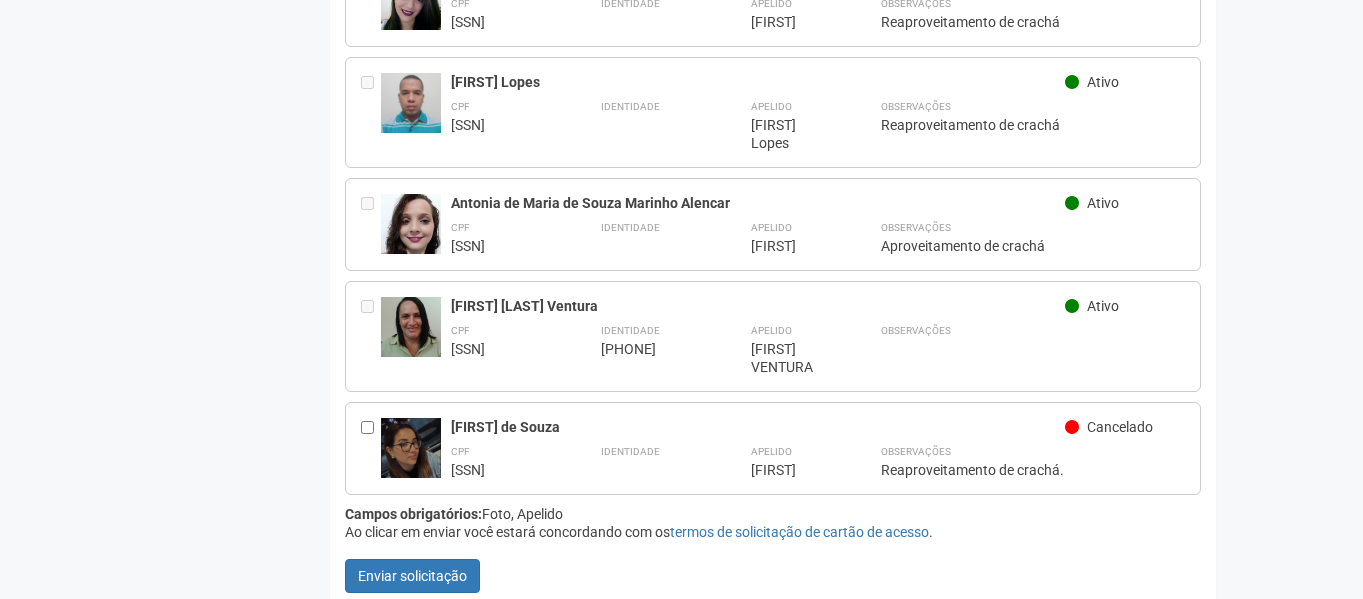 scroll, scrollTop: 1223, scrollLeft: 0, axis: vertical 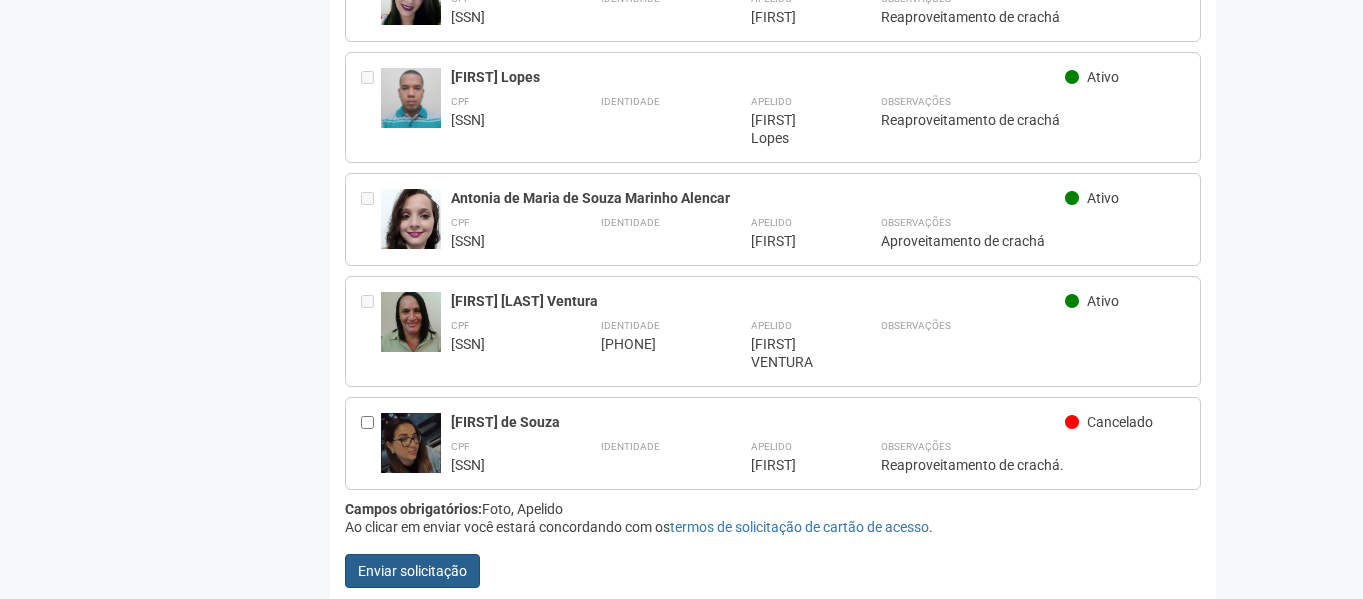 type on "**********" 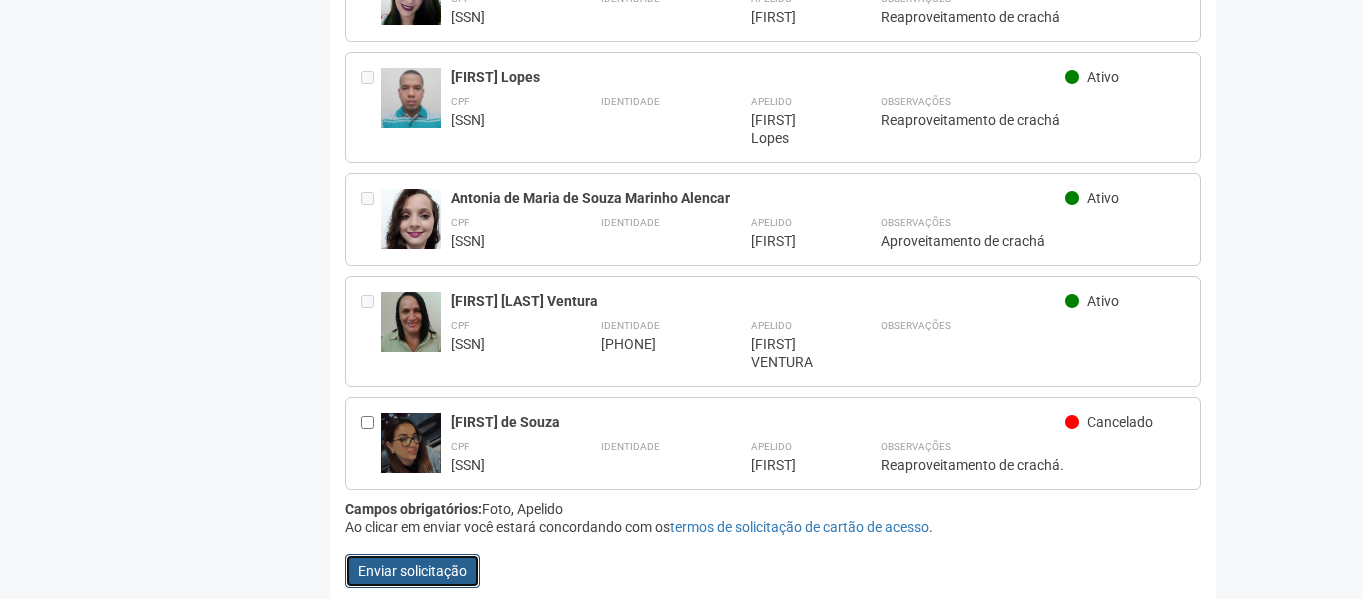 click on "Enviar solicitação" at bounding box center (412, 571) 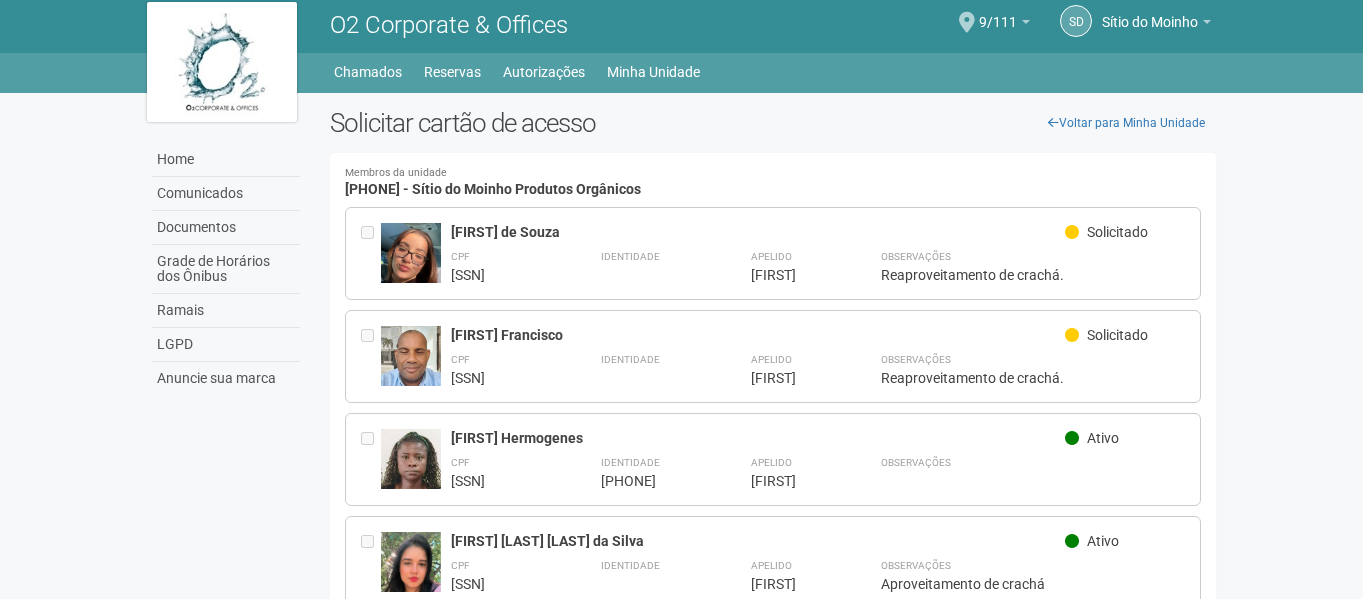 scroll, scrollTop: 0, scrollLeft: 0, axis: both 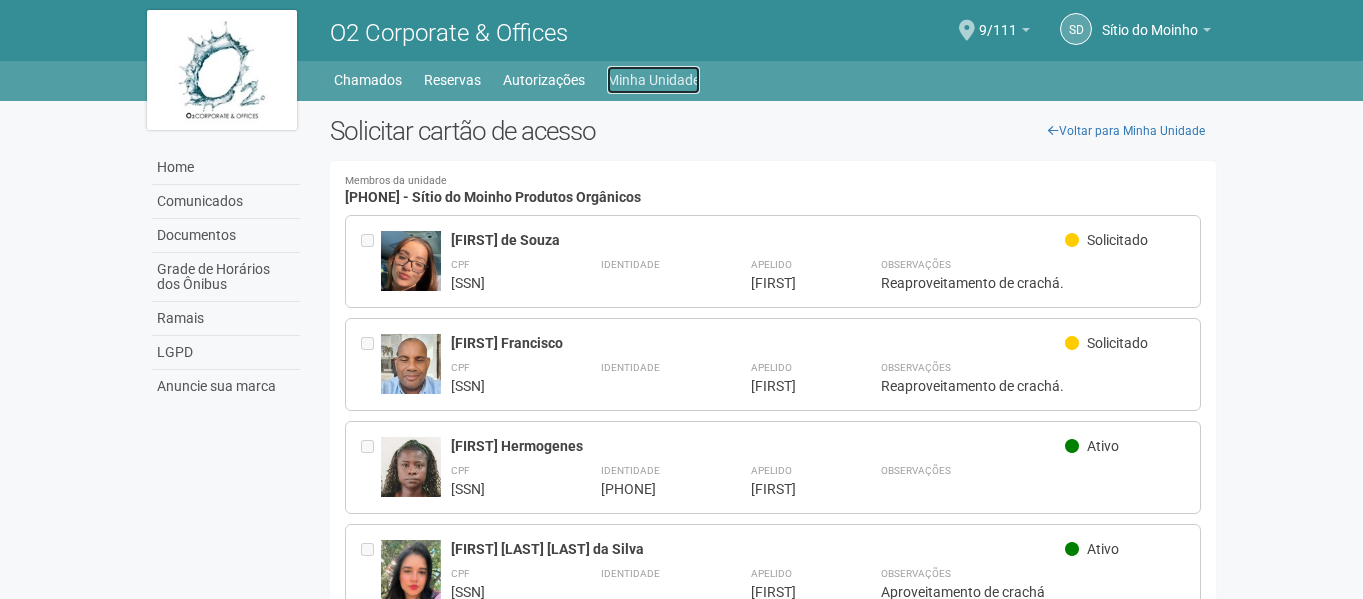click on "Minha Unidade" at bounding box center (653, 80) 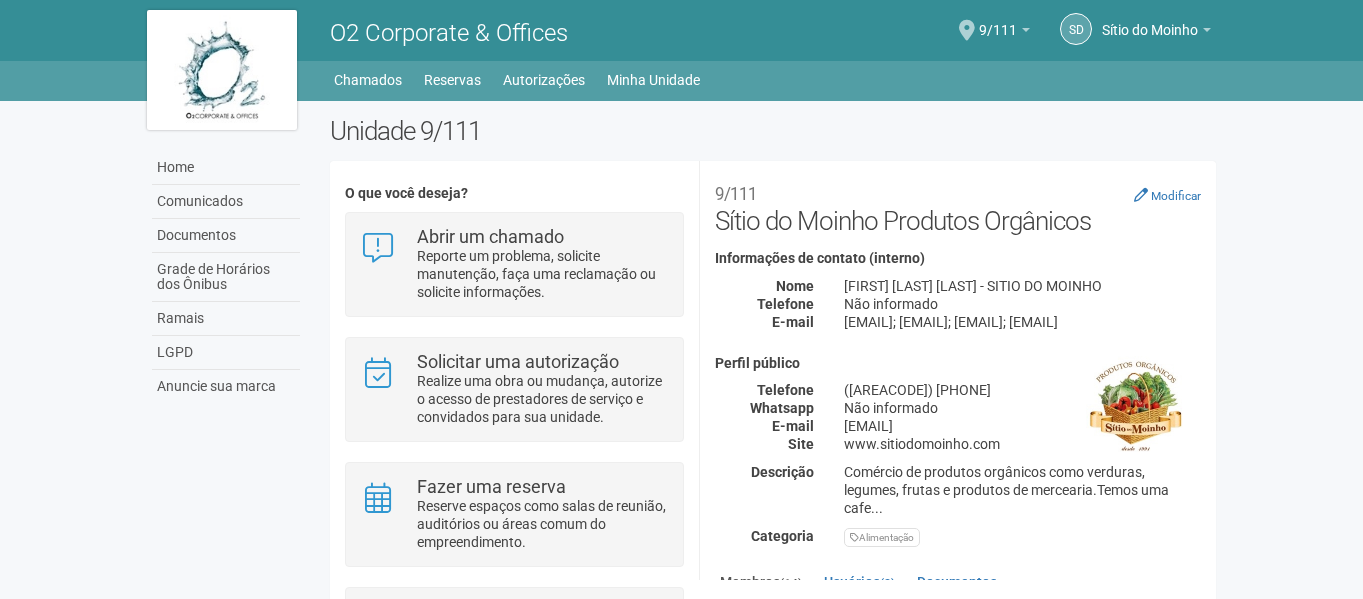 scroll, scrollTop: 0, scrollLeft: 0, axis: both 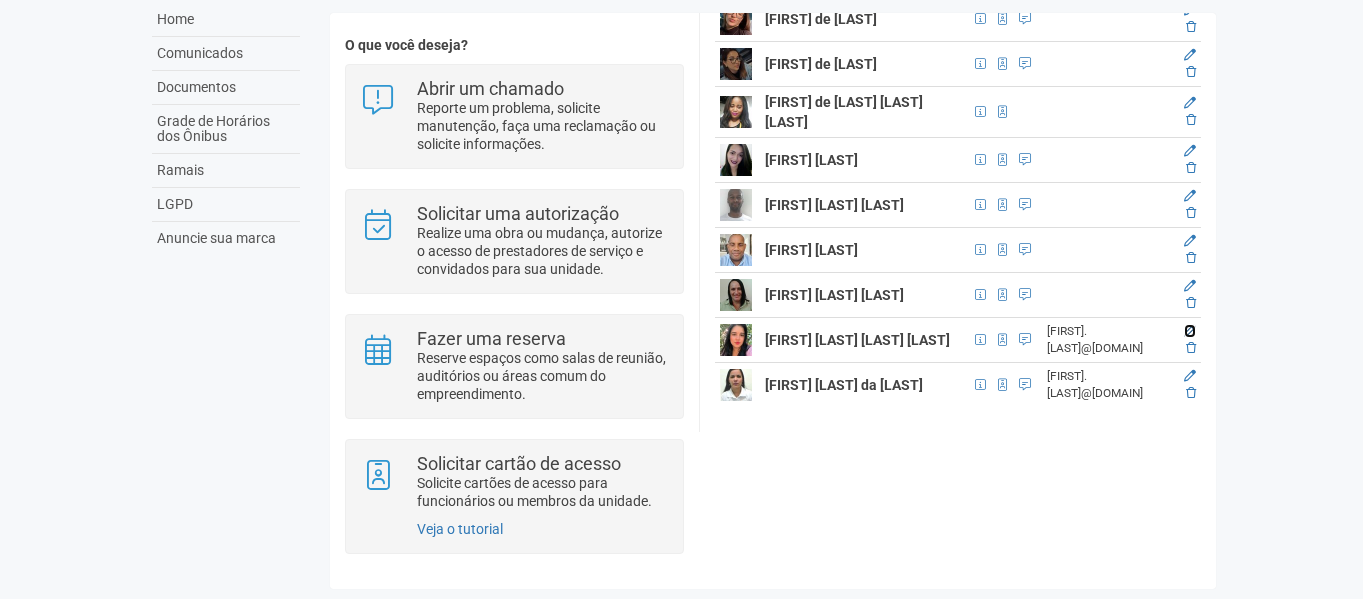 click at bounding box center (1190, 331) 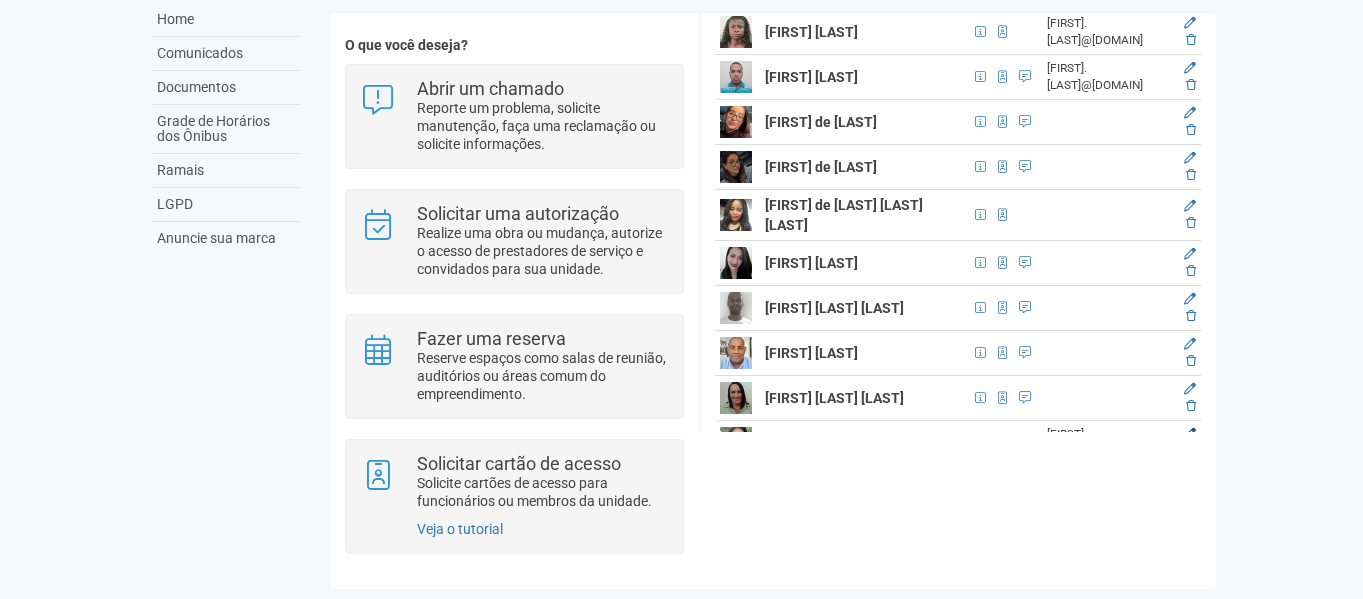 scroll, scrollTop: 48, scrollLeft: 0, axis: vertical 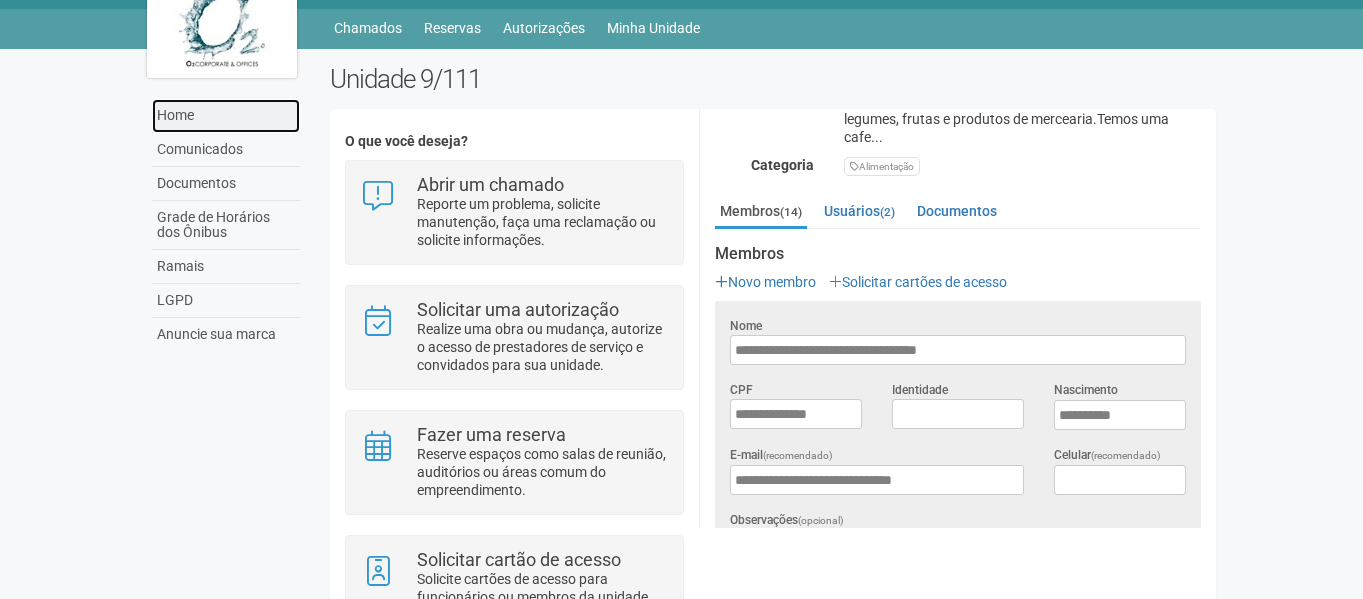 click on "Home" at bounding box center [226, 116] 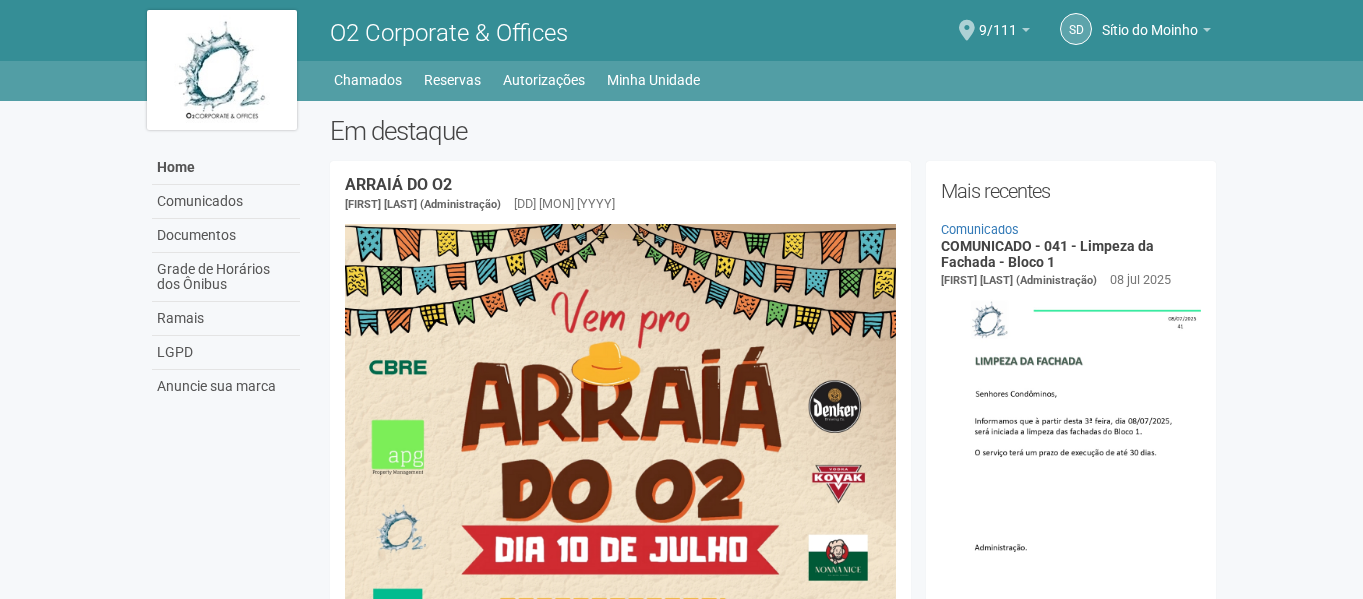 scroll, scrollTop: 0, scrollLeft: 0, axis: both 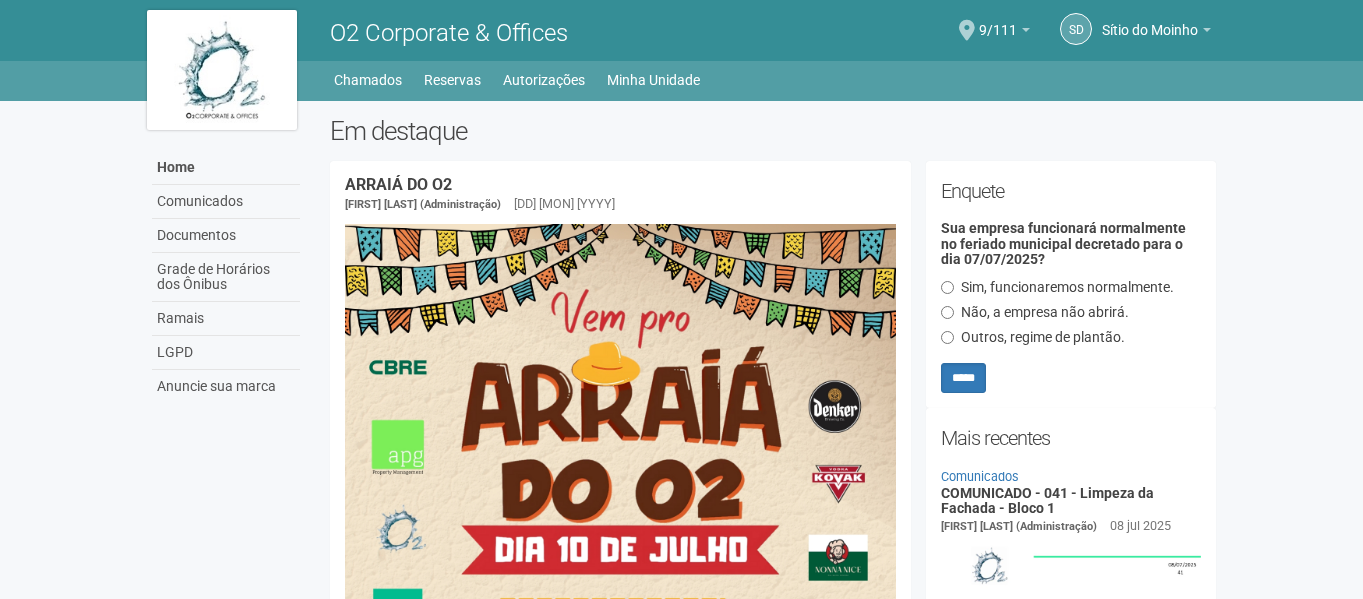 click at bounding box center [222, 70] 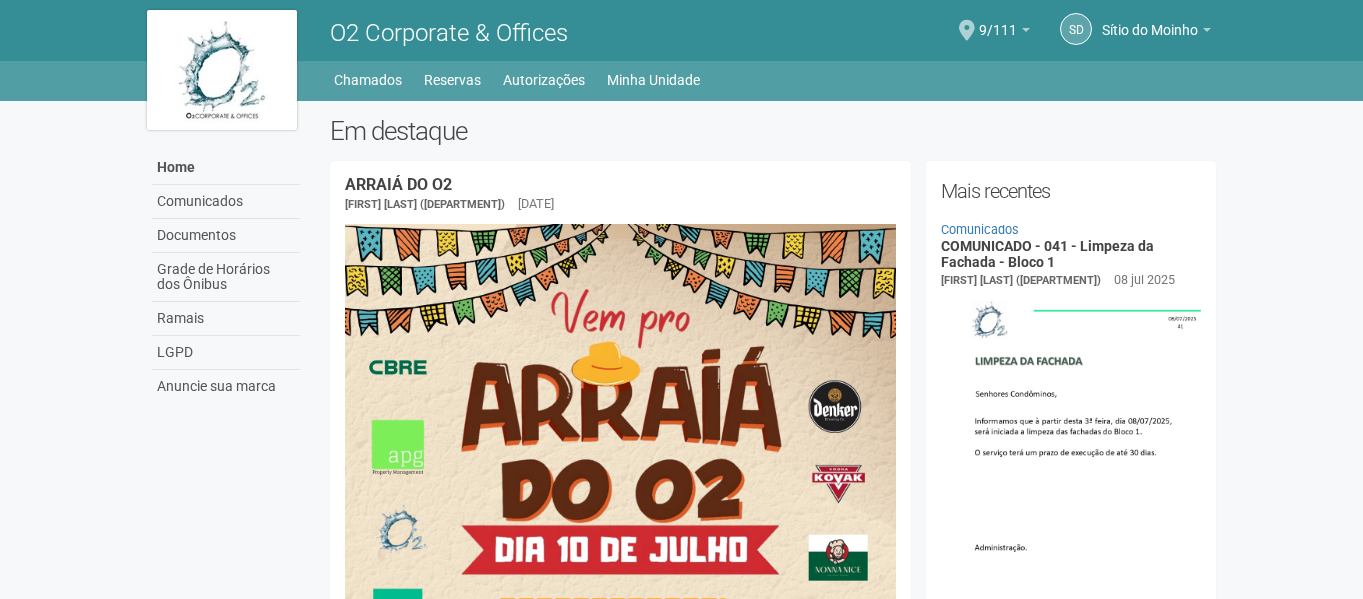 scroll, scrollTop: 0, scrollLeft: 0, axis: both 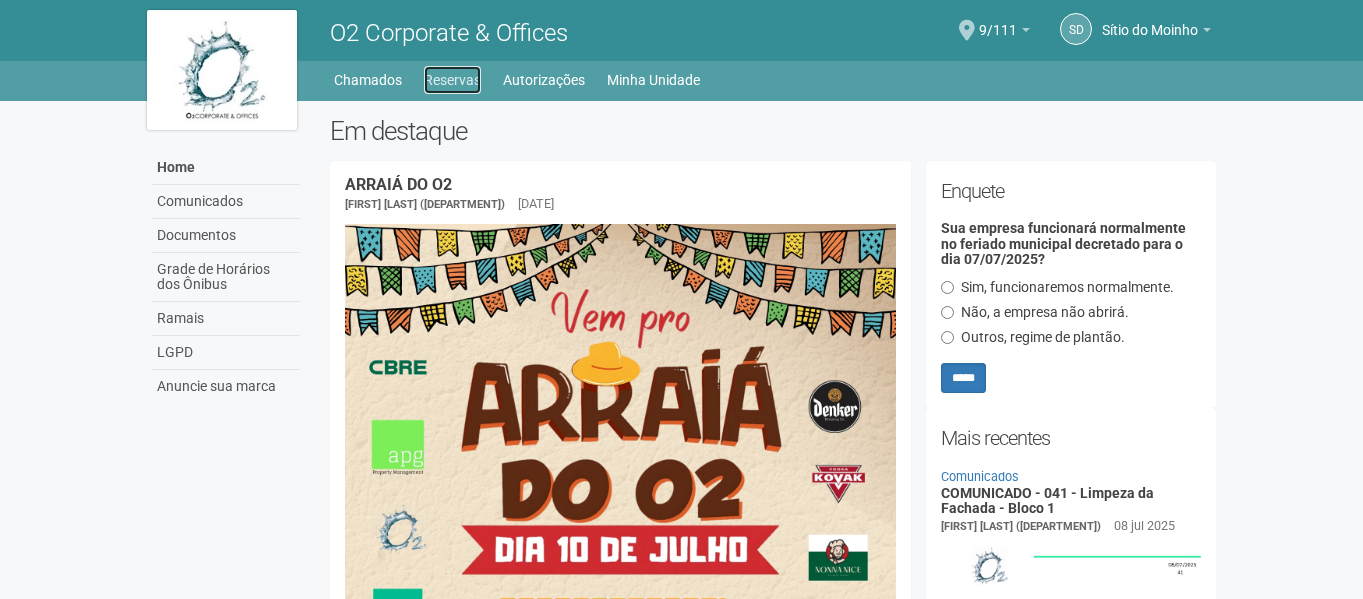 click on "Reservas" at bounding box center (452, 80) 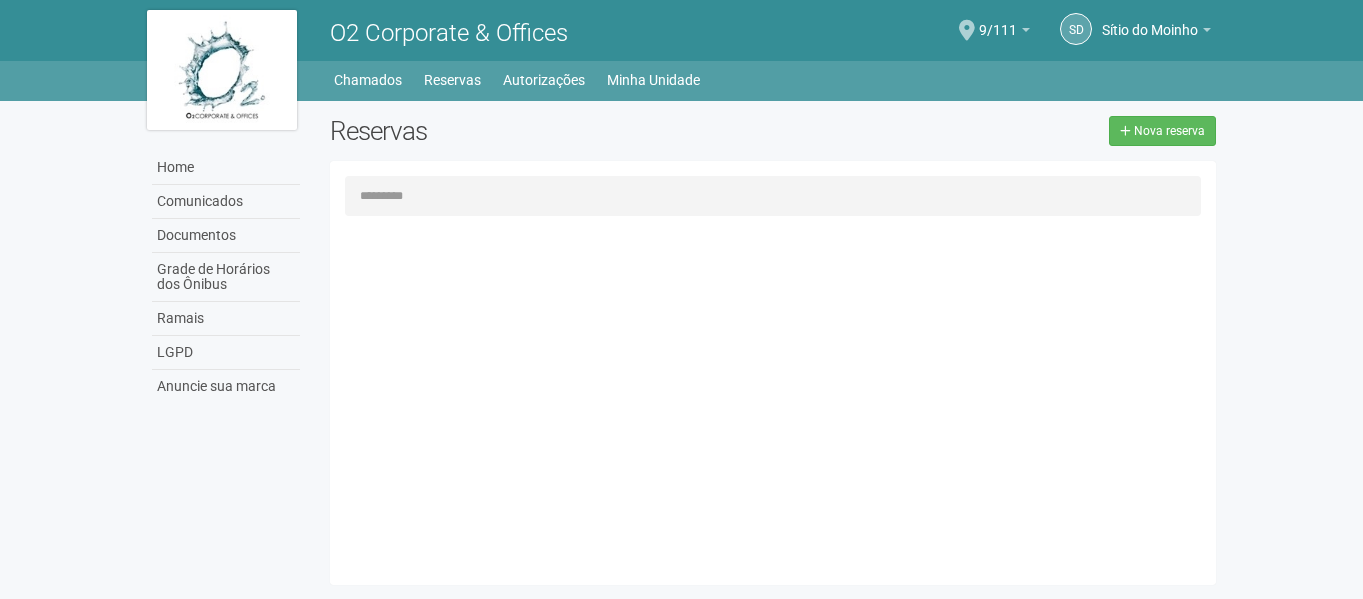 scroll, scrollTop: 0, scrollLeft: 0, axis: both 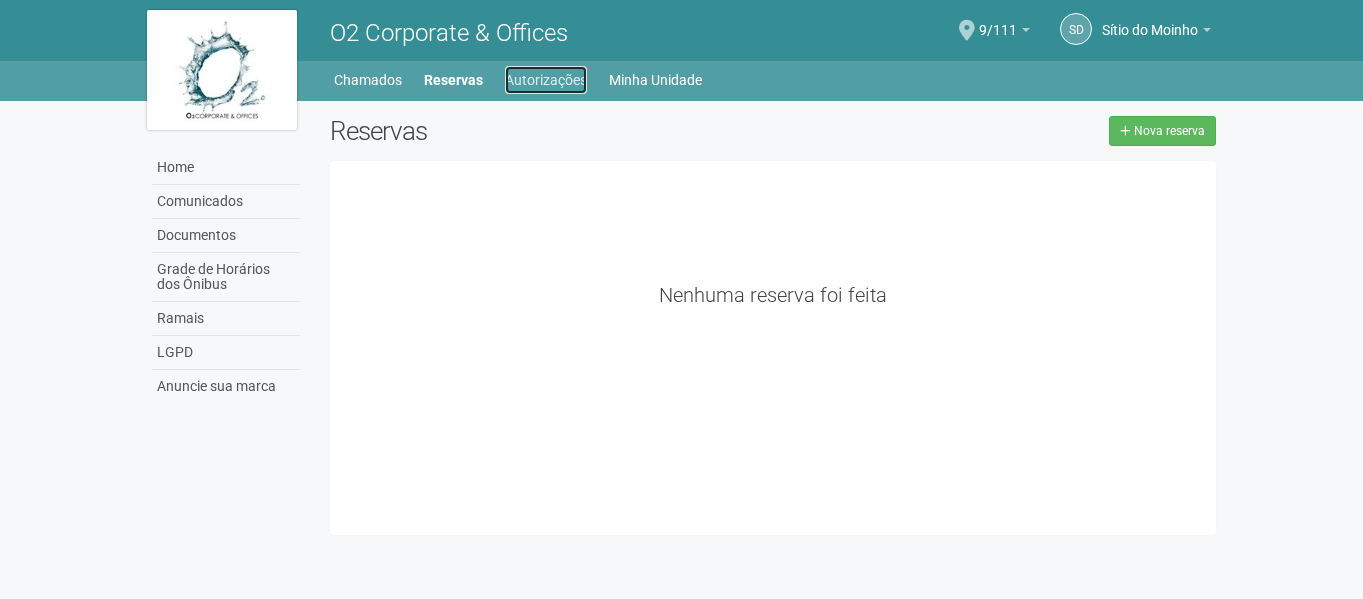 click on "Autorizações" at bounding box center [546, 80] 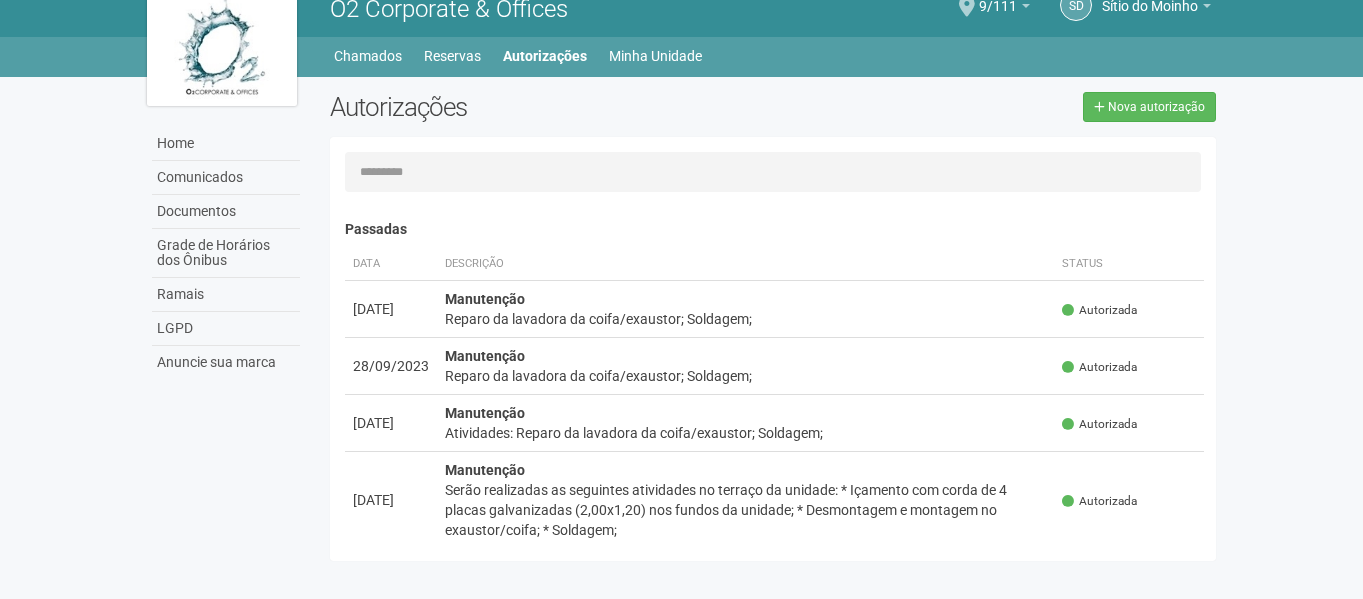 scroll, scrollTop: 31, scrollLeft: 0, axis: vertical 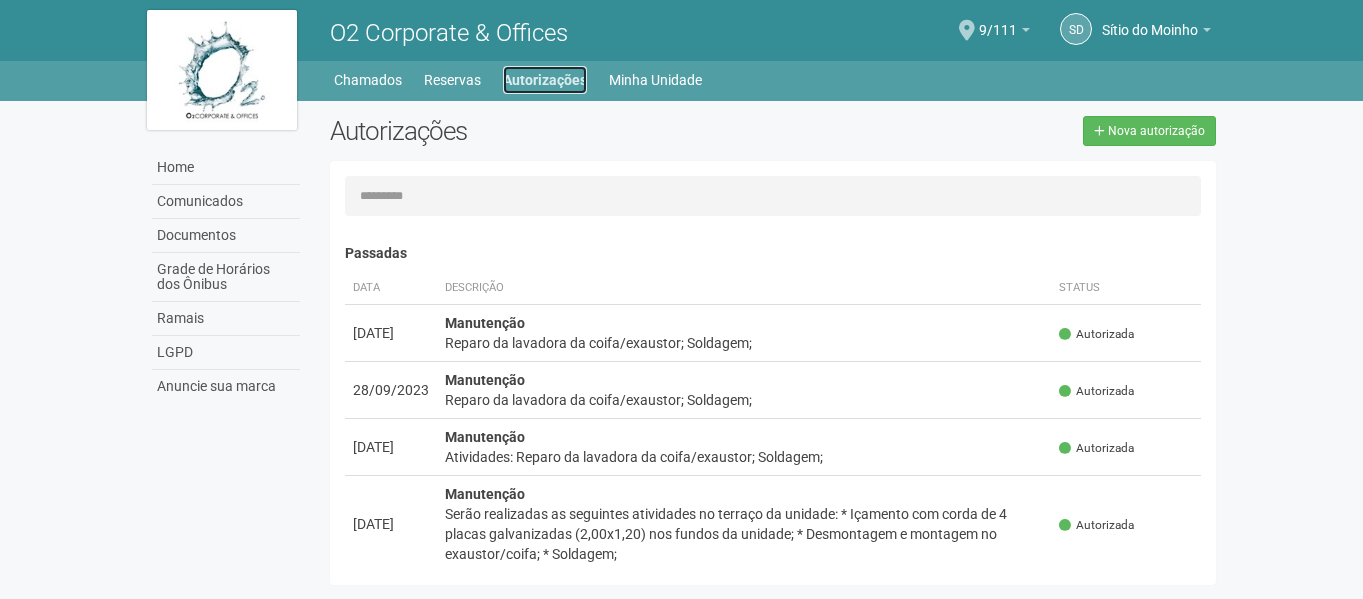click on "Autorizações" at bounding box center (545, 80) 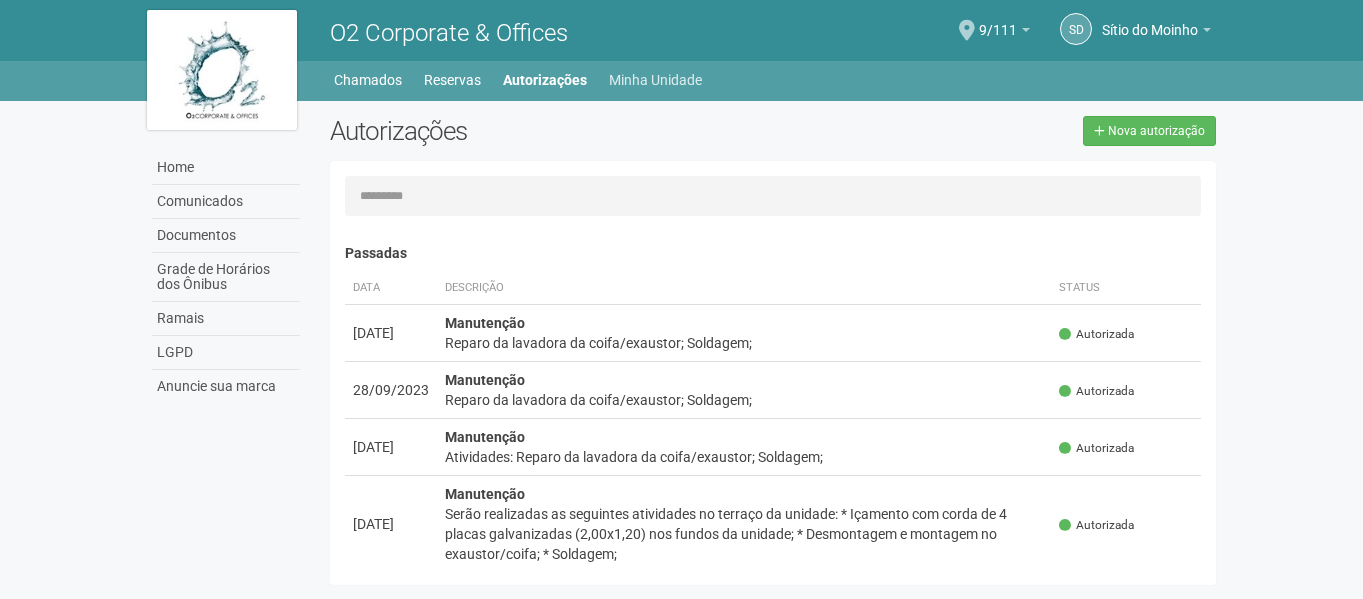 scroll, scrollTop: 0, scrollLeft: 0, axis: both 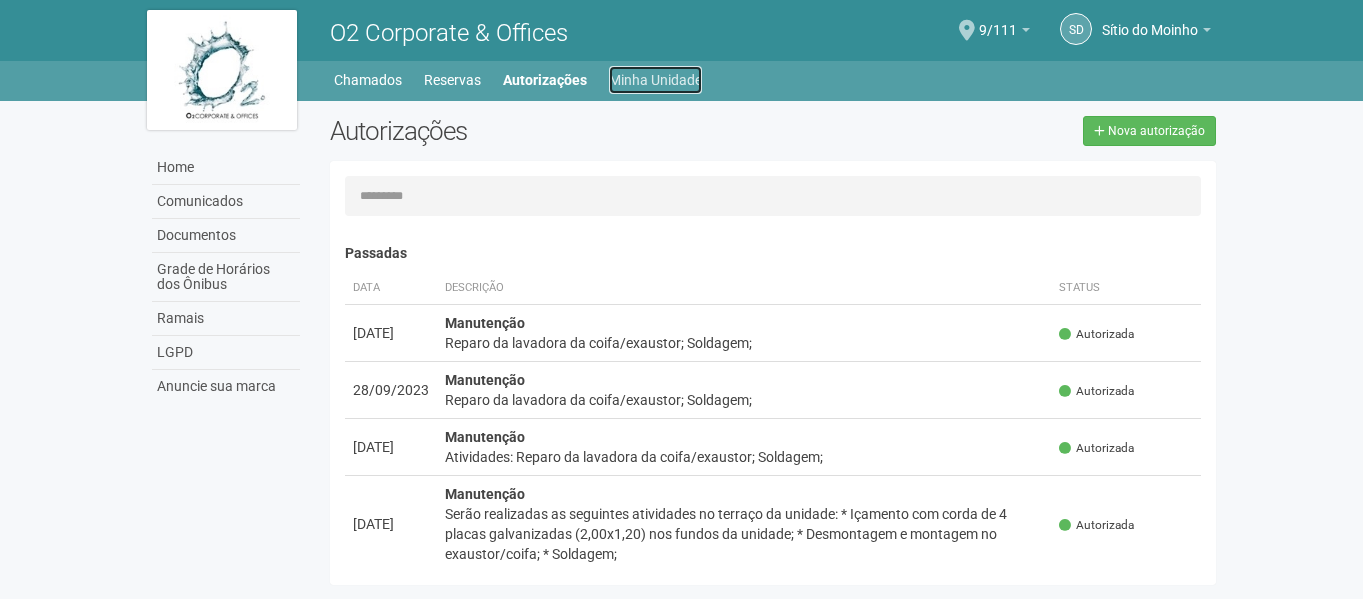 click on "Minha Unidade" at bounding box center (655, 80) 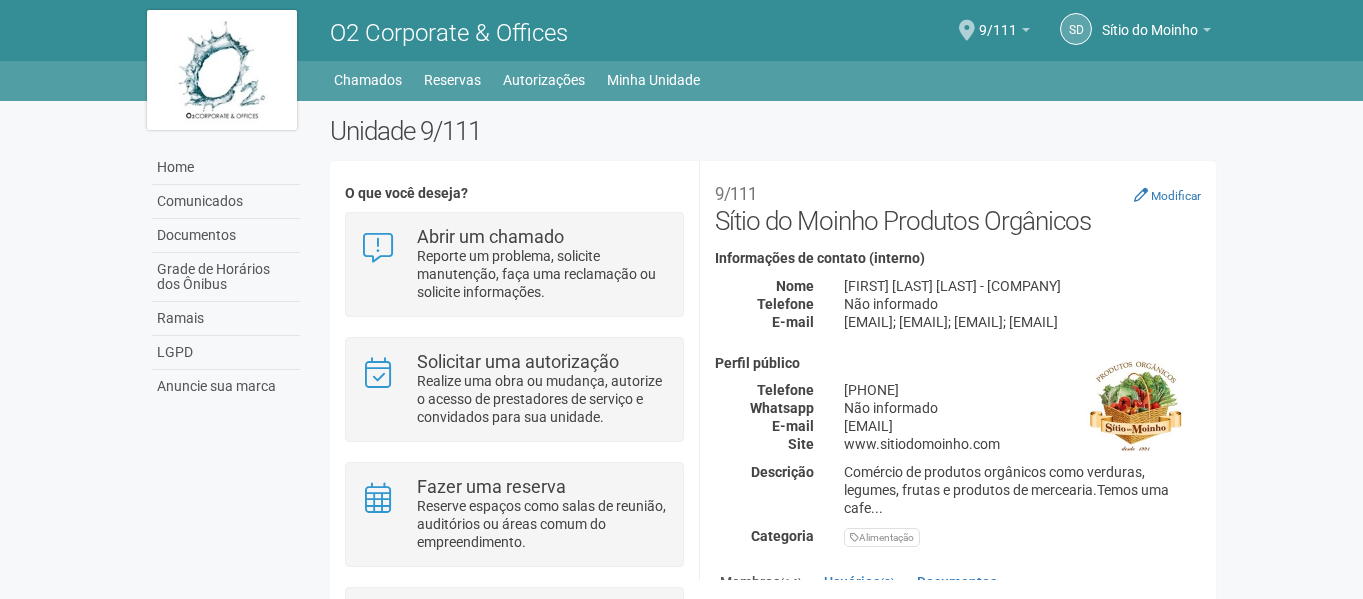 scroll, scrollTop: 0, scrollLeft: 0, axis: both 